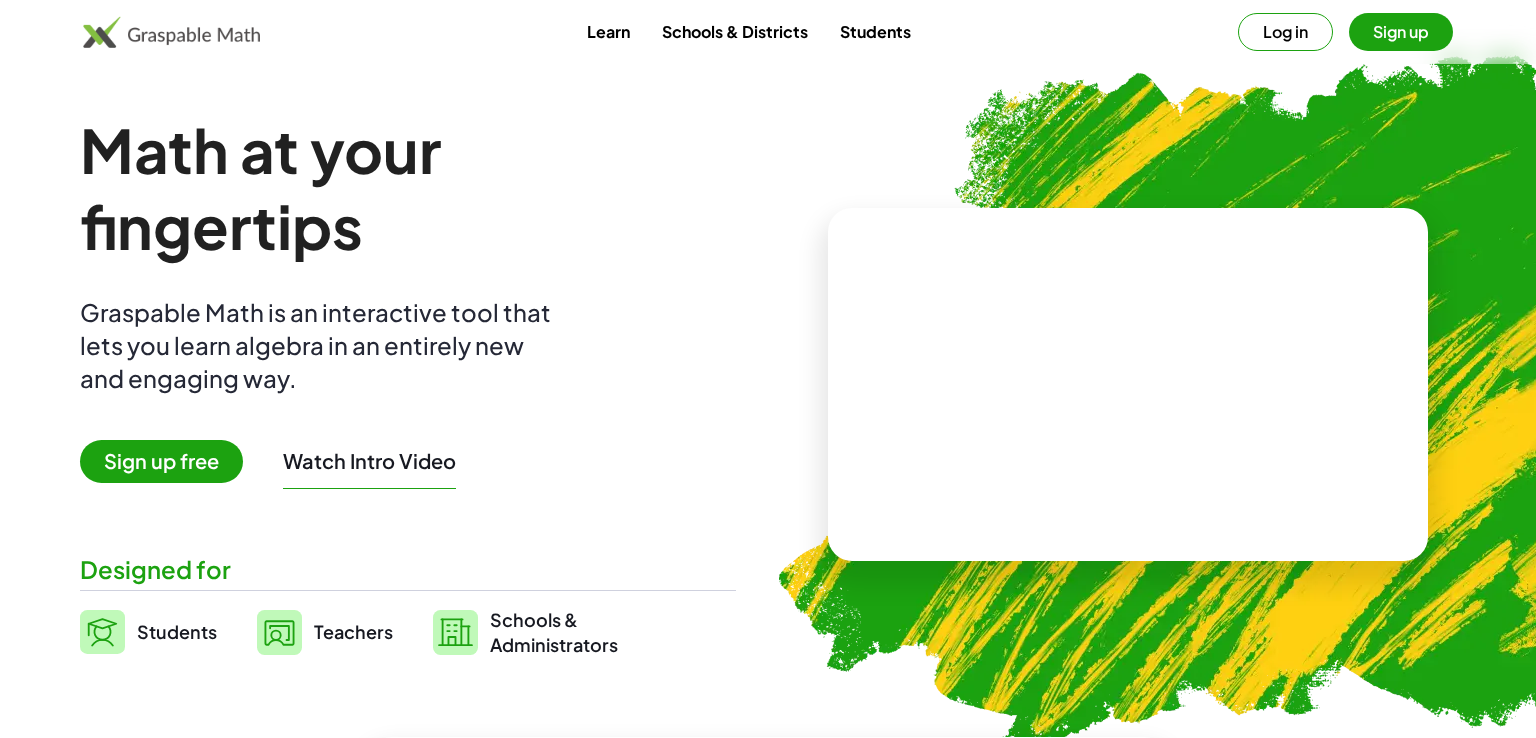 scroll, scrollTop: 0, scrollLeft: 0, axis: both 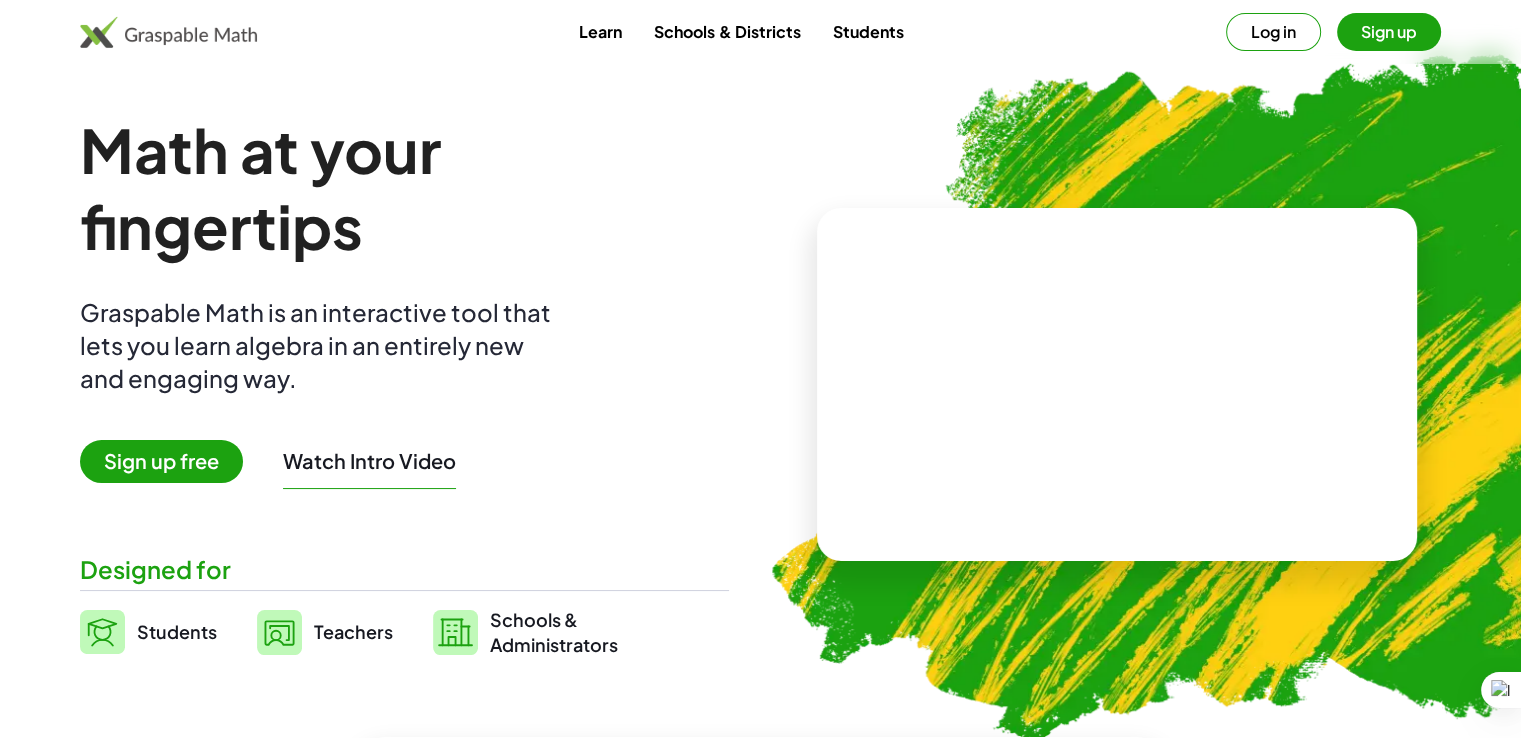 click on "Sign up" at bounding box center [1389, 32] 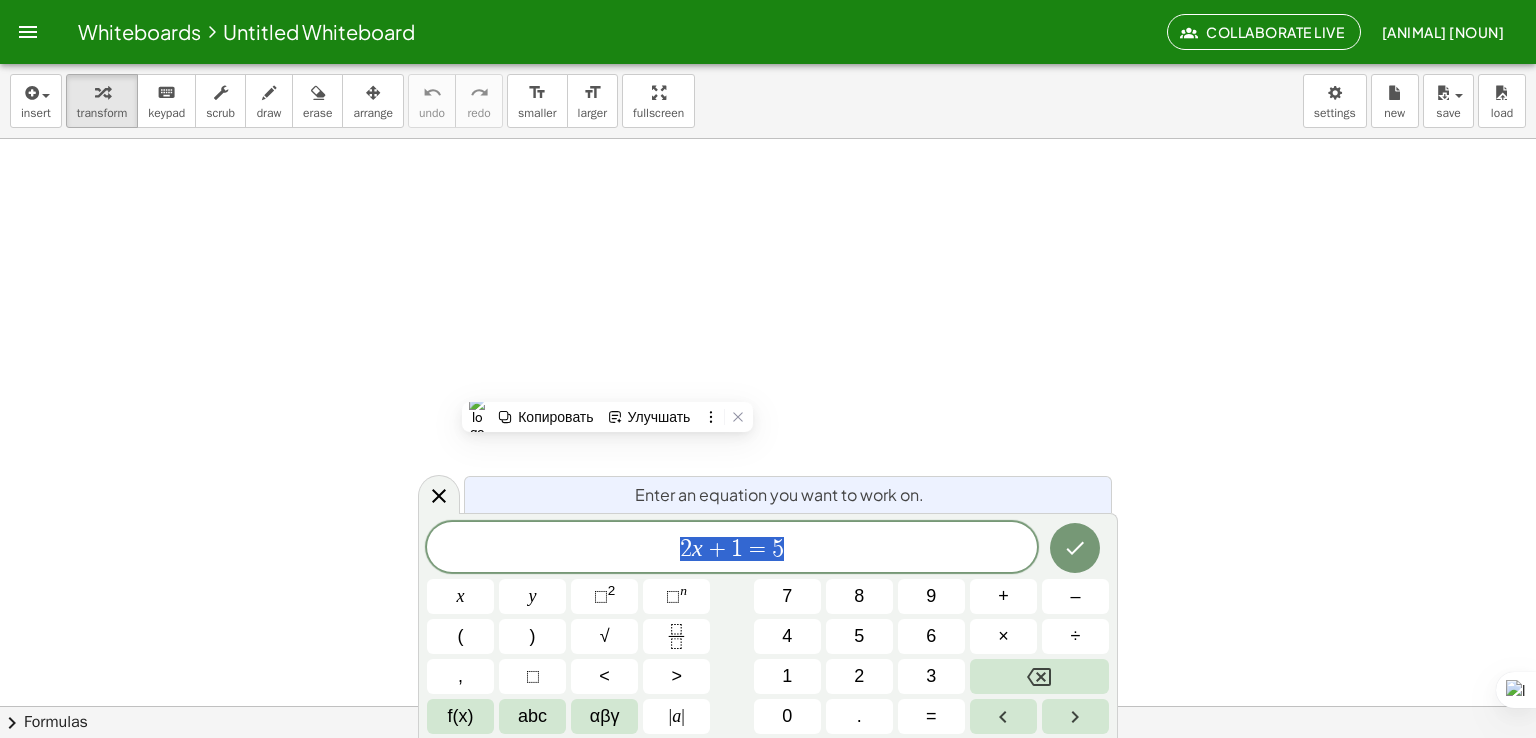 click on "2 x + 1 = 5" at bounding box center [732, 549] 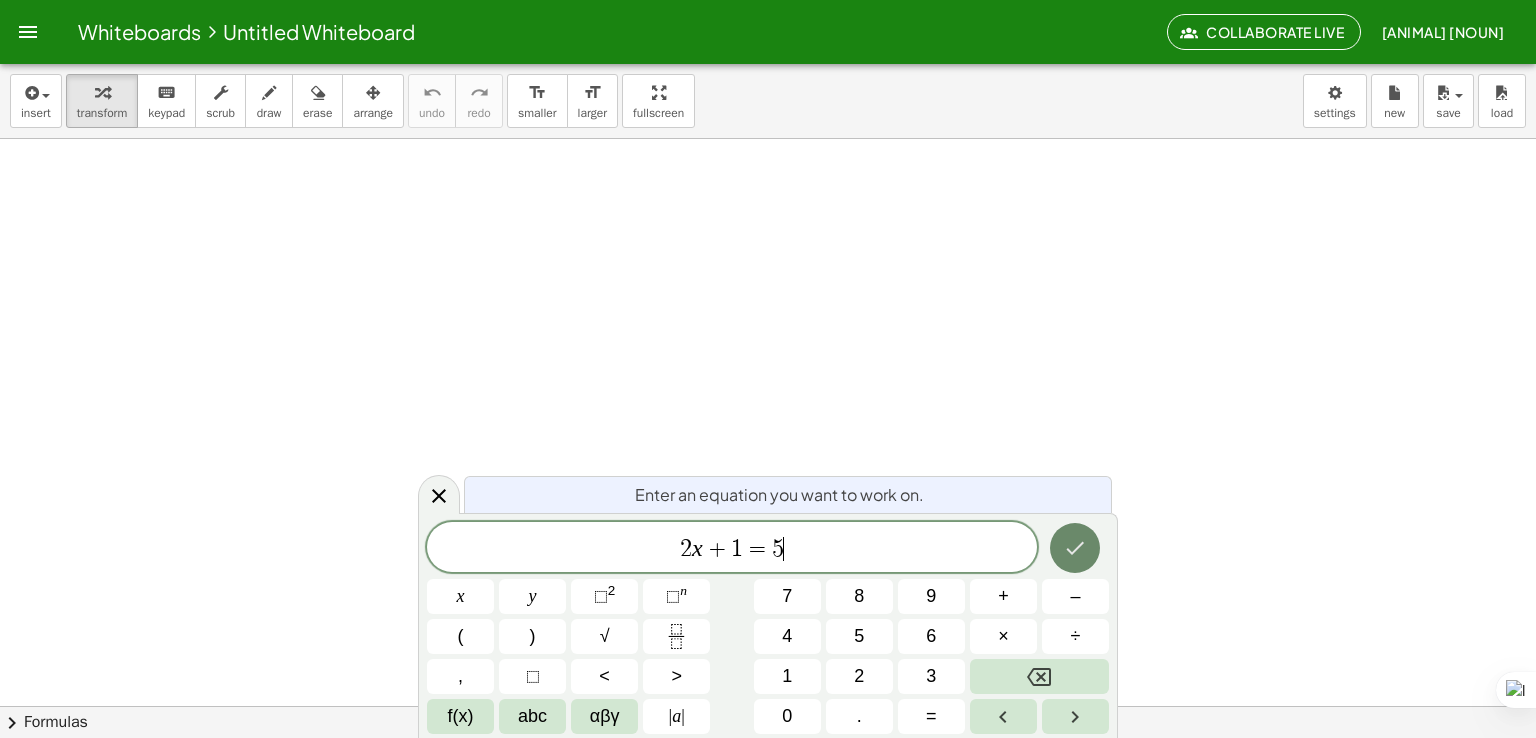 click 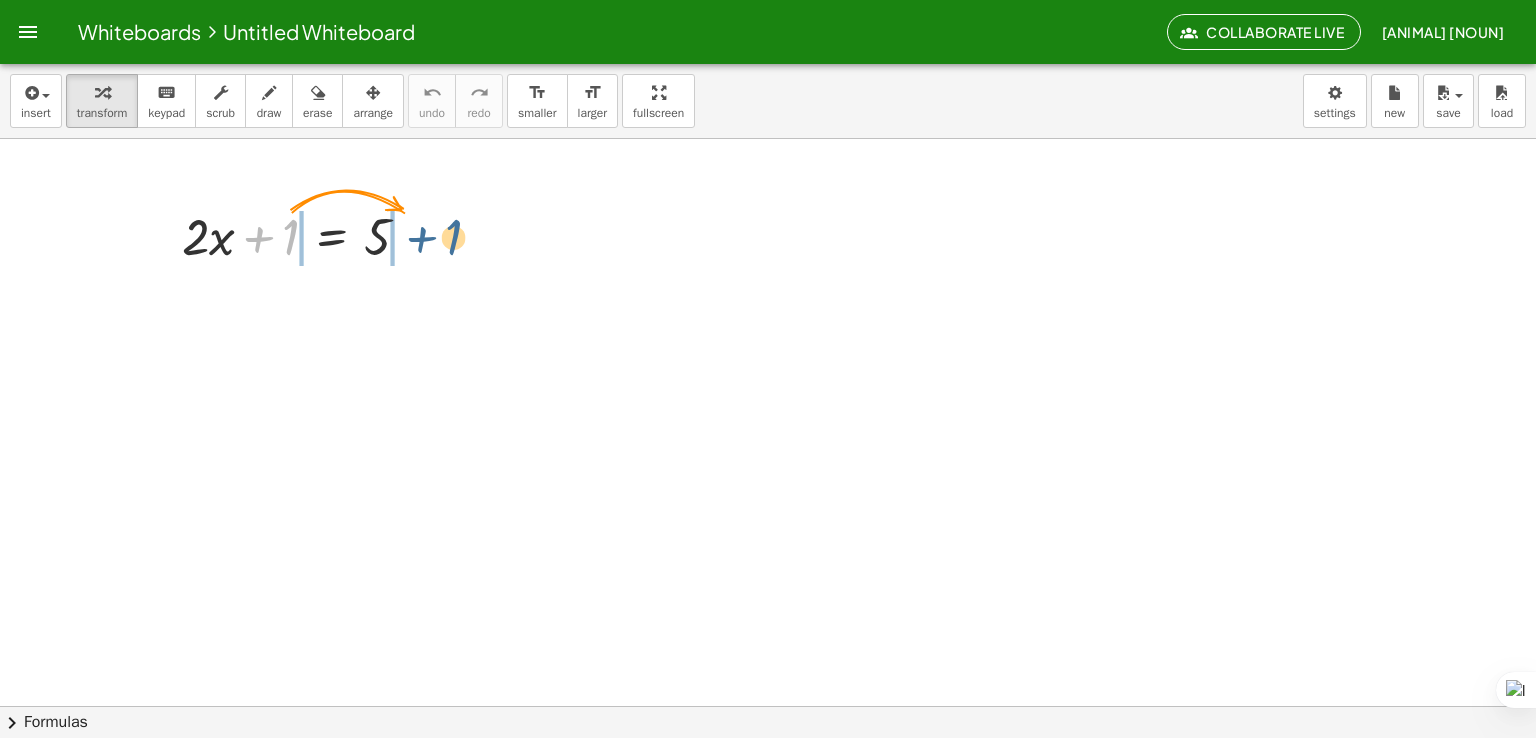 drag, startPoint x: 292, startPoint y: 226, endPoint x: 456, endPoint y: 226, distance: 164 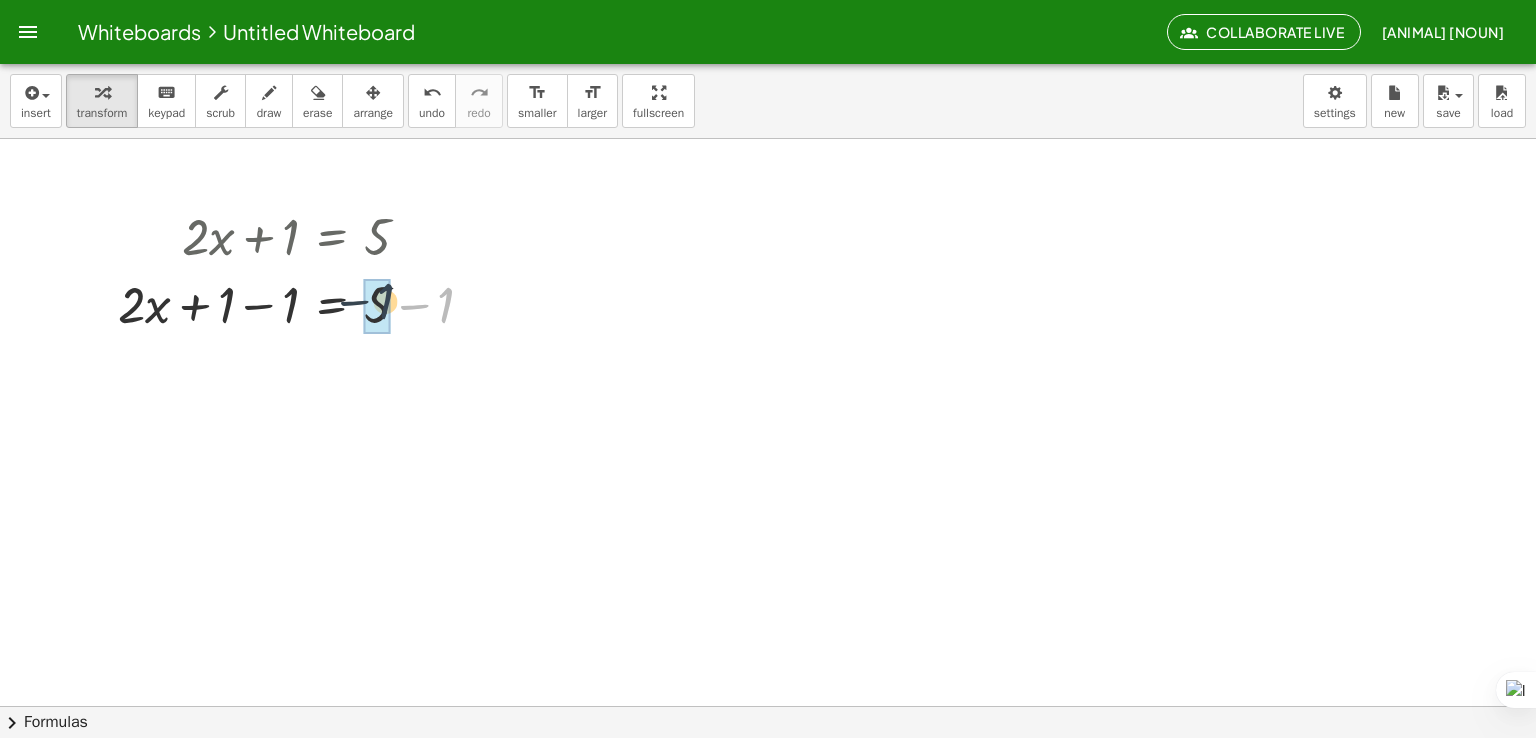 drag, startPoint x: 446, startPoint y: 311, endPoint x: 391, endPoint y: 307, distance: 55.145264 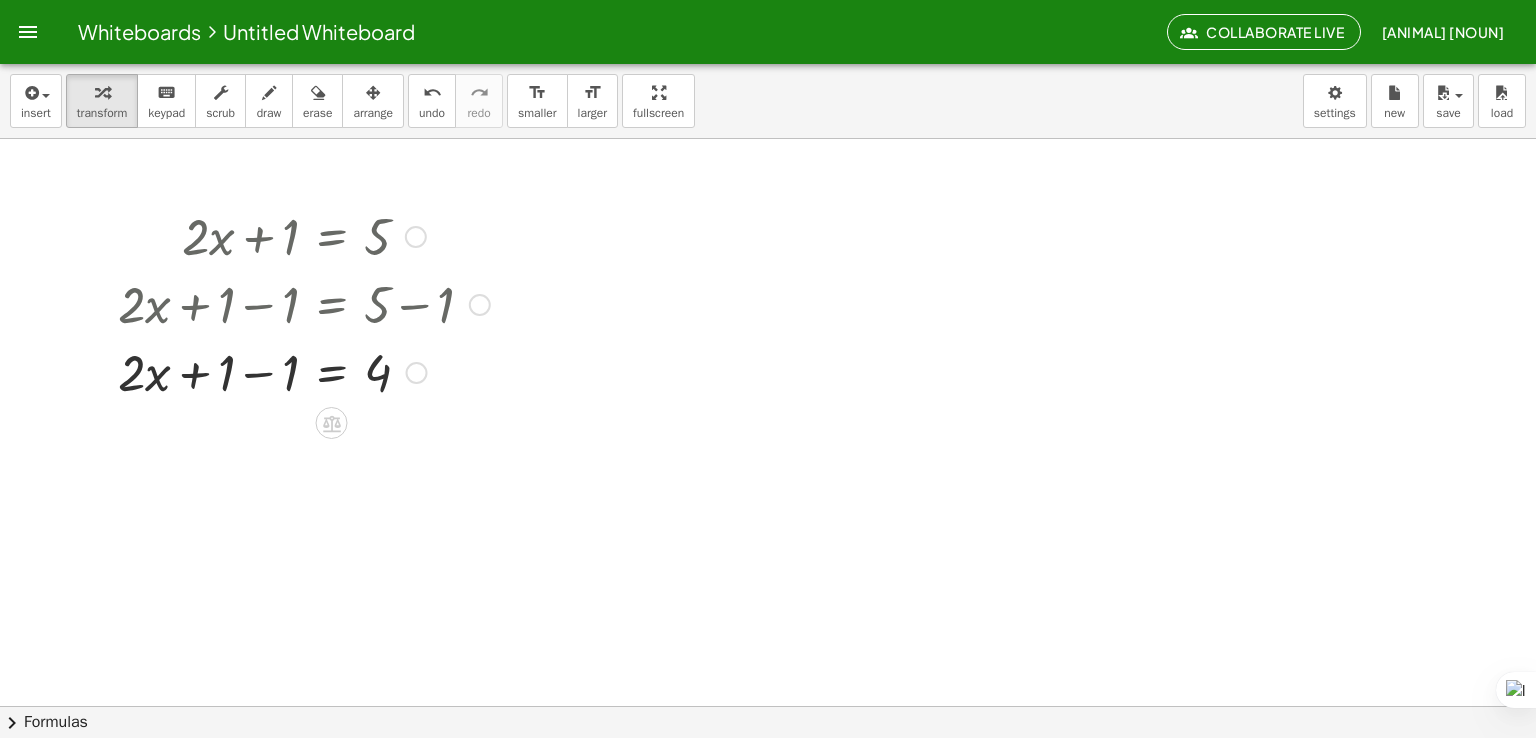 click at bounding box center [417, 373] 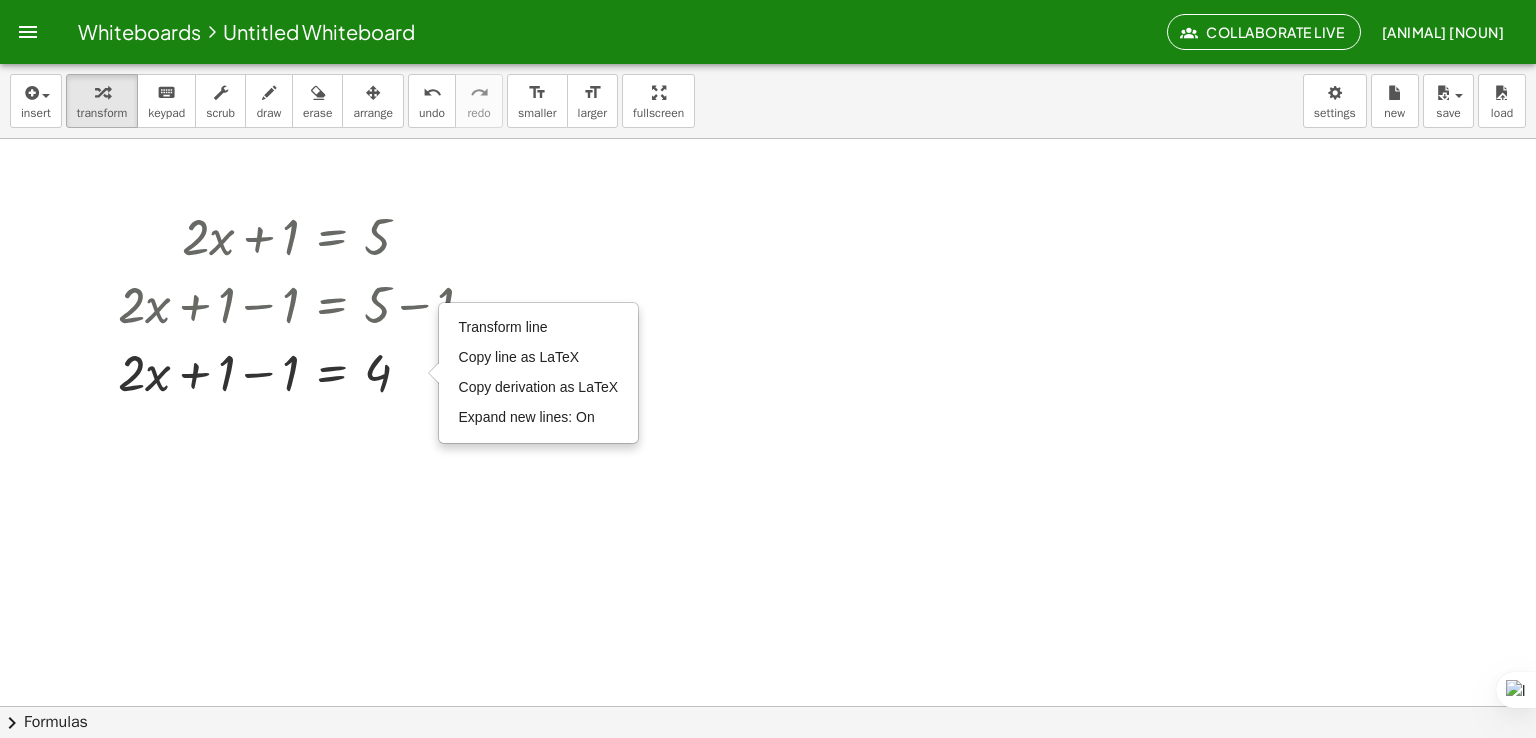 click at bounding box center [768, 770] 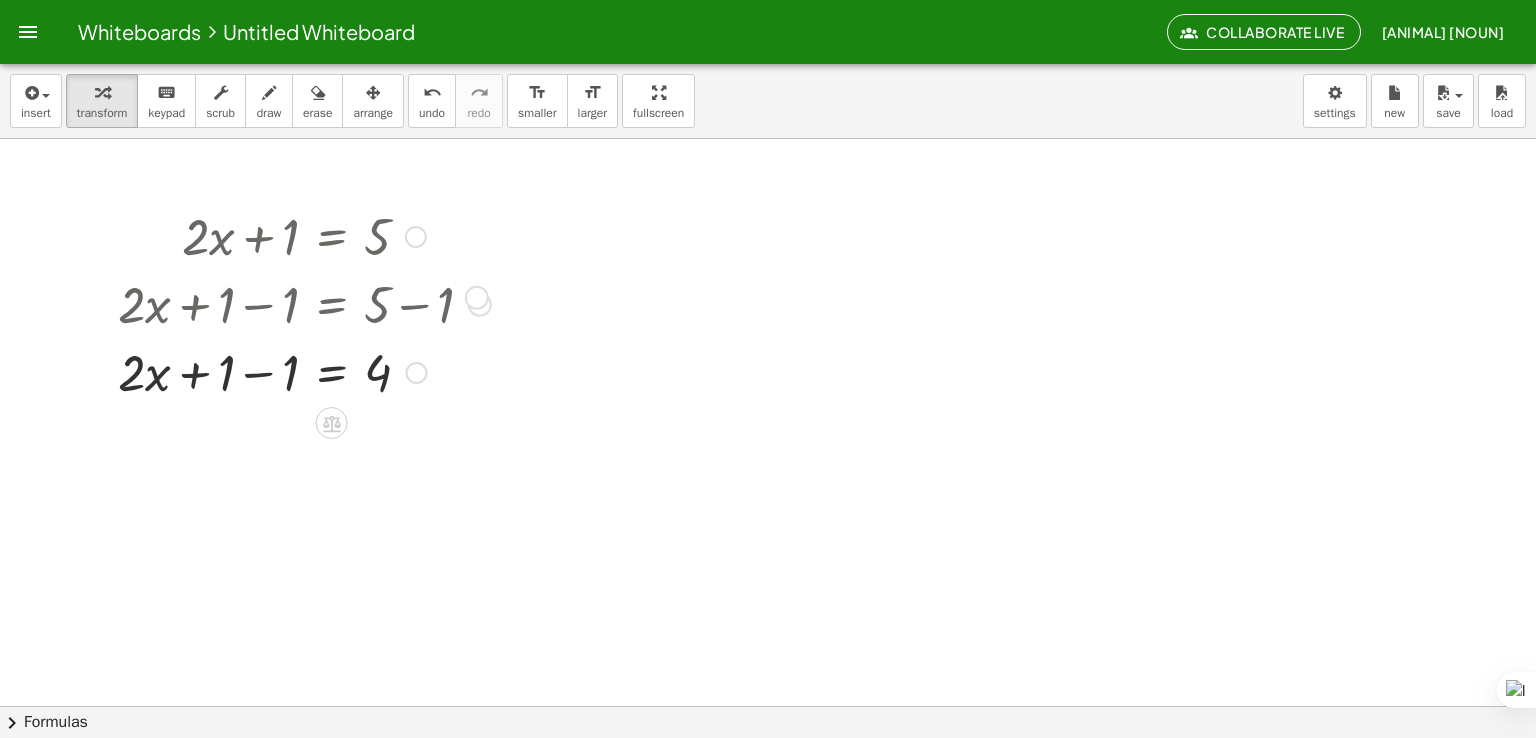 drag, startPoint x: 489, startPoint y: 300, endPoint x: 556, endPoint y: 219, distance: 105.11898 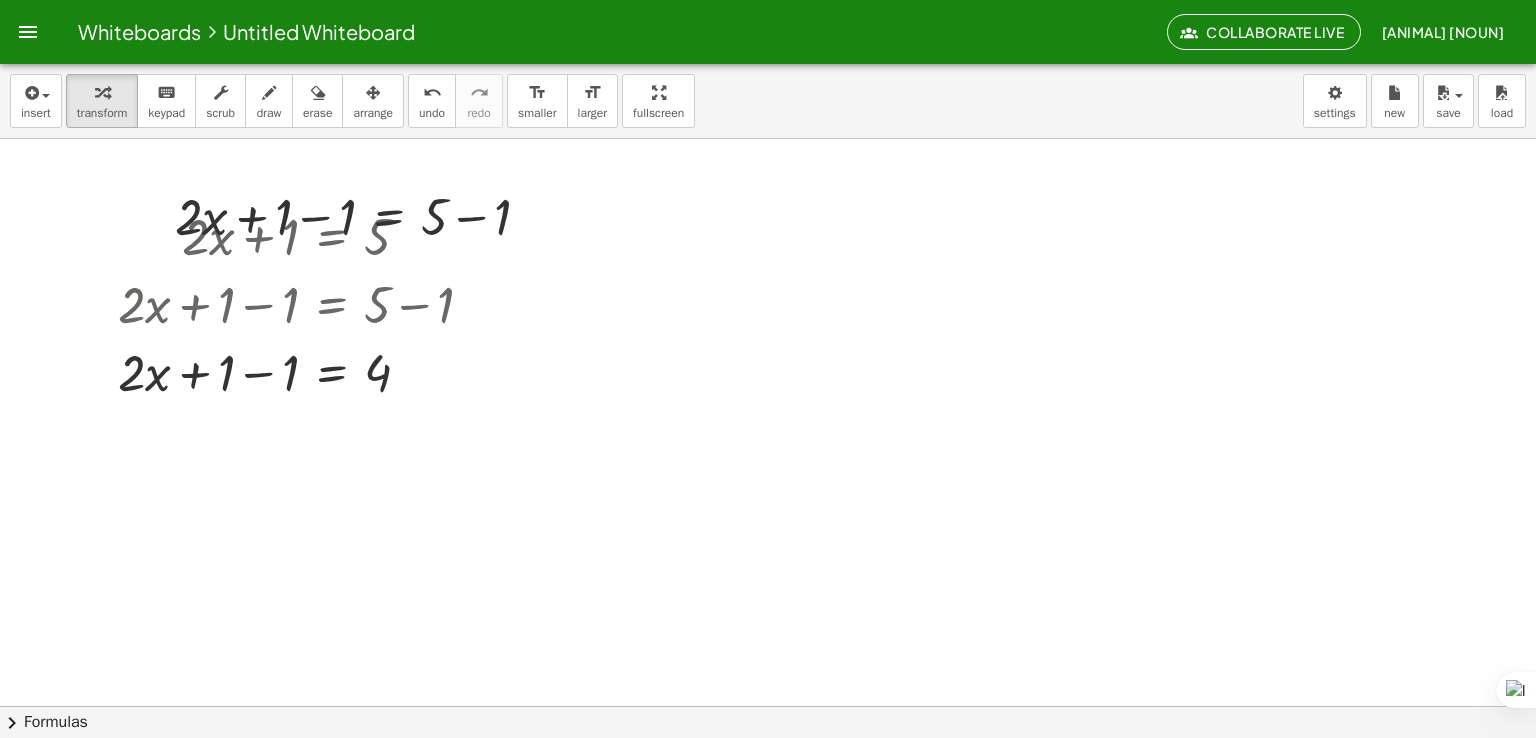drag, startPoint x: 542, startPoint y: 341, endPoint x: 531, endPoint y: 292, distance: 50.219517 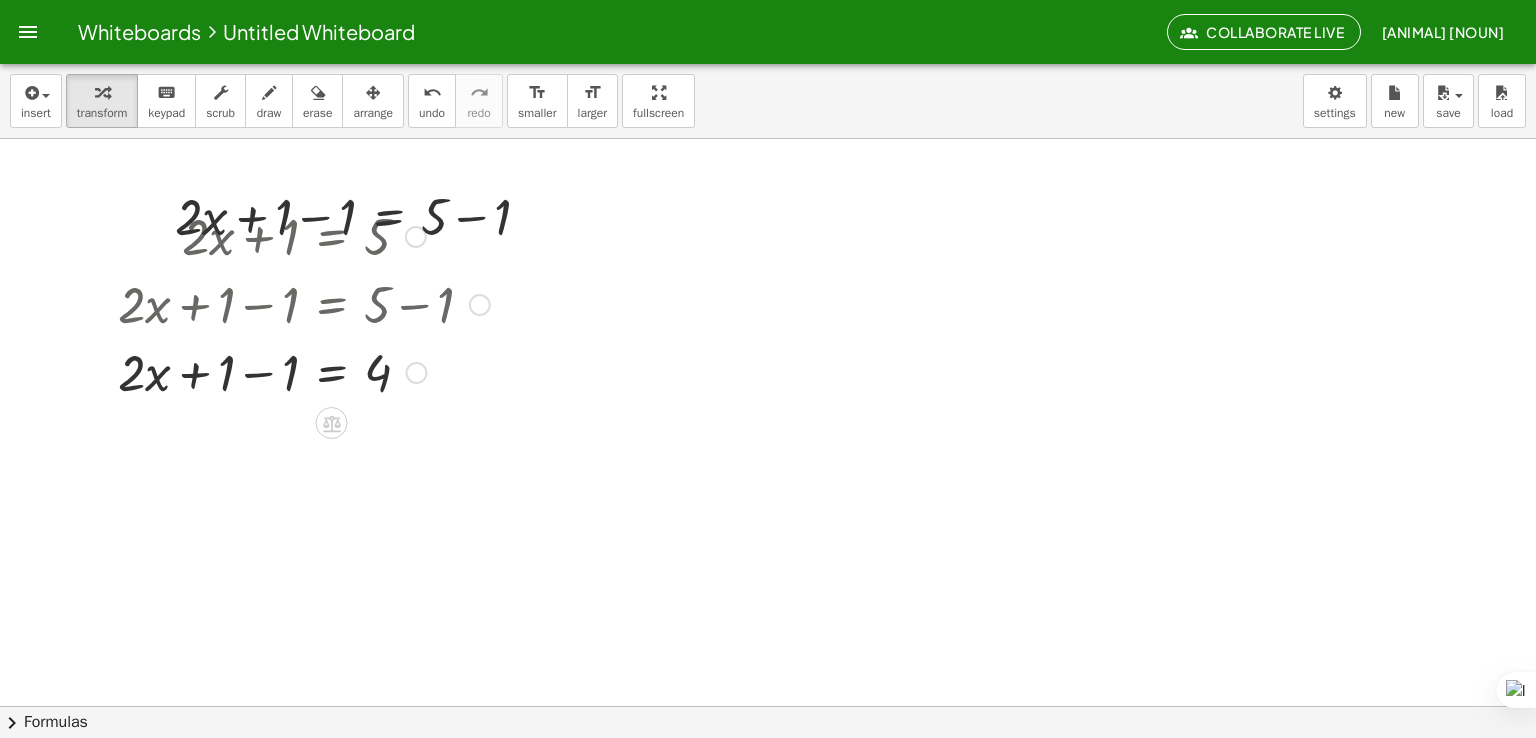 drag, startPoint x: 561, startPoint y: 309, endPoint x: 621, endPoint y: 295, distance: 61.611687 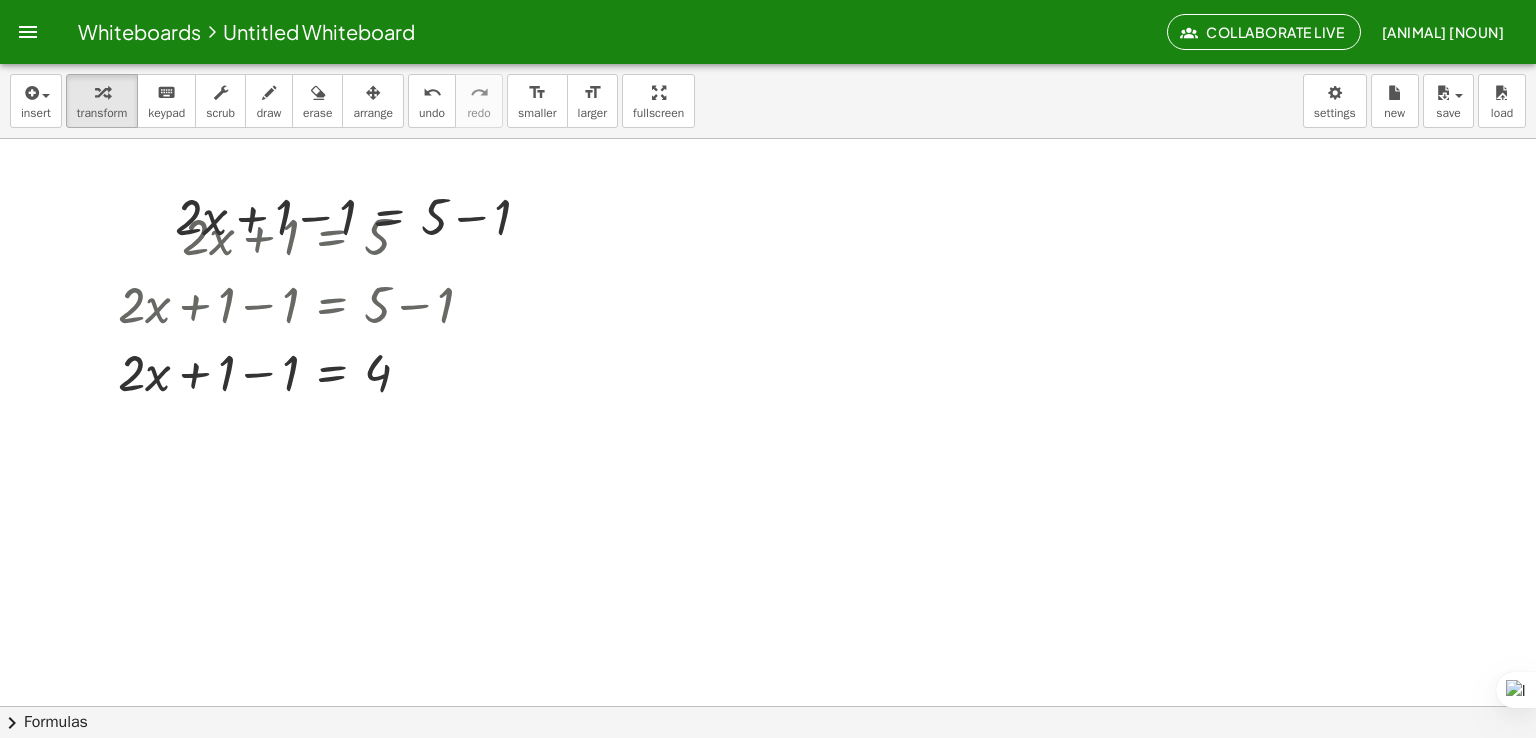 drag, startPoint x: 621, startPoint y: 295, endPoint x: 632, endPoint y: 289, distance: 12.529964 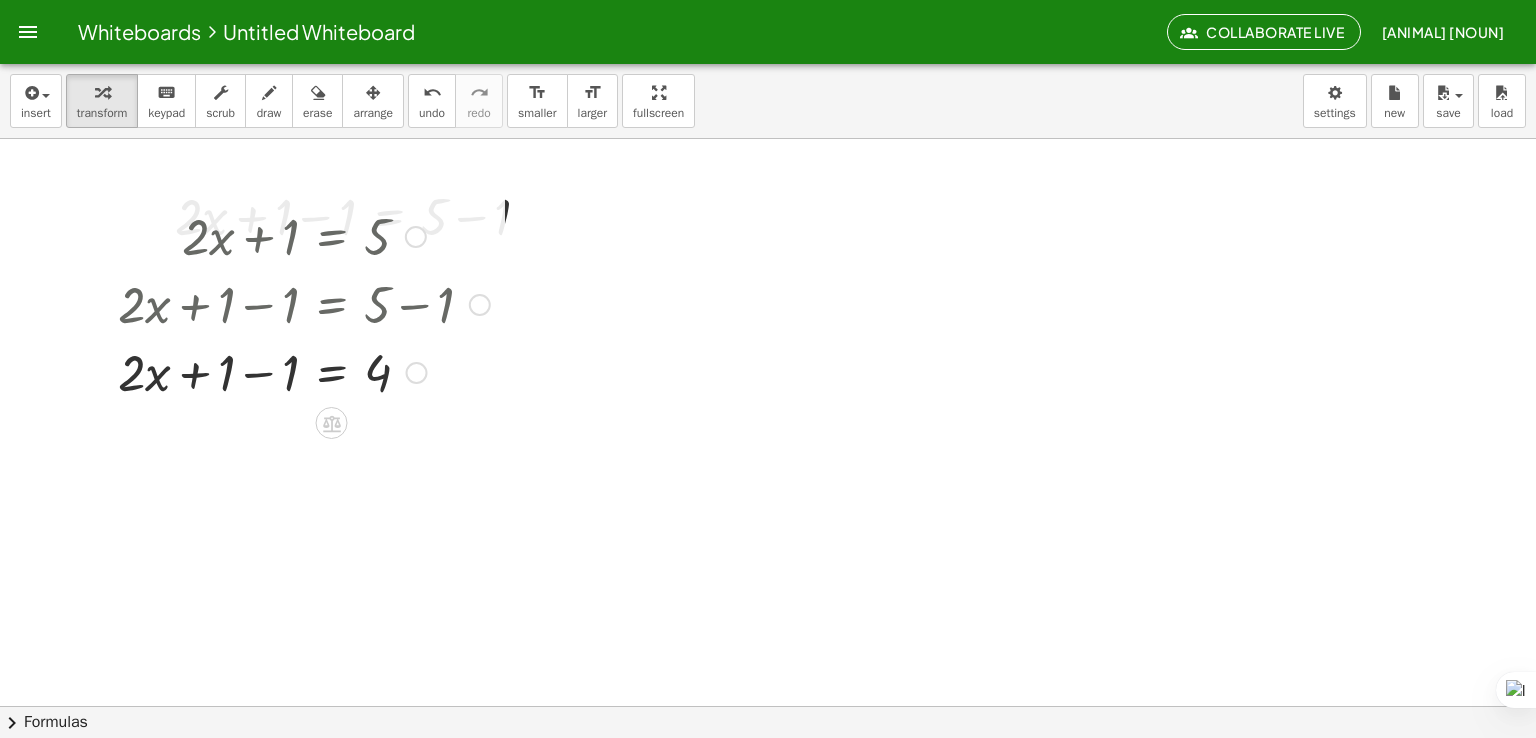 drag, startPoint x: 496, startPoint y: 340, endPoint x: 523, endPoint y: 256, distance: 88.23265 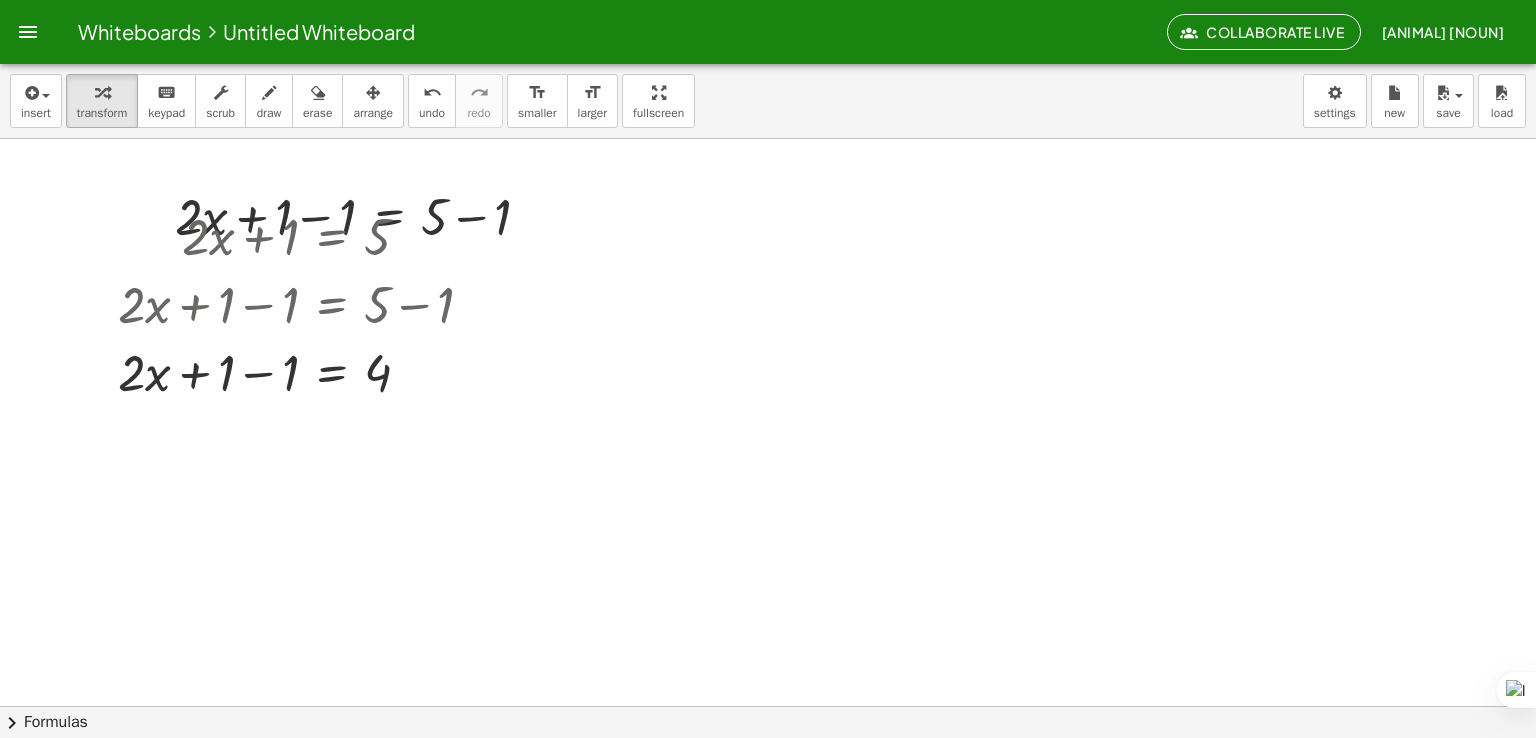 drag, startPoint x: 575, startPoint y: 335, endPoint x: 511, endPoint y: 250, distance: 106.400185 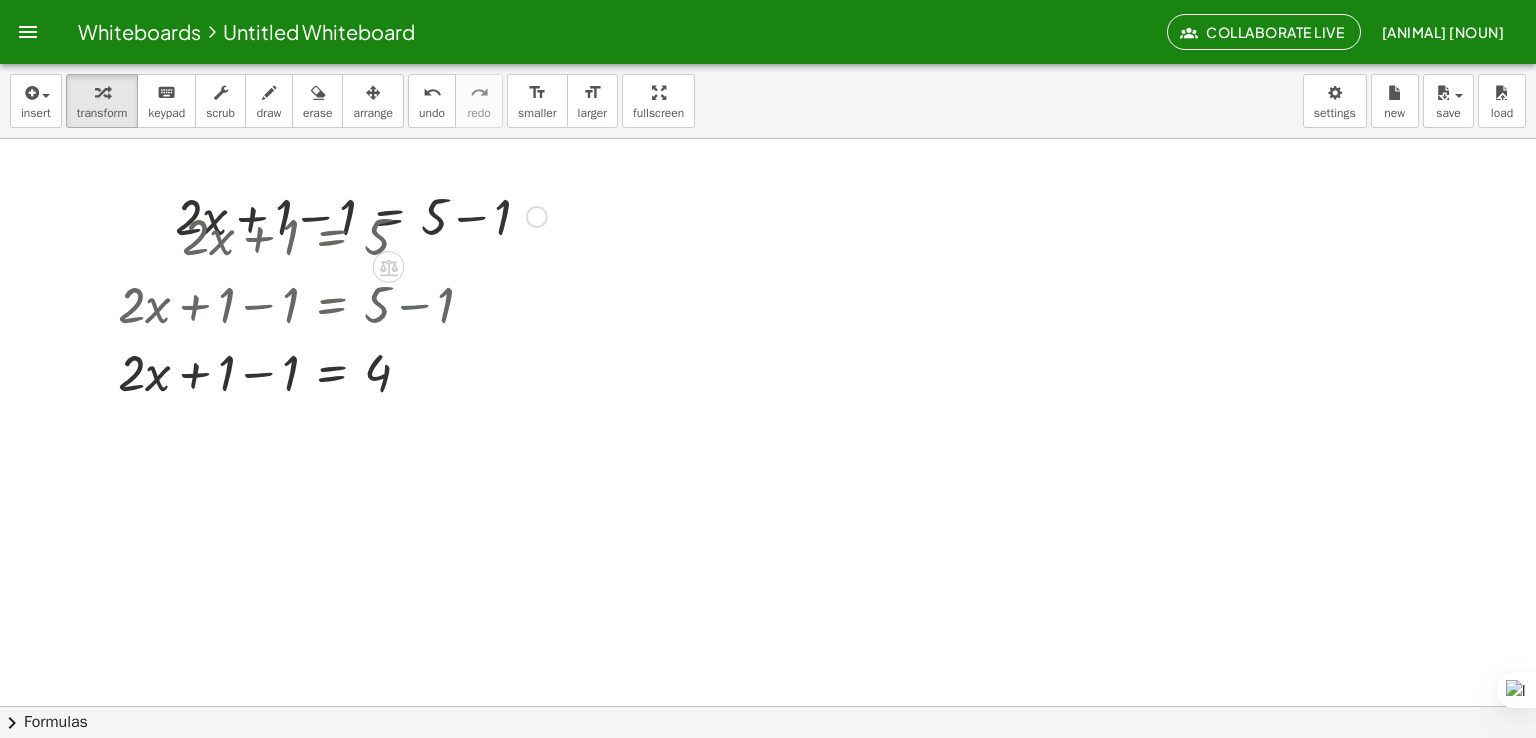 drag, startPoint x: 456, startPoint y: 232, endPoint x: 525, endPoint y: 226, distance: 69.260376 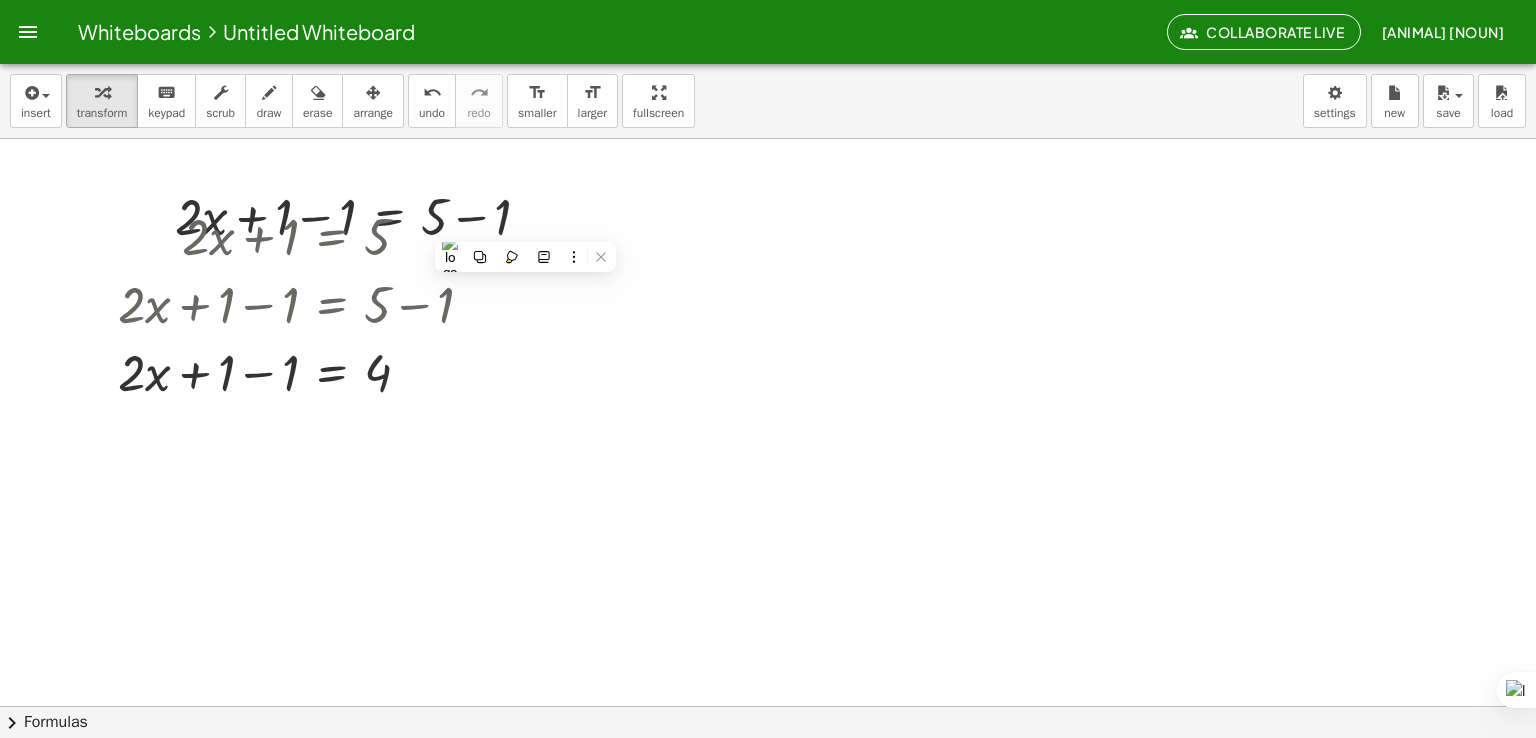 drag, startPoint x: 400, startPoint y: 428, endPoint x: 410, endPoint y: 448, distance: 22.36068 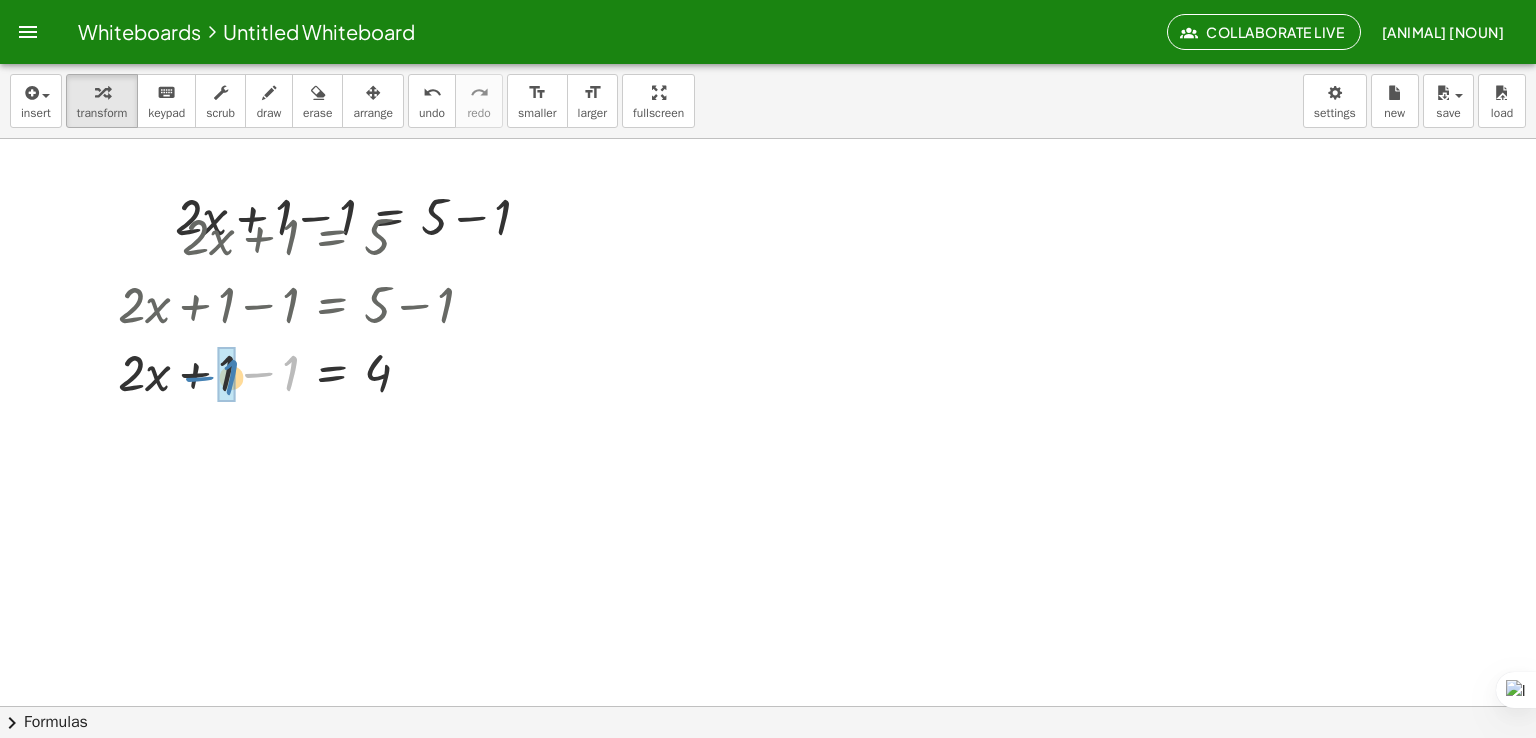 drag, startPoint x: 236, startPoint y: 368, endPoint x: 168, endPoint y: 372, distance: 68.117546 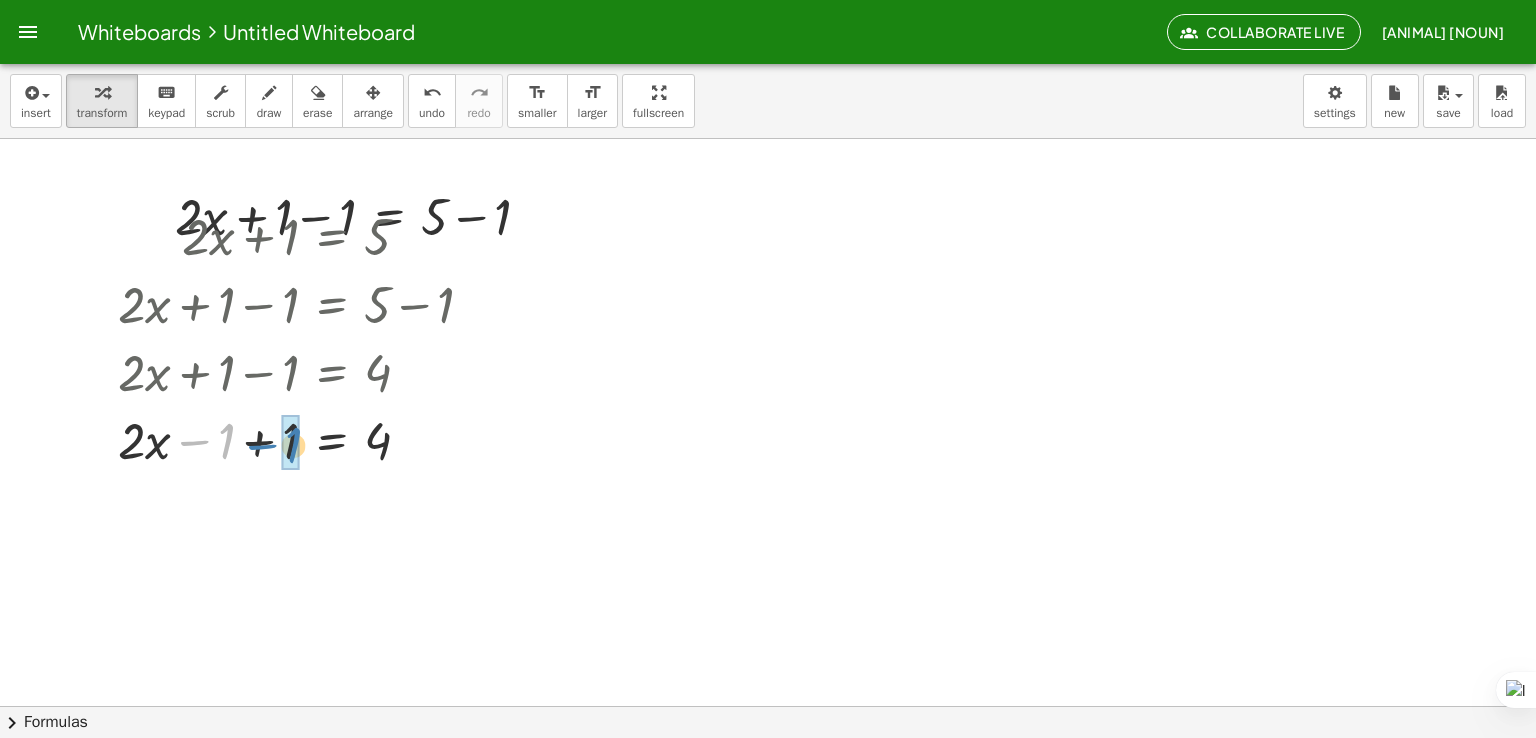 drag, startPoint x: 232, startPoint y: 433, endPoint x: 299, endPoint y: 437, distance: 67.11929 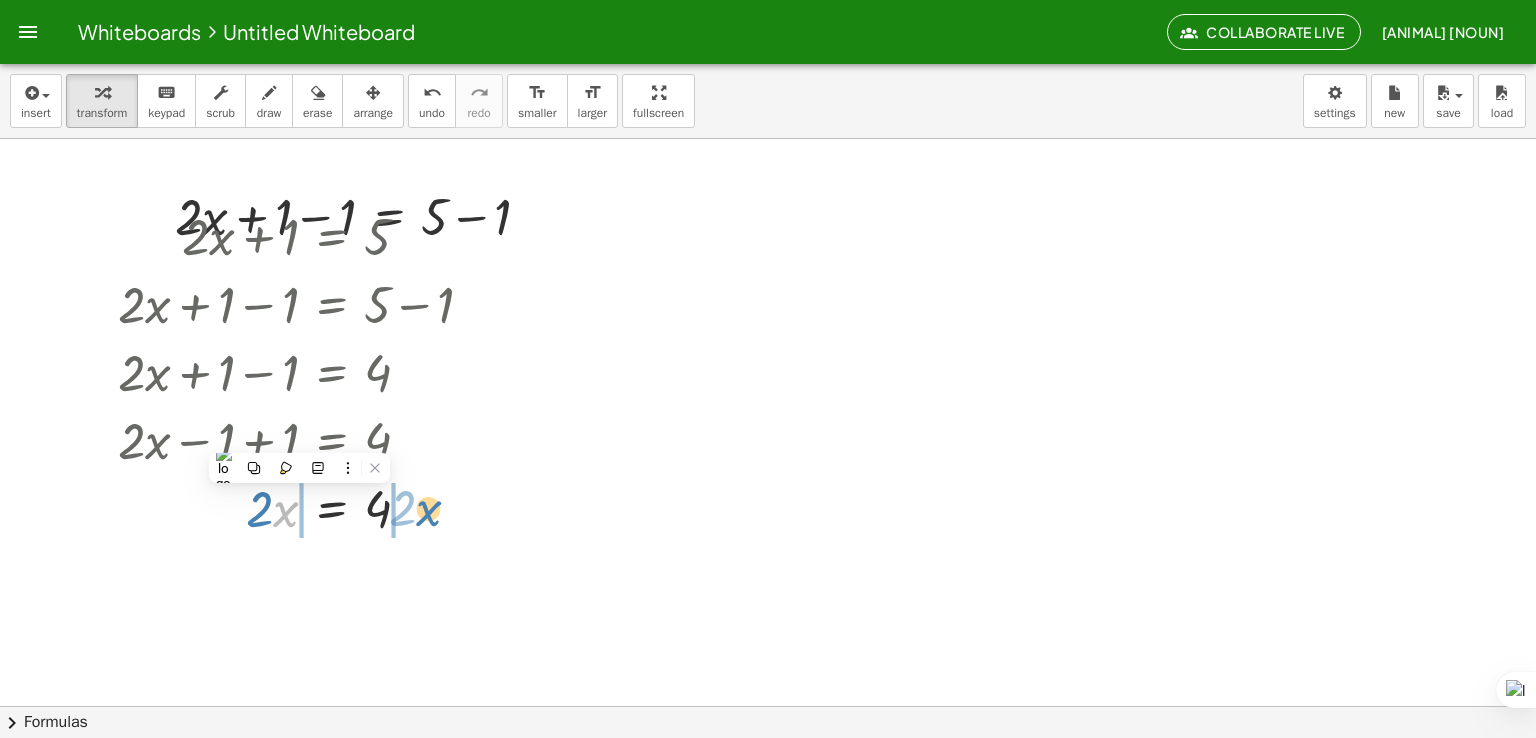 drag, startPoint x: 280, startPoint y: 506, endPoint x: 424, endPoint y: 504, distance: 144.01389 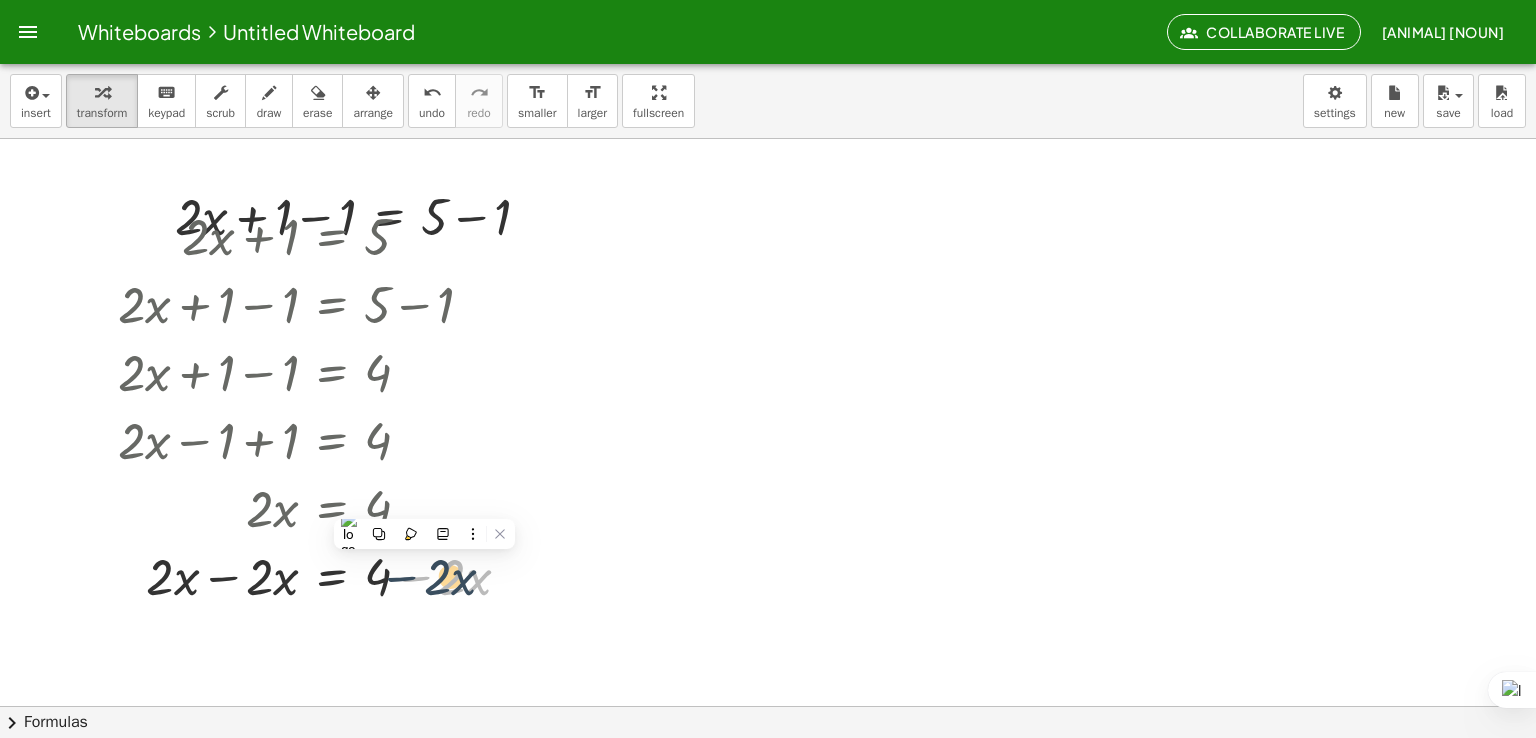 drag, startPoint x: 393, startPoint y: 580, endPoint x: 331, endPoint y: 580, distance: 62 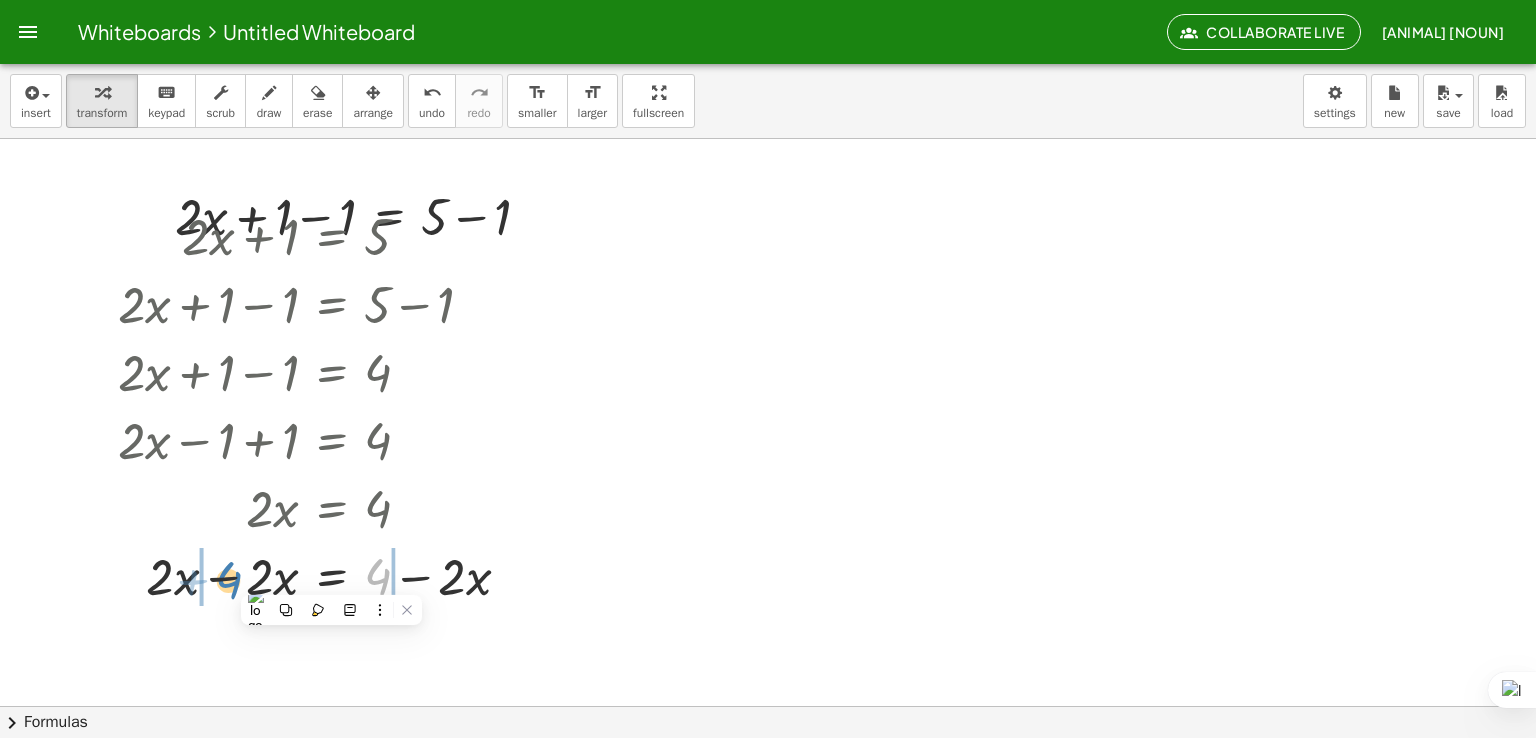 drag, startPoint x: 372, startPoint y: 577, endPoint x: 223, endPoint y: 580, distance: 149.0302 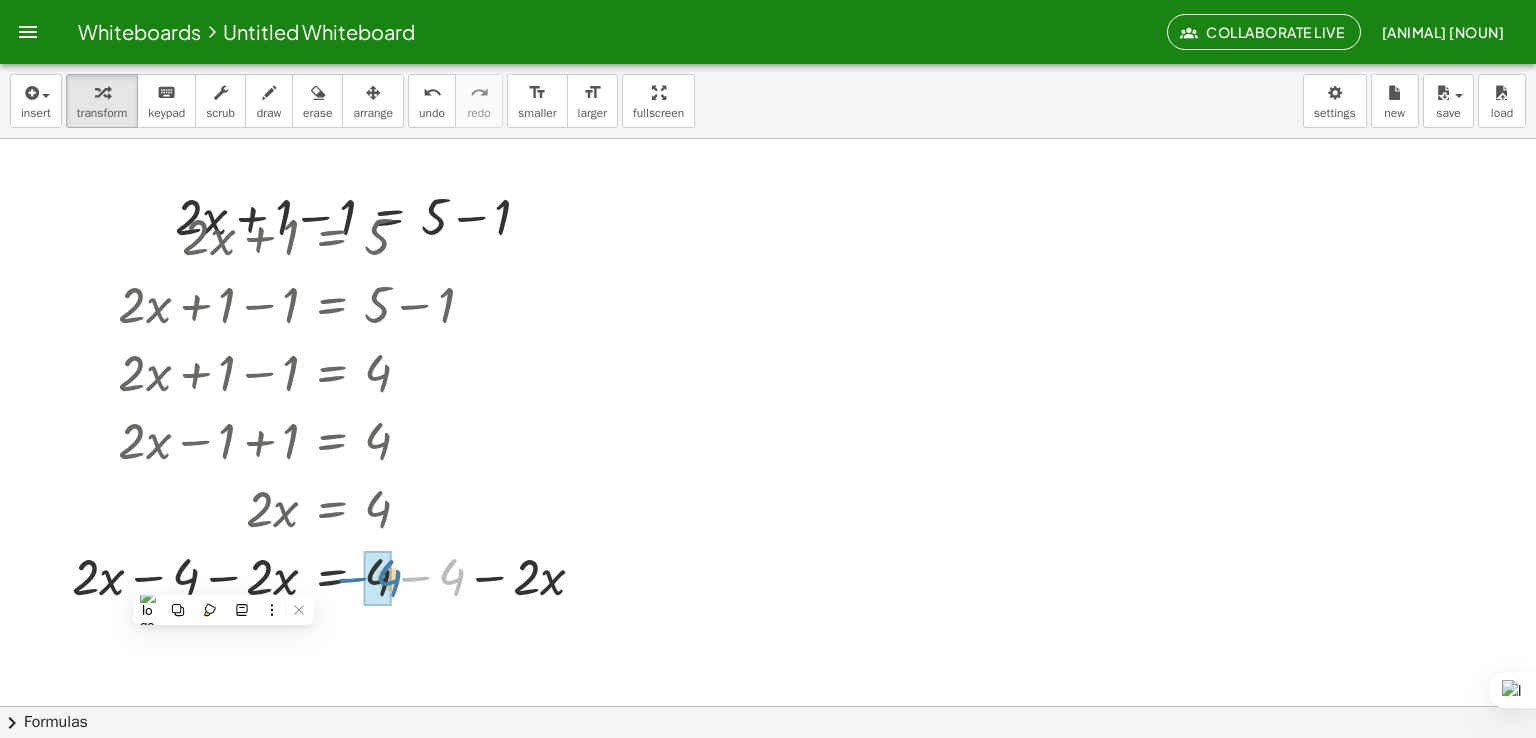 drag, startPoint x: 448, startPoint y: 581, endPoint x: 384, endPoint y: 582, distance: 64.00781 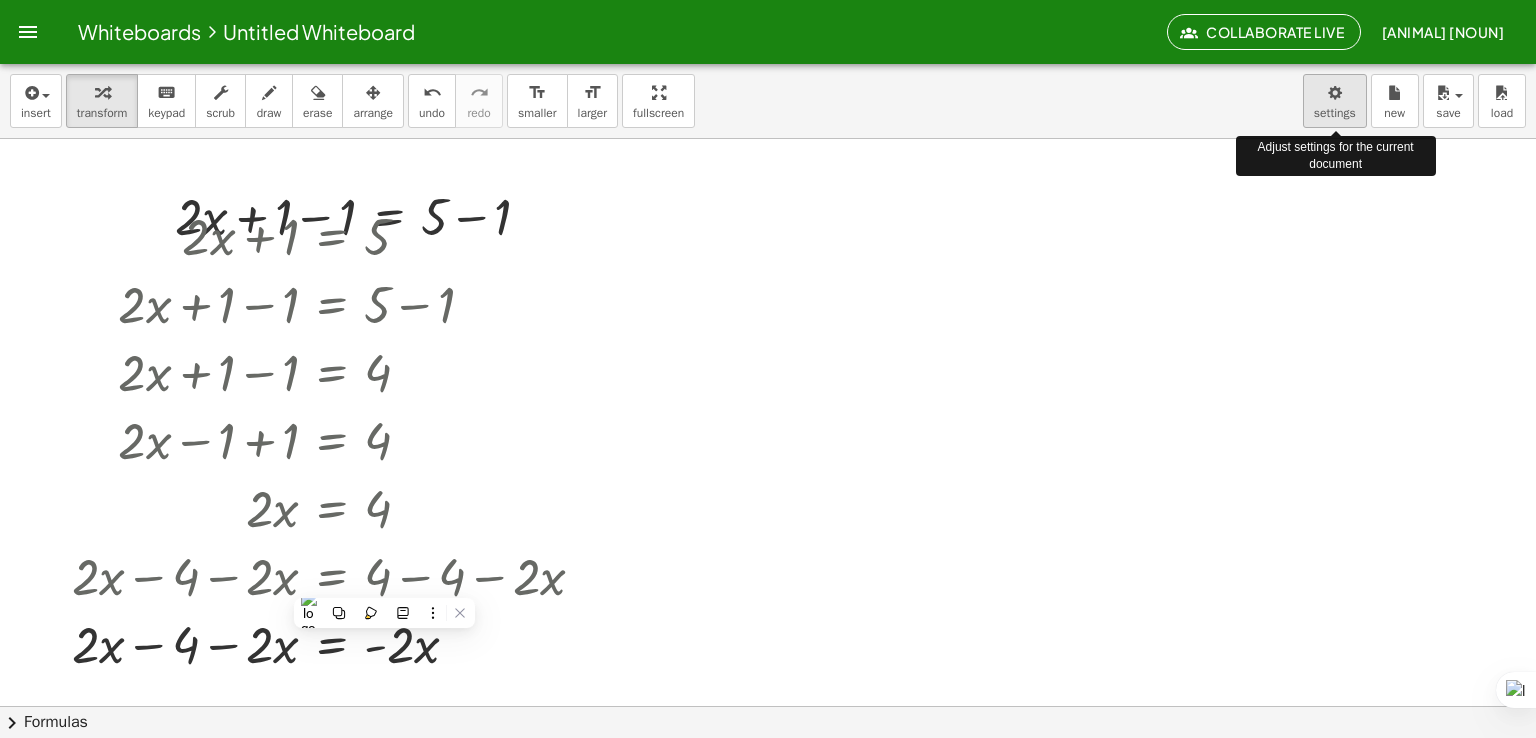 click on "Whiteboards     Untitled Whiteboard Collaborate Live  [ANIMAL] [NOUN] Graspable Math Activities Whiteboards Account   insert select one: Math Expression Function Text Youtube Video Graphing Geometry Geometry 3D transform keyboard keypad scrub draw erase arrange undo undo redo redo format_size smaller format_size larger fullscreen load   save new settings Adjust settings for the current document + · 2 · x + 1 = 5 + · 2 · x + 1 − 1 = + 5 − 1 + · 2 · x + 1 − 1 = 4 + · 2 · x − 1 + 1 = 4 + · 2 · x + 0 = 4 · 2 · x = 4 + · 2 · x − · 2 · x = + 4 − · 2 · x + · 2 · x − 4 − · 2 · x = + 4 − 4 − · 2 · x + · 2 · x − 4 − · 2 · x = + 0 − · 2 · x = + · 2 · x − · 2 · x · 2 · x − 4 - Transform line Copy line as LaTeX Copy derivation as LaTeX Expand new lines: On + · 2 · x + 1 − 1 = + 5 − 1 × chevron_right  Formulas
Drag one side of a formula onto a highlighted expression on the canvas to apply it.
Quadratic Formula" at bounding box center (768, 369) 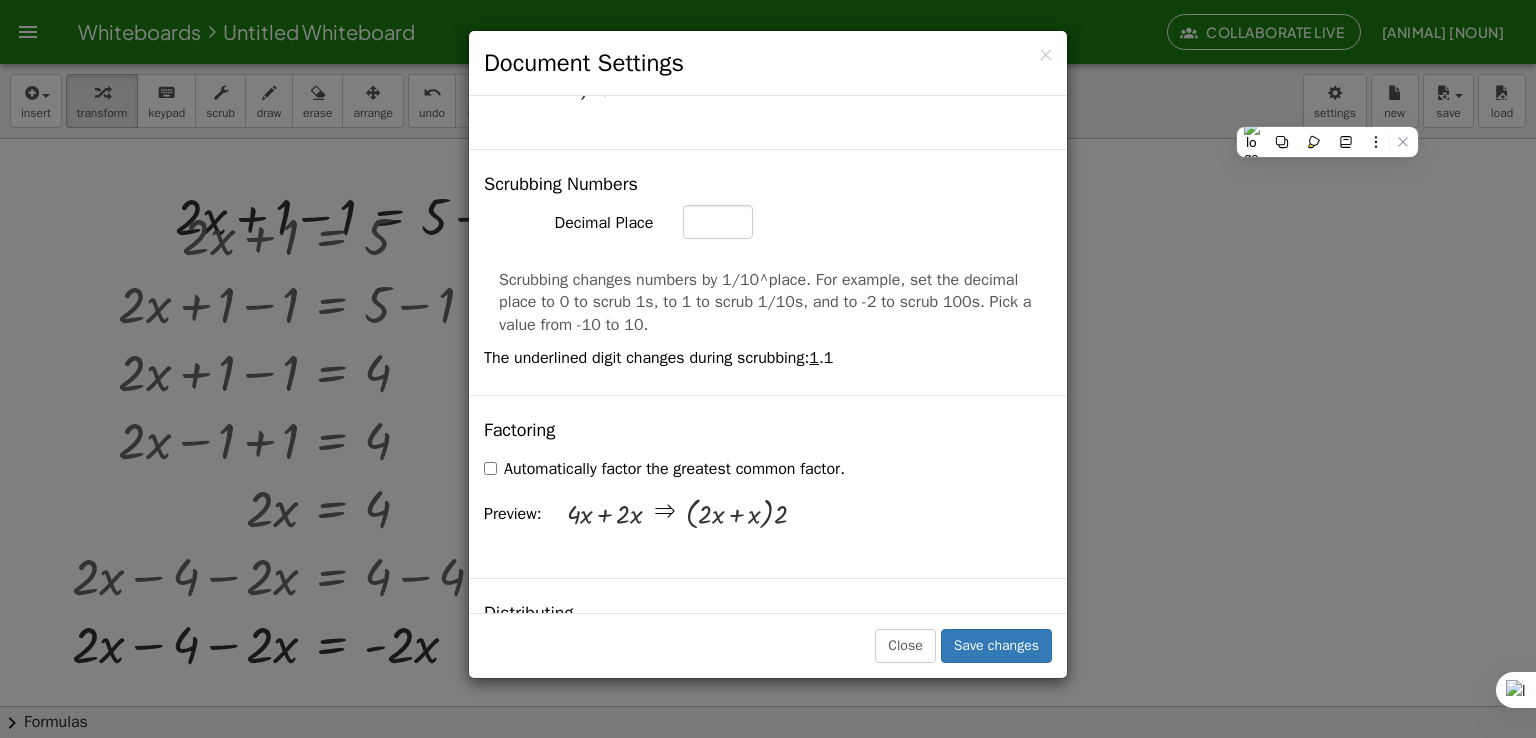 scroll, scrollTop: 1100, scrollLeft: 0, axis: vertical 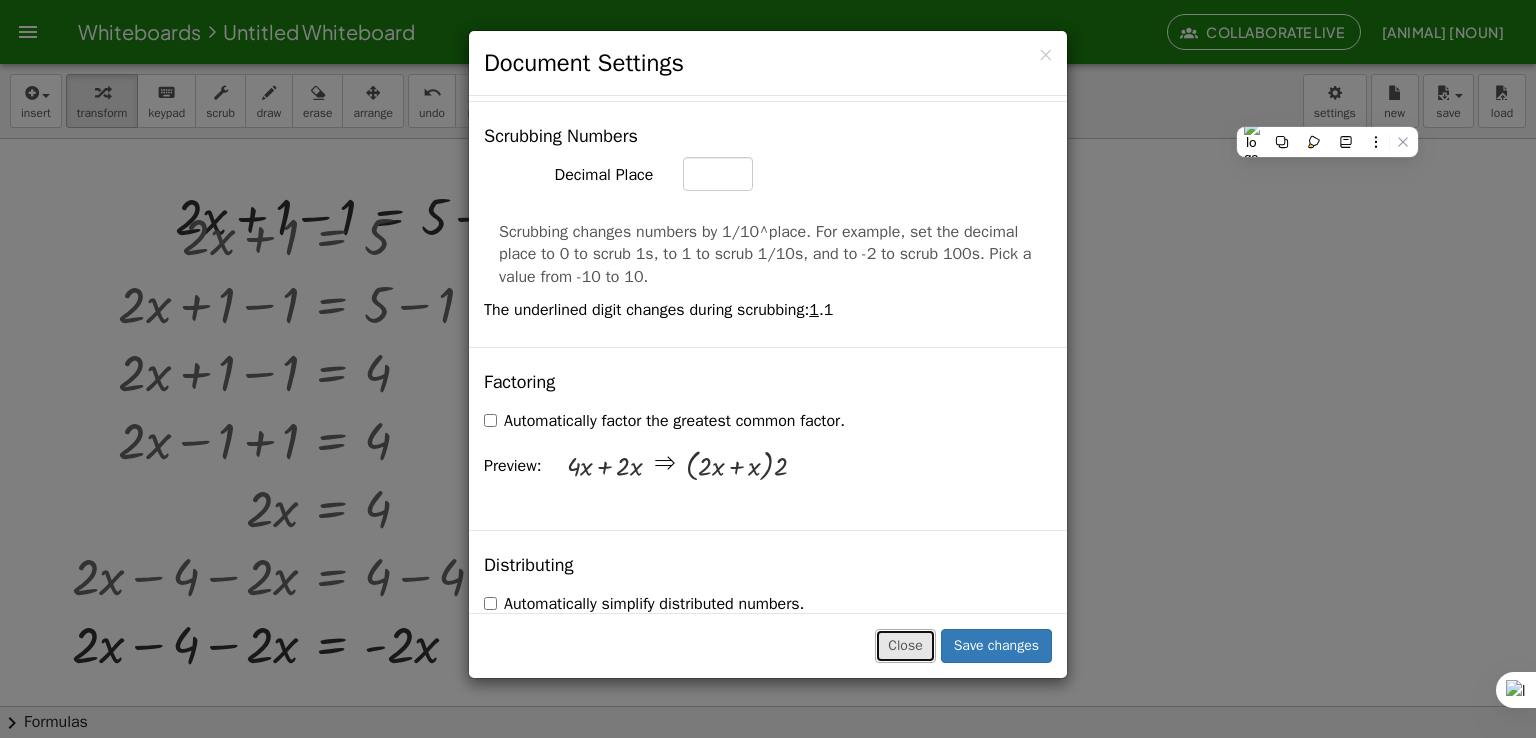 click on "Close" at bounding box center (905, 646) 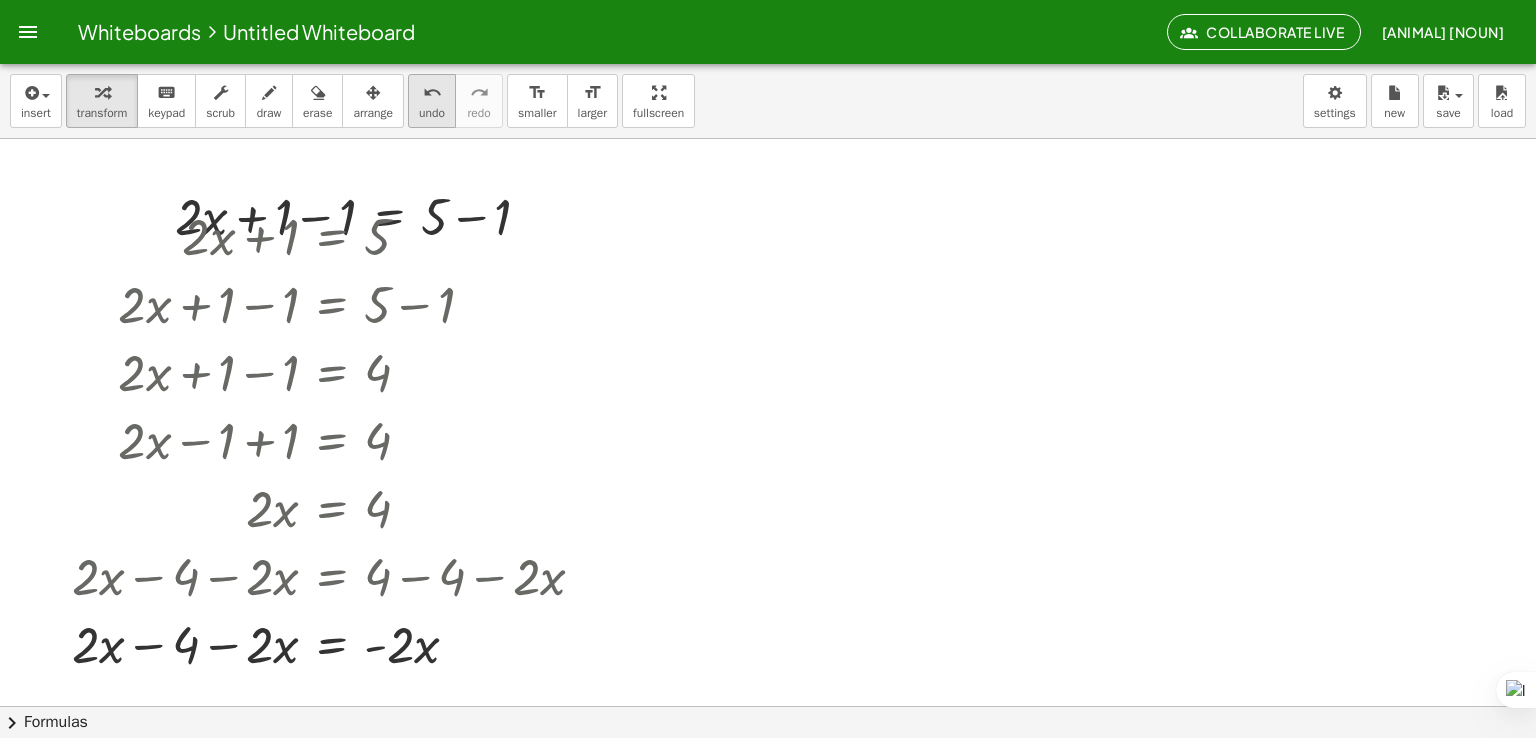 click on "undo undo" at bounding box center (432, 101) 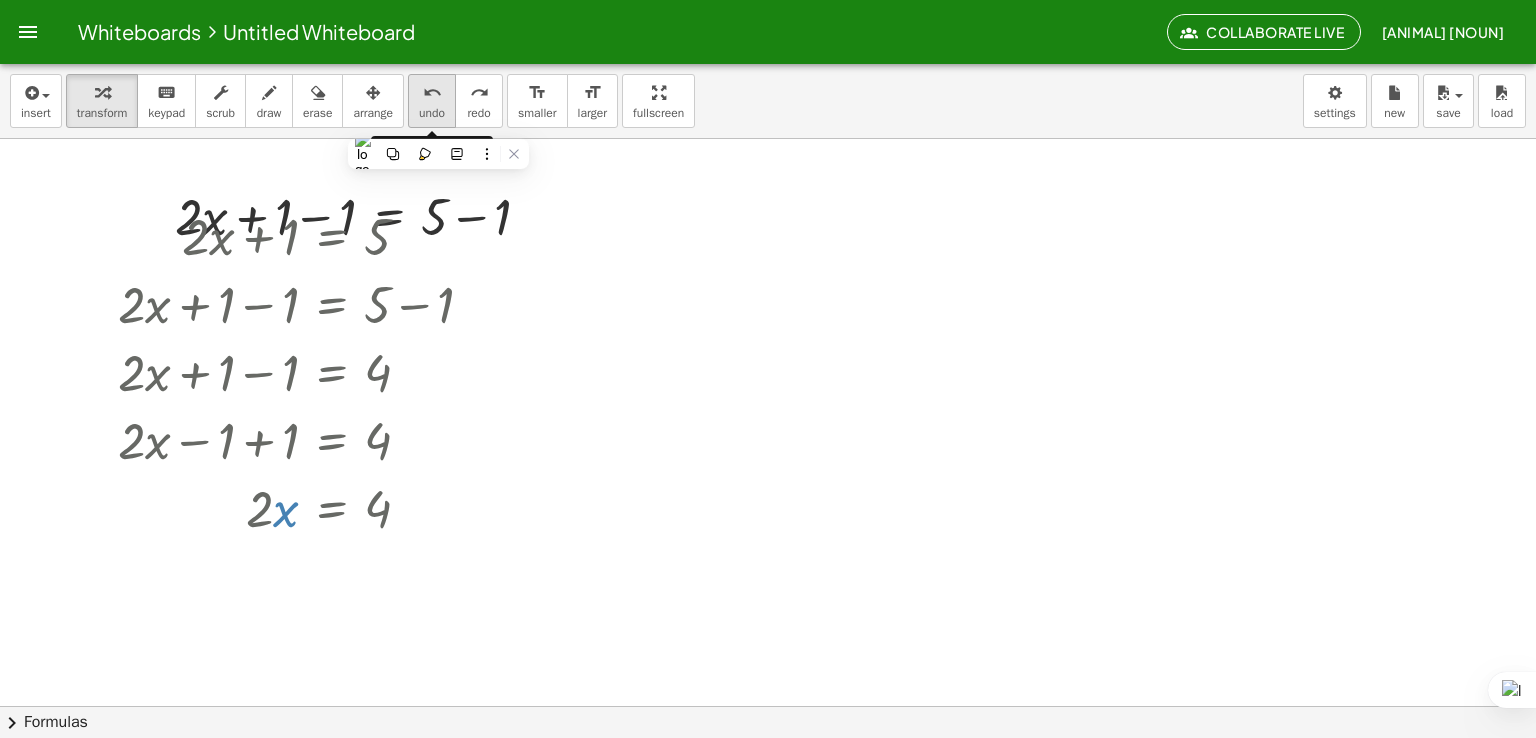click on "undo undo" at bounding box center [432, 101] 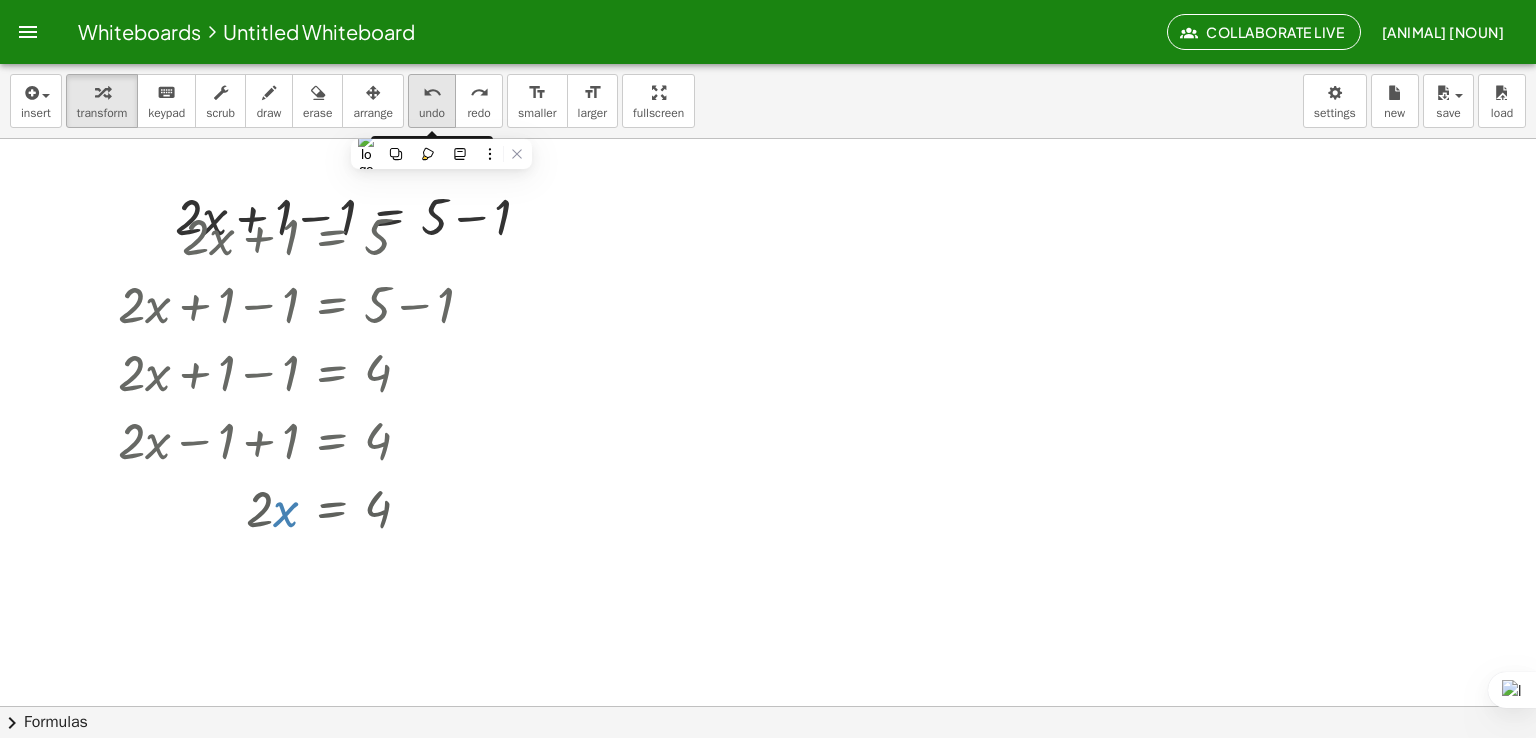 click on "undo undo" at bounding box center (432, 101) 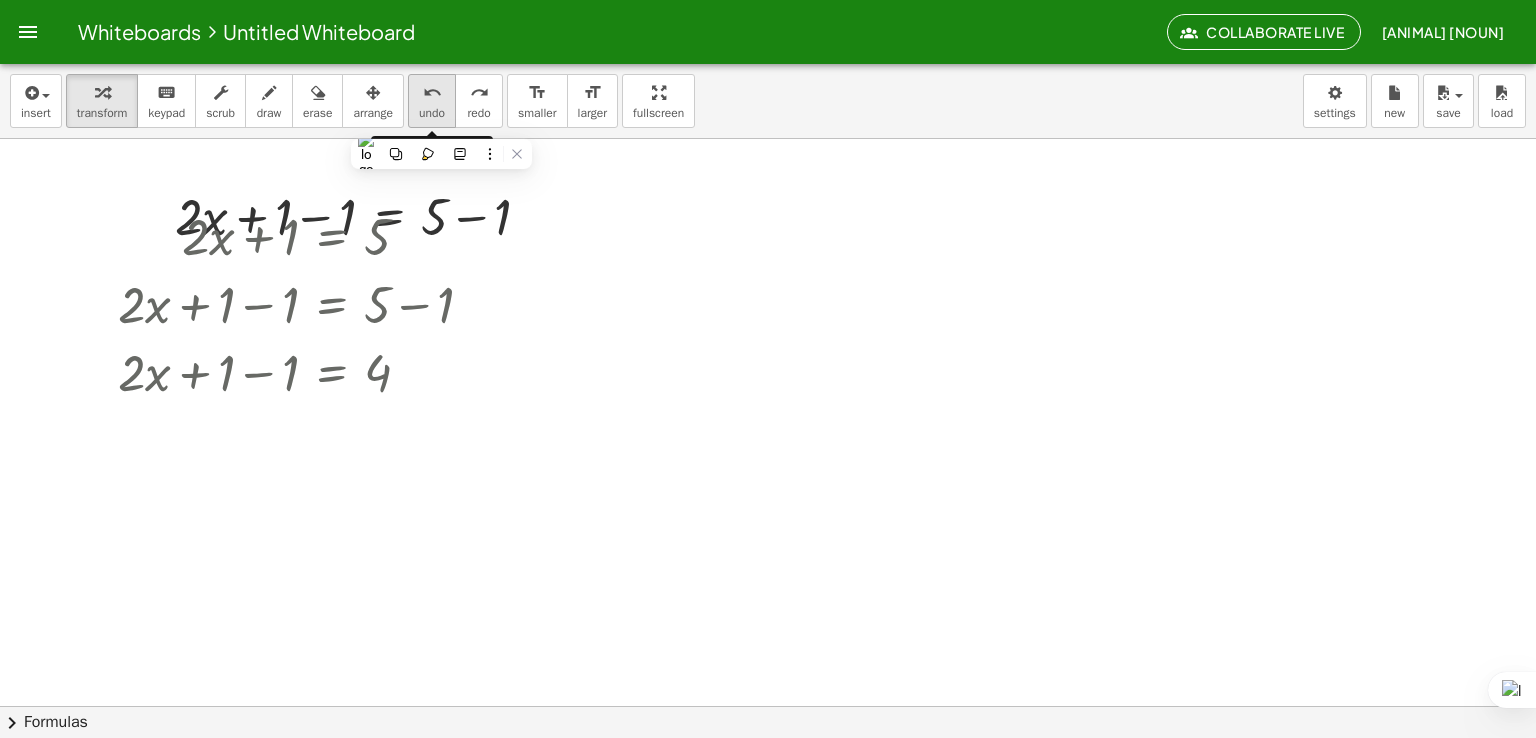 click on "undo undo" at bounding box center [432, 101] 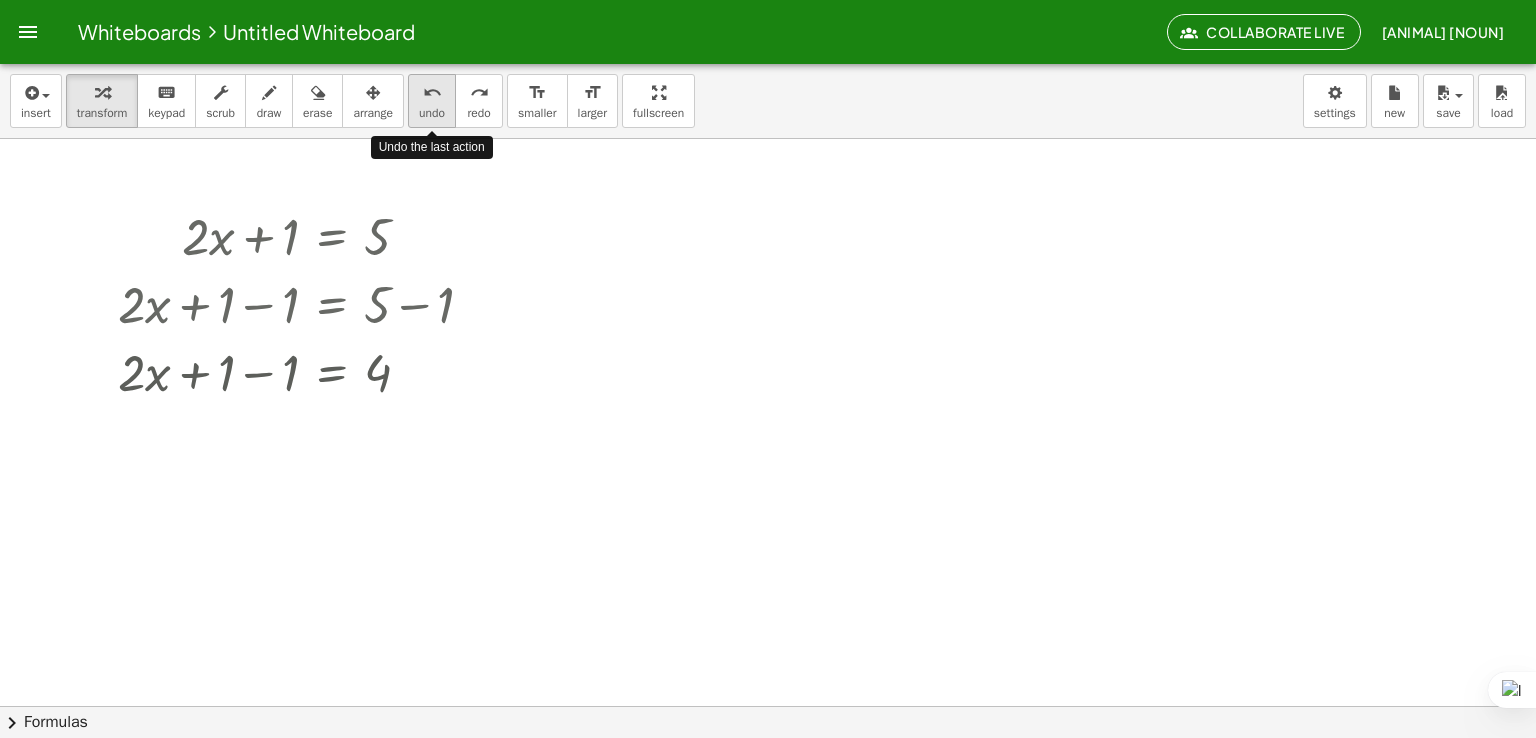 click on "undo undo" at bounding box center (432, 101) 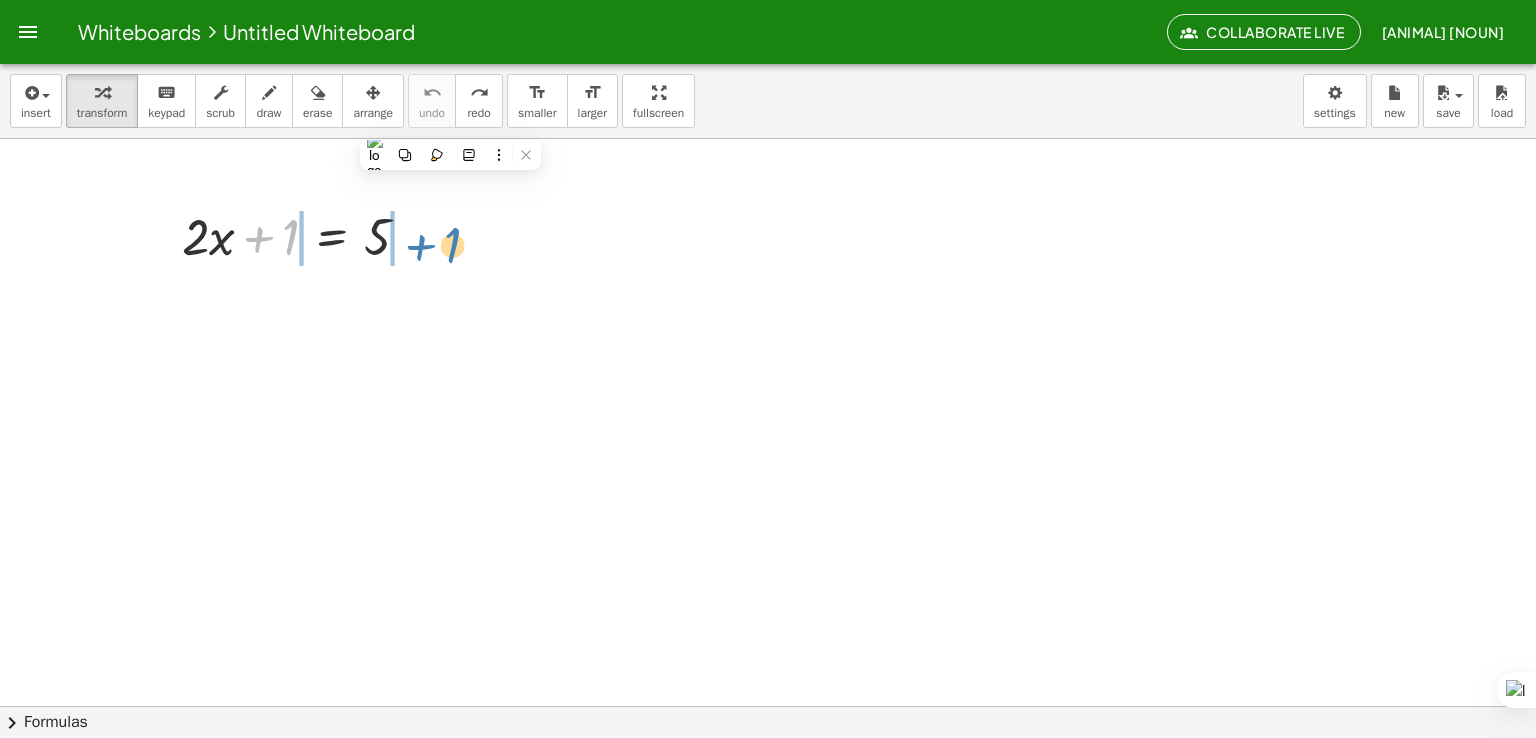 drag, startPoint x: 296, startPoint y: 221, endPoint x: 464, endPoint y: 228, distance: 168.14577 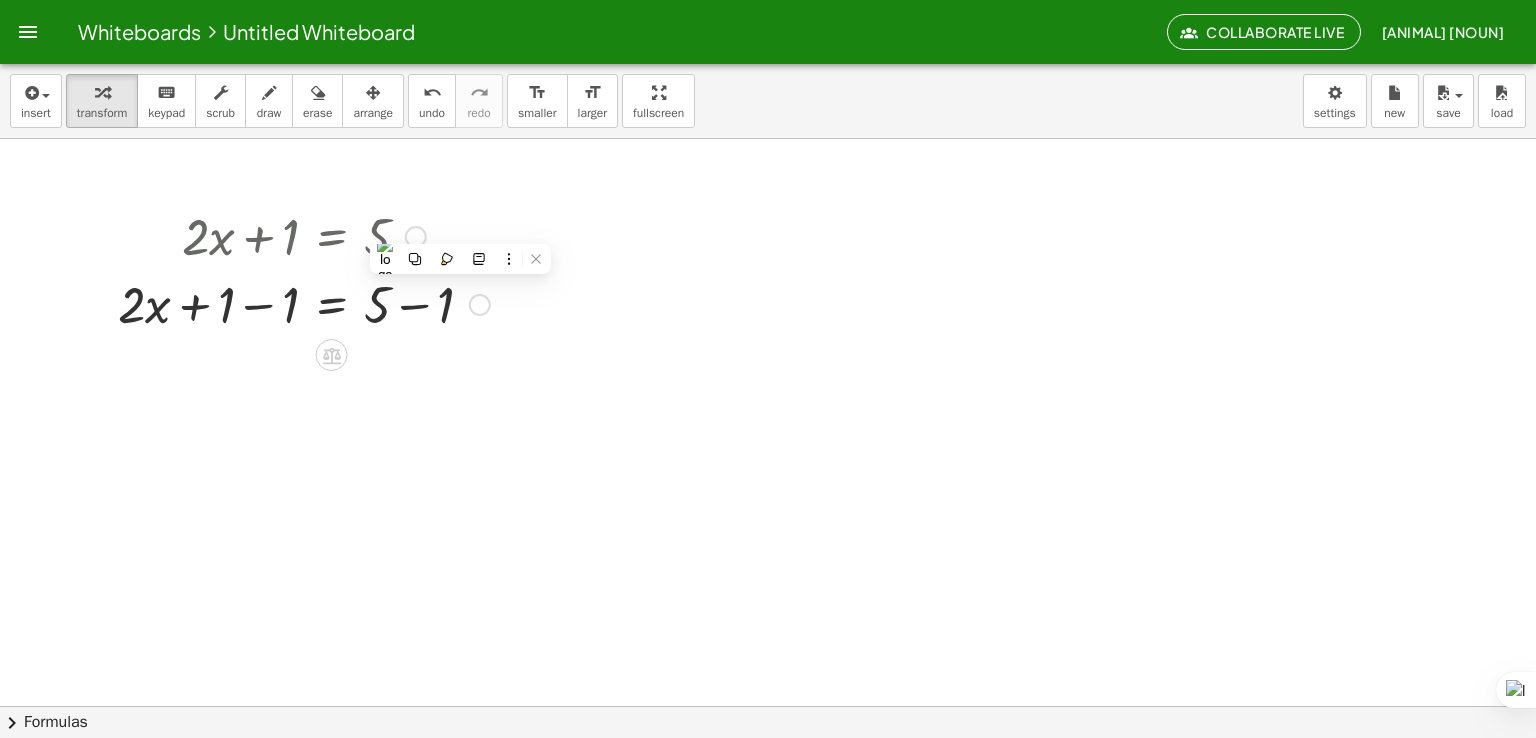 click at bounding box center [304, 235] 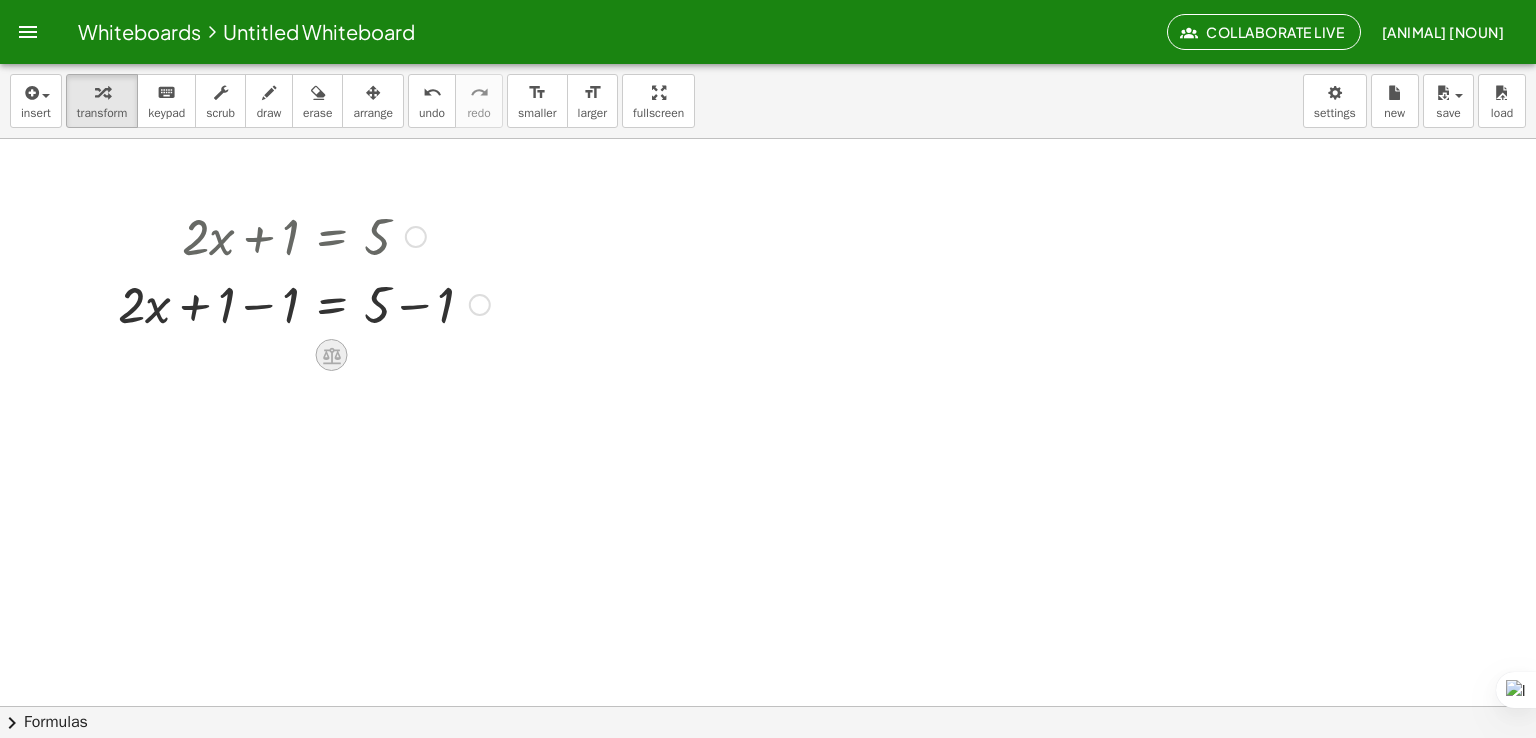 click 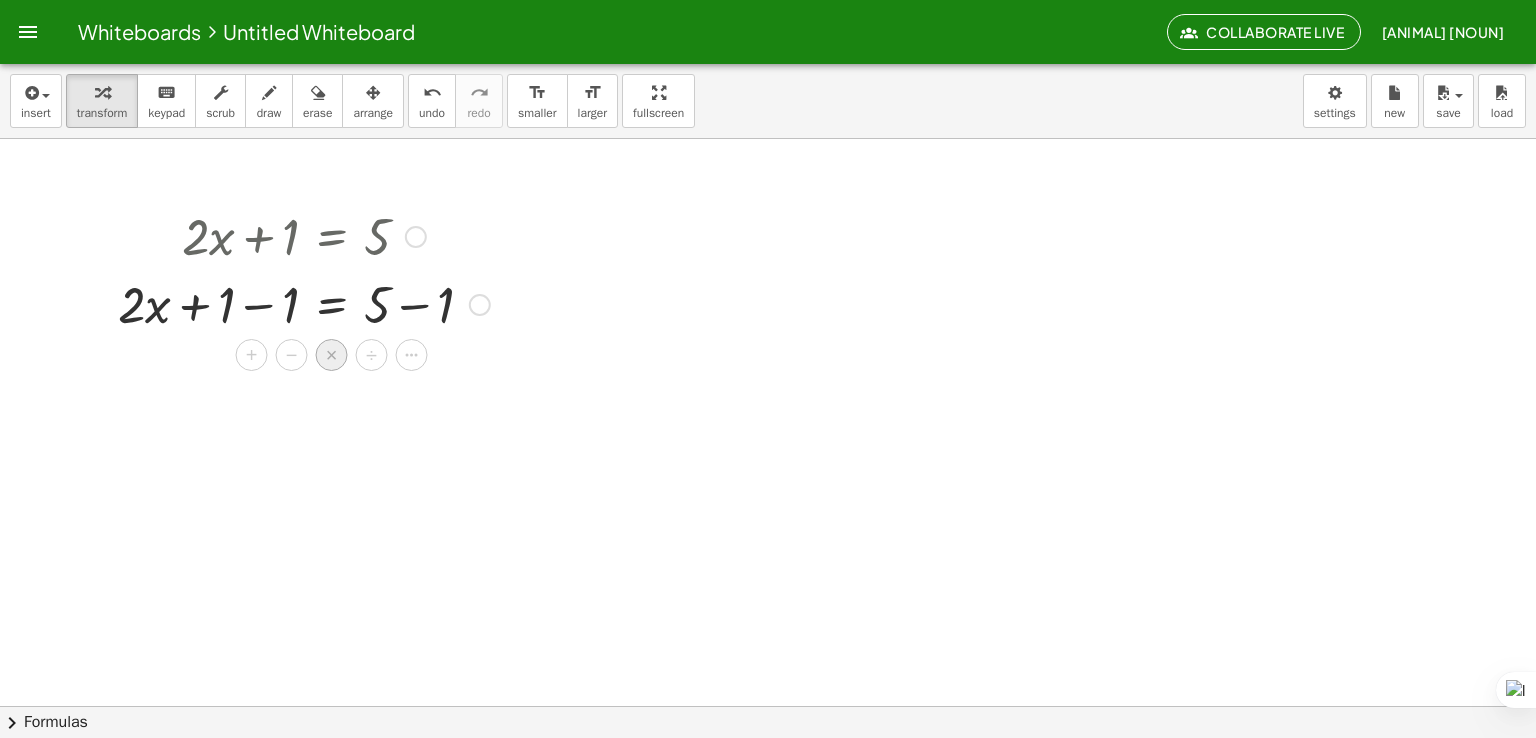 click on "×" at bounding box center [332, 355] 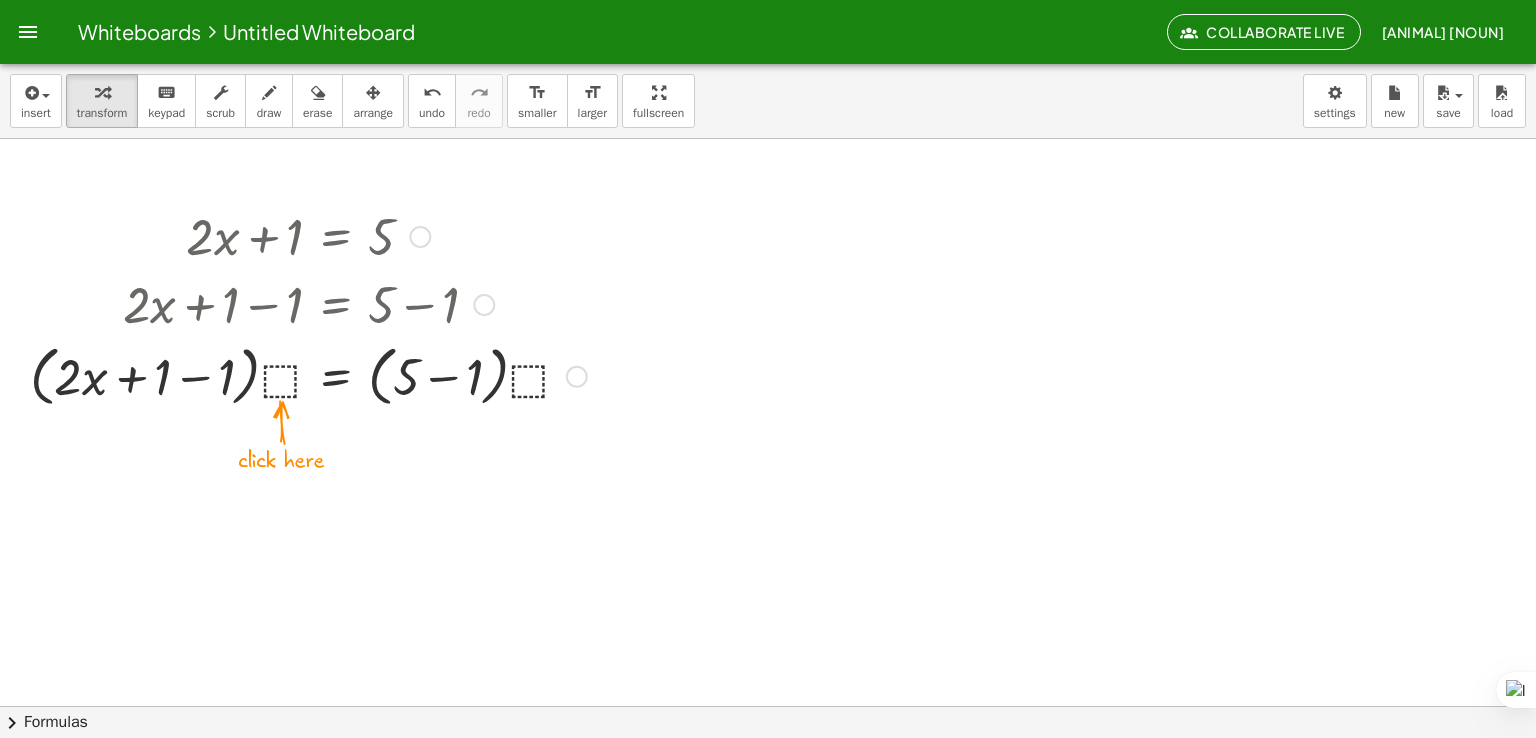 click at bounding box center (308, 375) 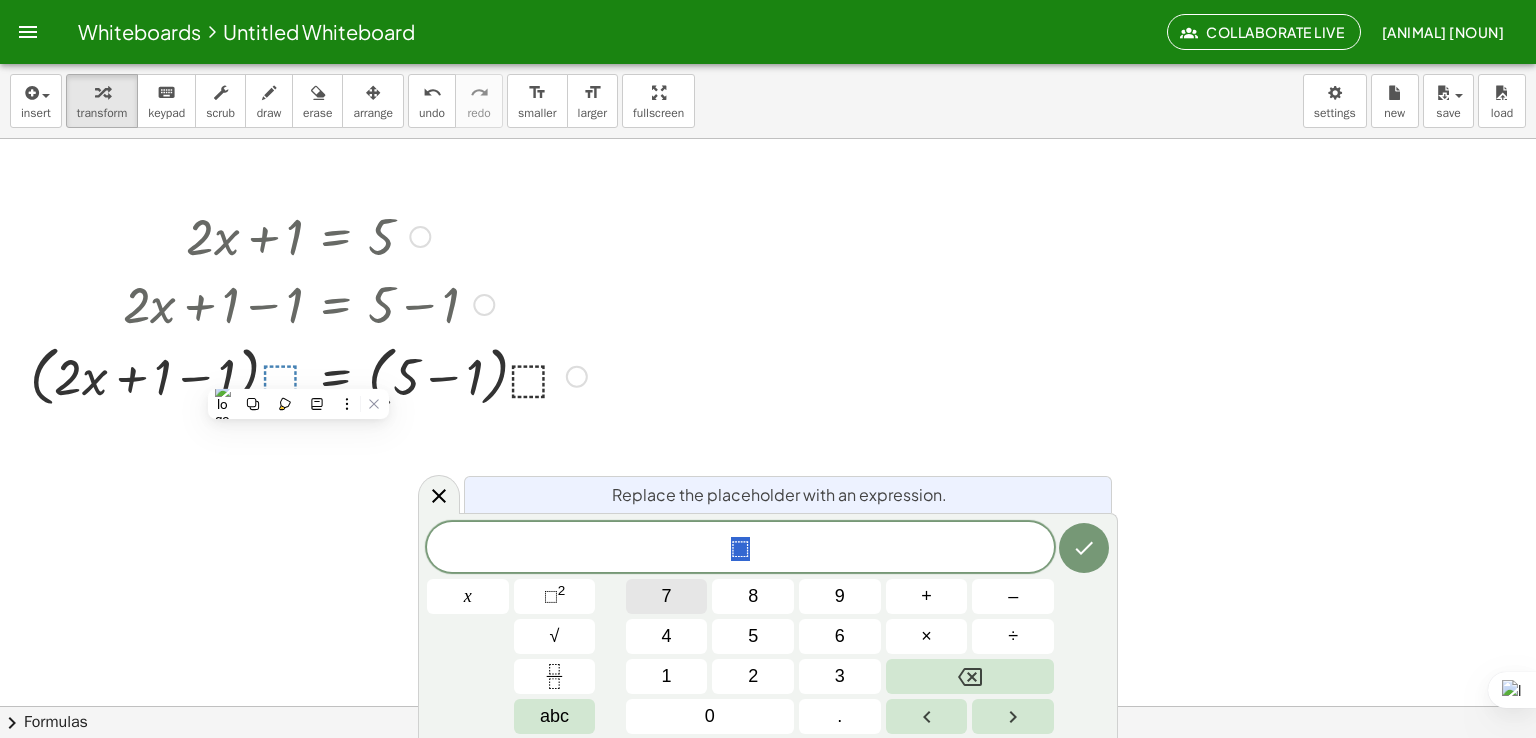 click on "7" at bounding box center [667, 596] 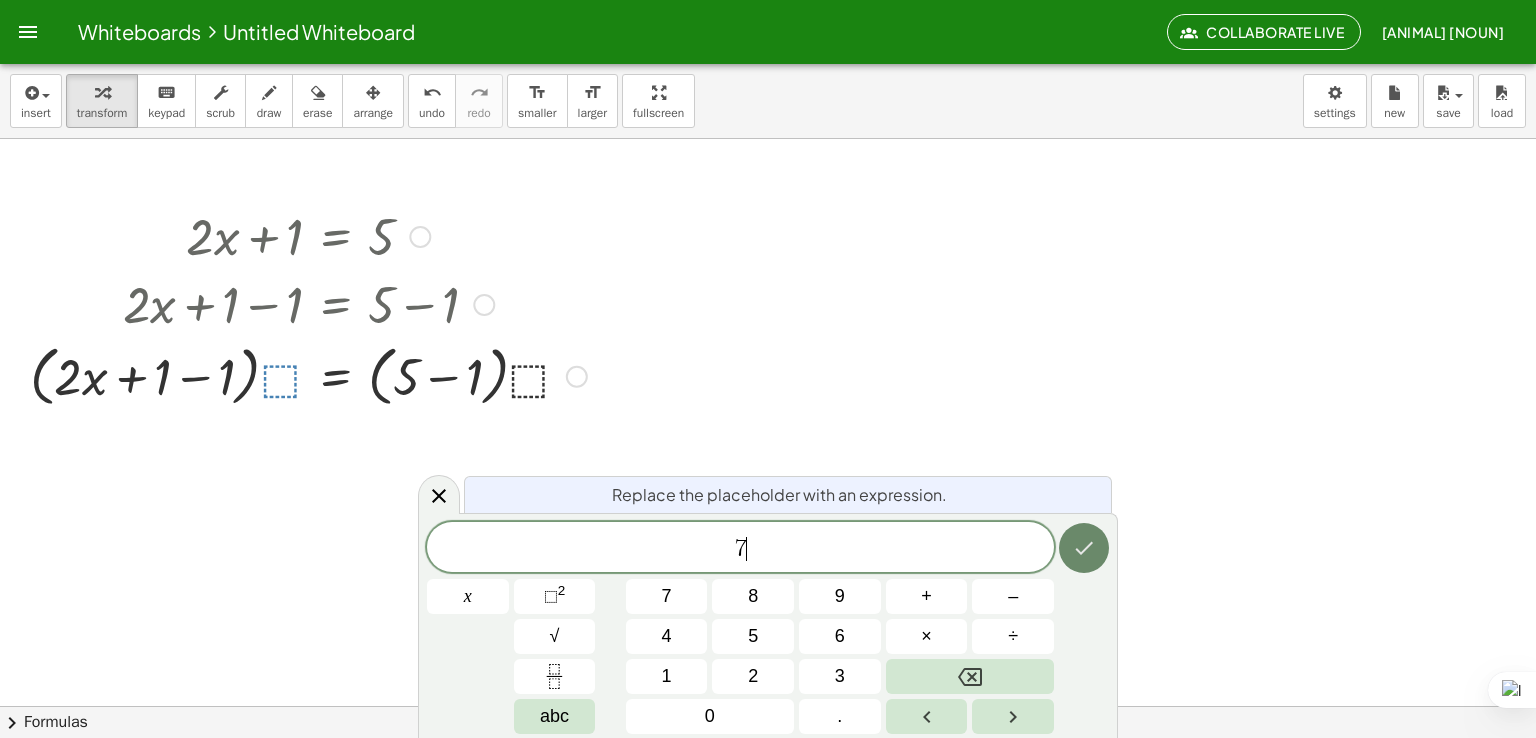 click 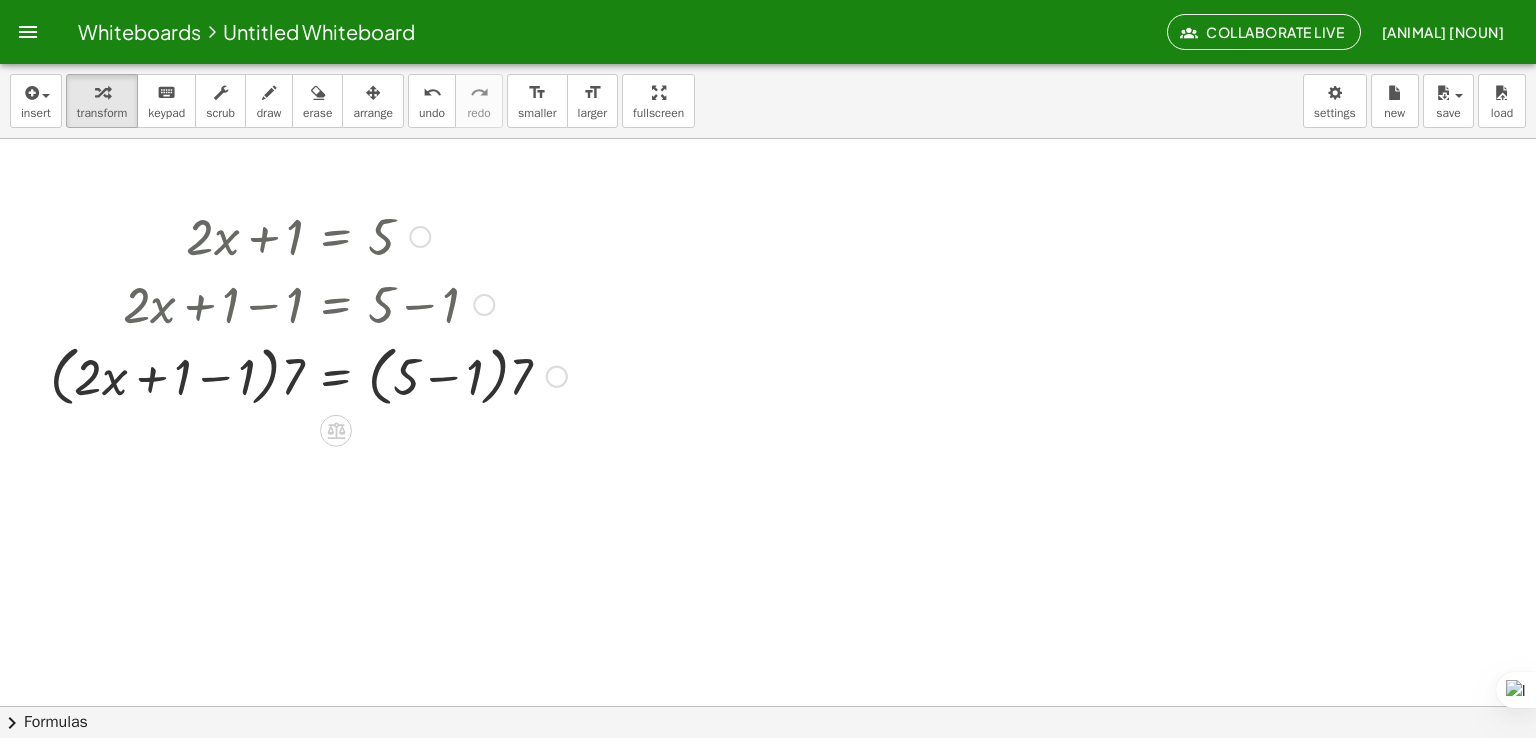 click at bounding box center [308, 375] 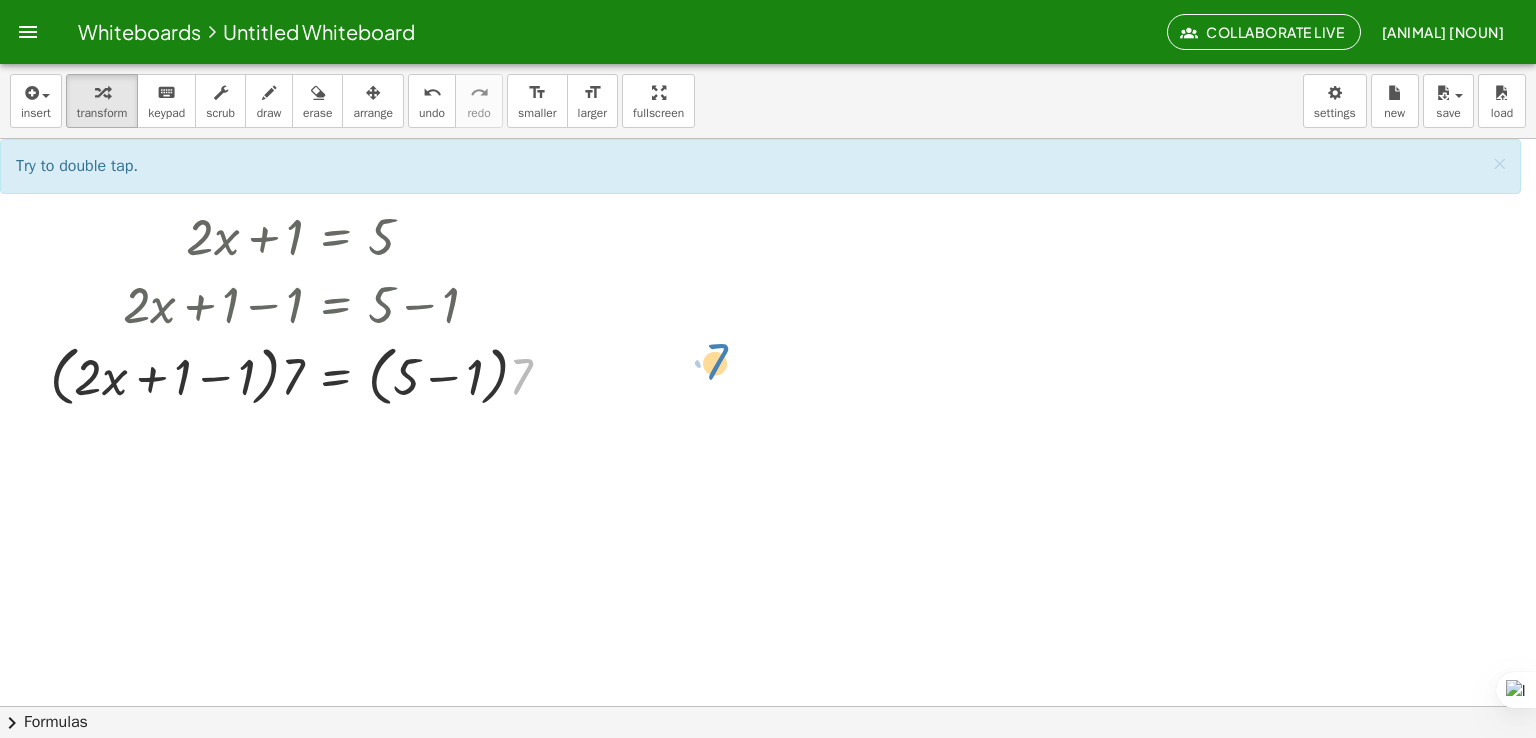 drag, startPoint x: 534, startPoint y: 386, endPoint x: 653, endPoint y: 378, distance: 119.26861 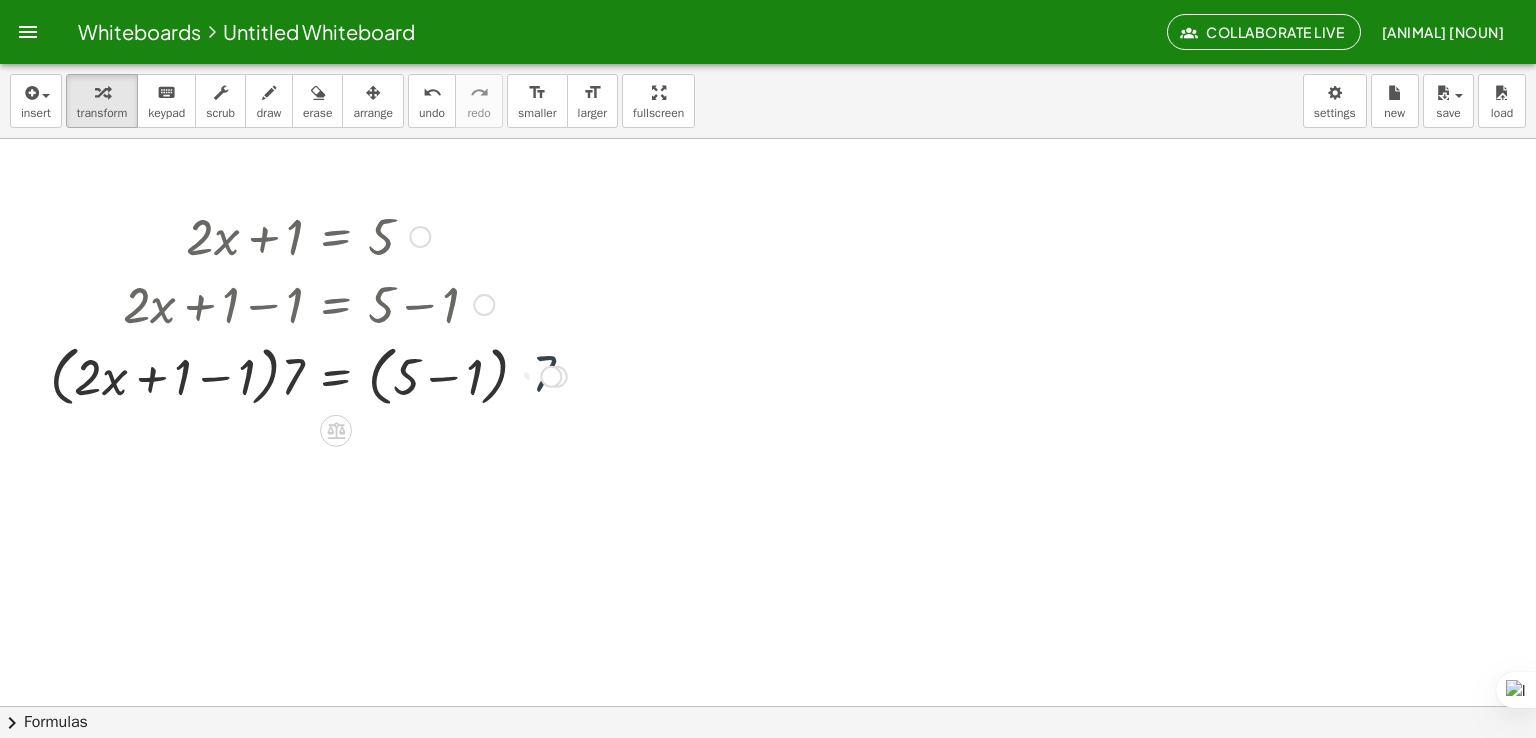 click at bounding box center [308, 375] 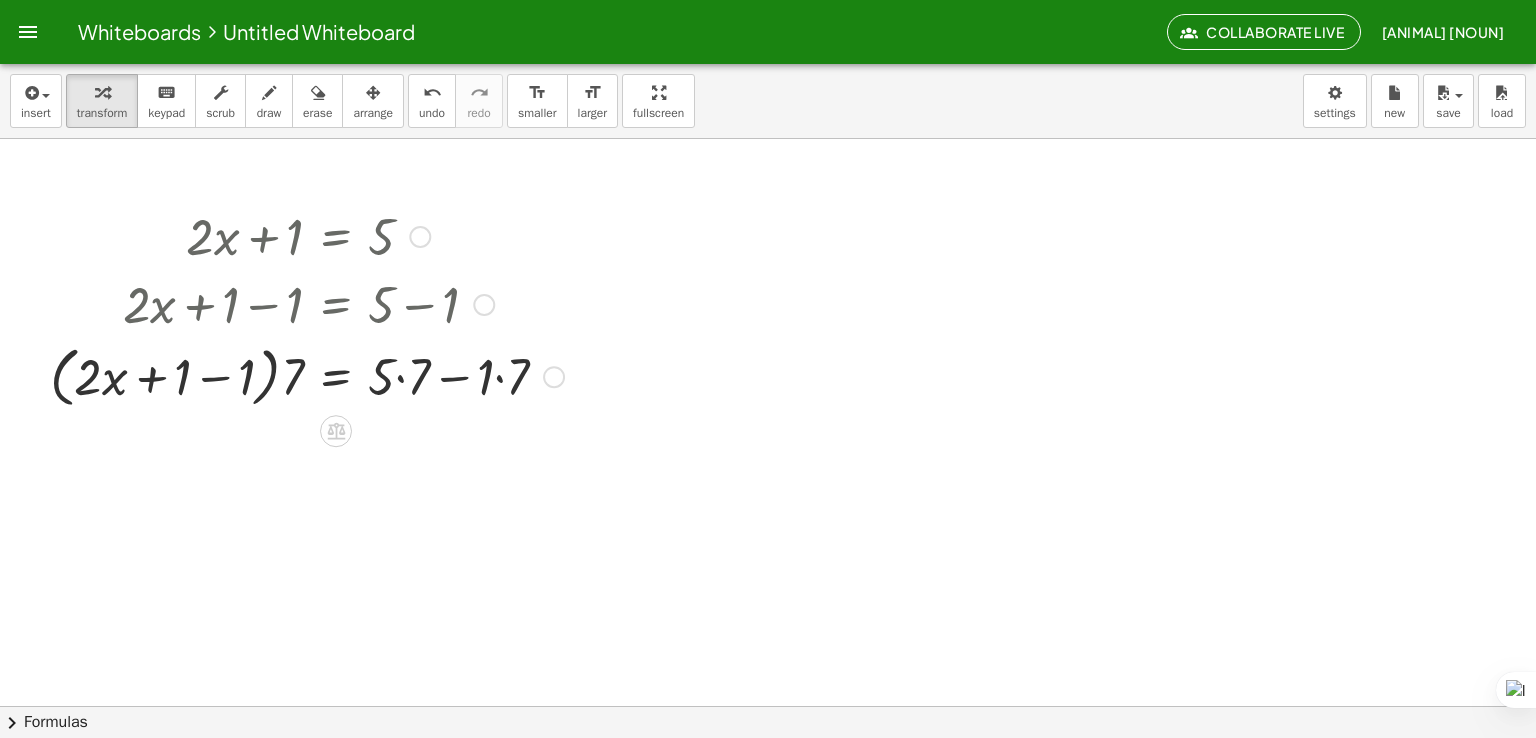 click on "+ · 2 · x + 1 = 5 + · 2 · x + 1 − 1 = + 5 − 1 · ( + · 2 · x + 1 − 1 ) · ⬚ = · ( + 5 − 1 ) · ⬚ · ( + · 2 · x + 1 − 1 ) · 7 = · ( + 5 − 1 ) · 7 + · 2 · x = 5 + 1 − 1 − 1 · ( ) · 7 + · · 7 · · 7" at bounding box center [336, 237] 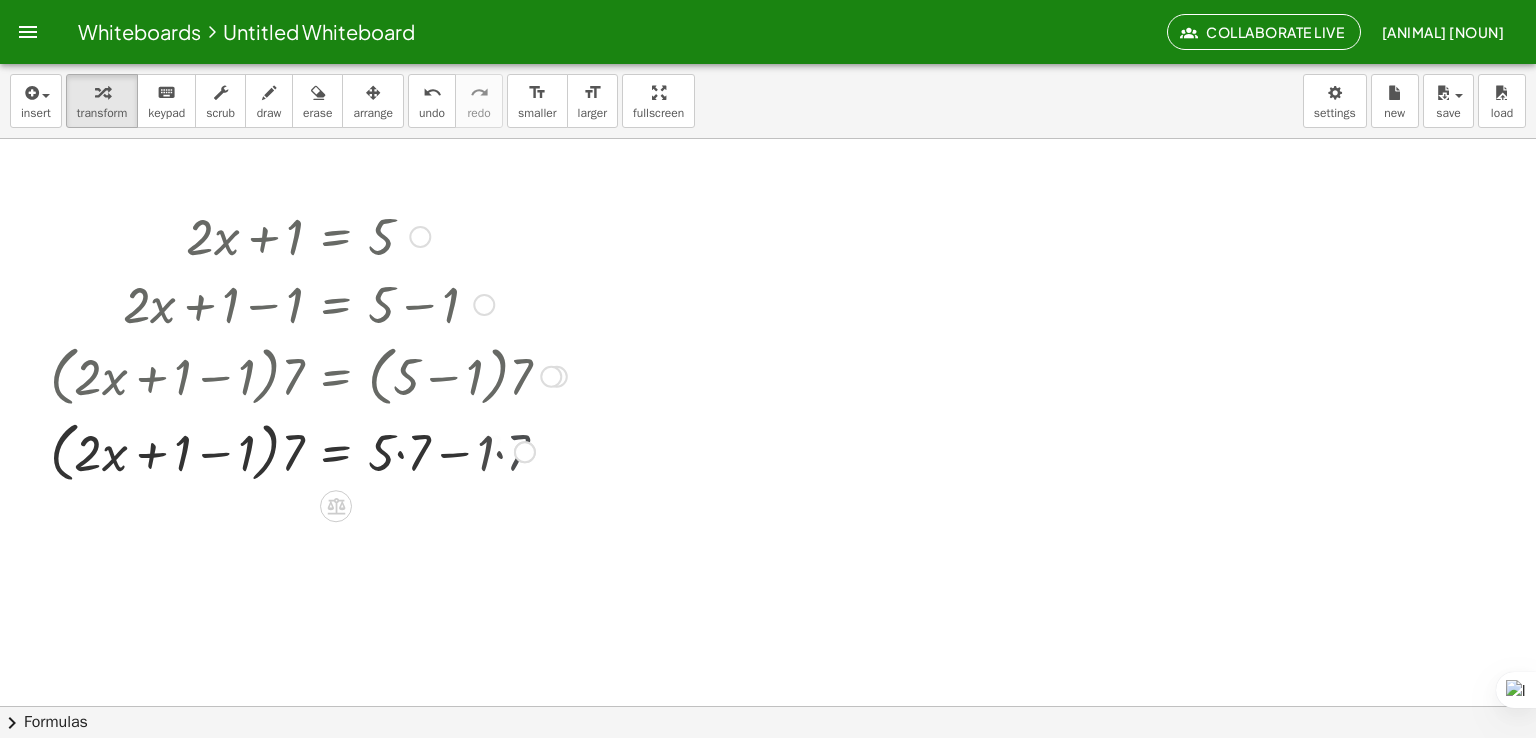 click at bounding box center (308, 375) 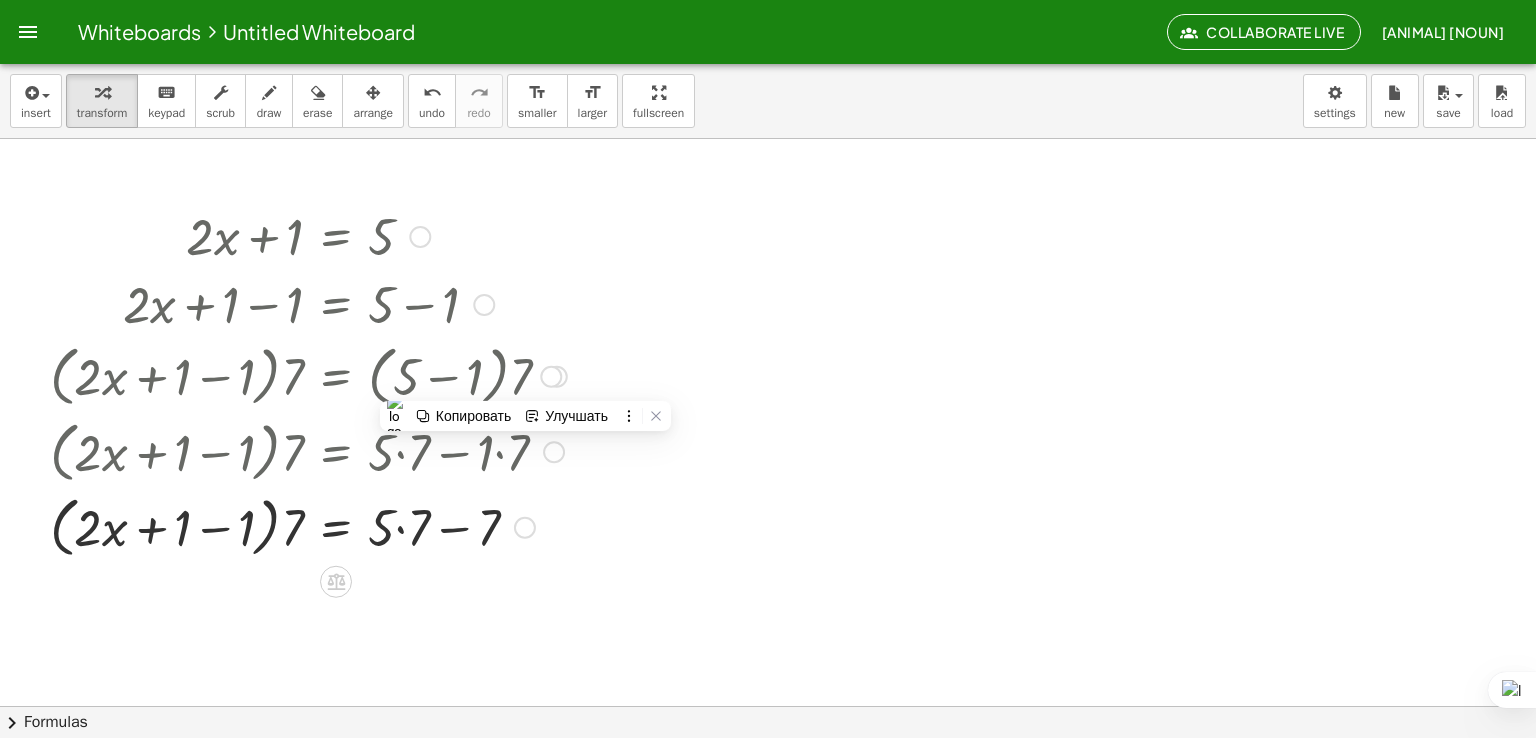click at bounding box center [308, 526] 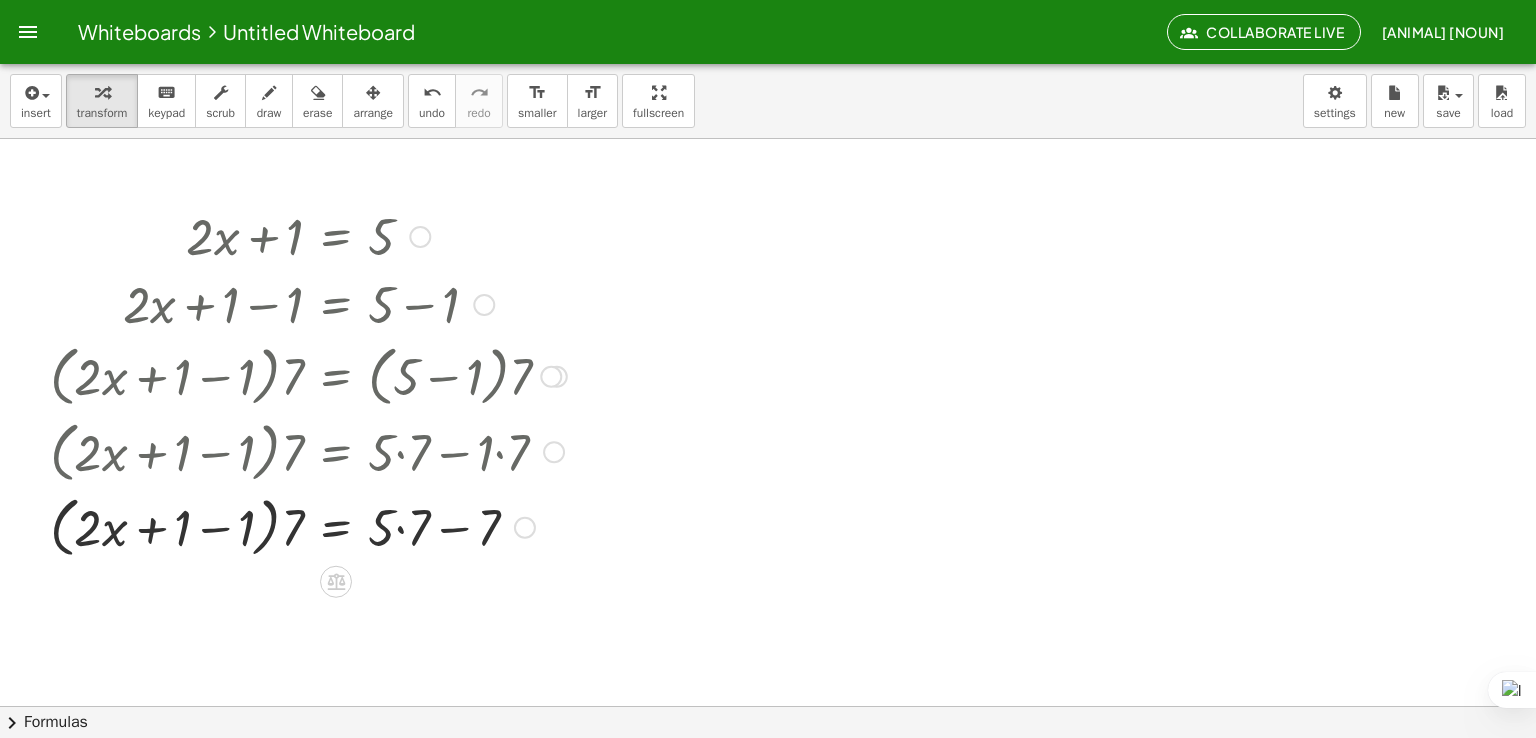 click at bounding box center [308, 526] 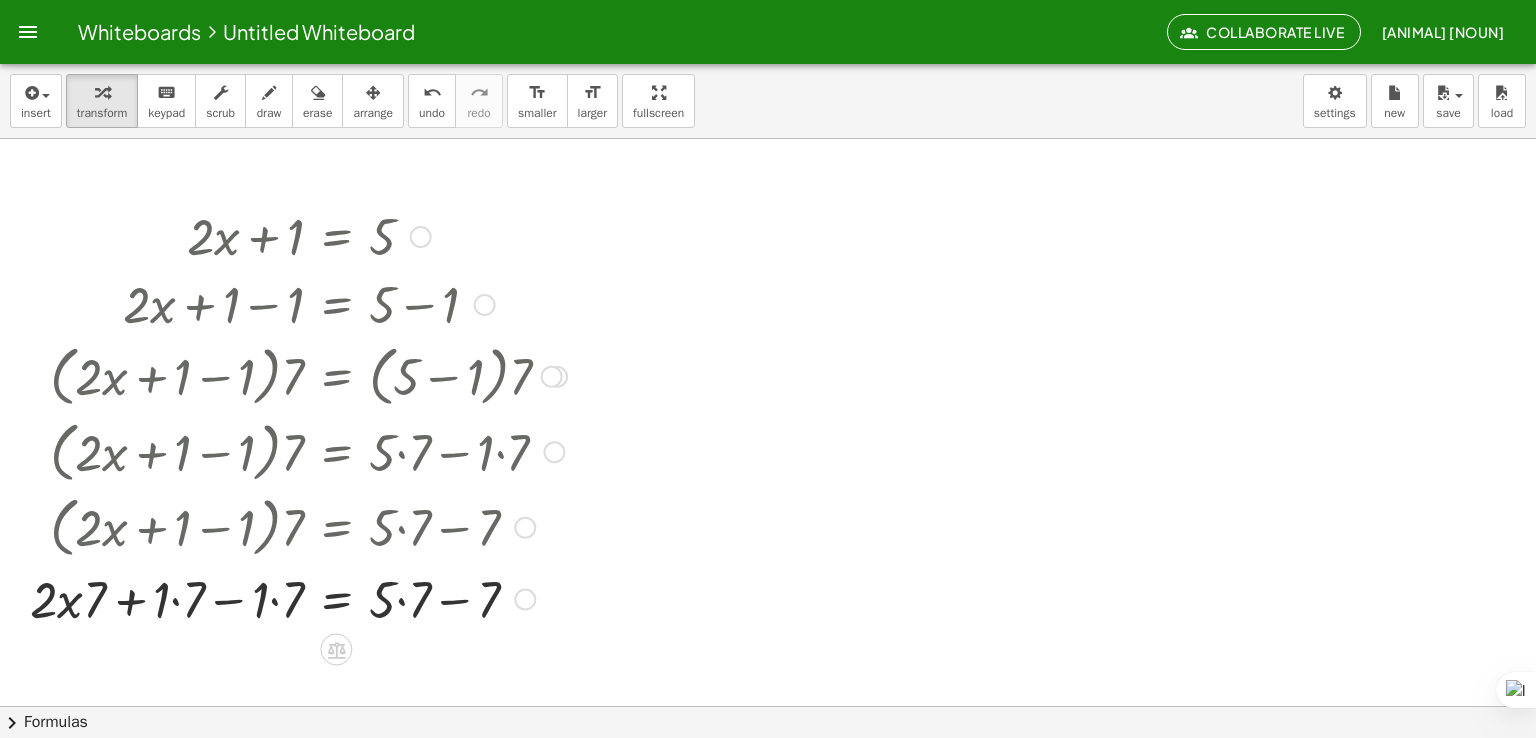 click at bounding box center (298, 598) 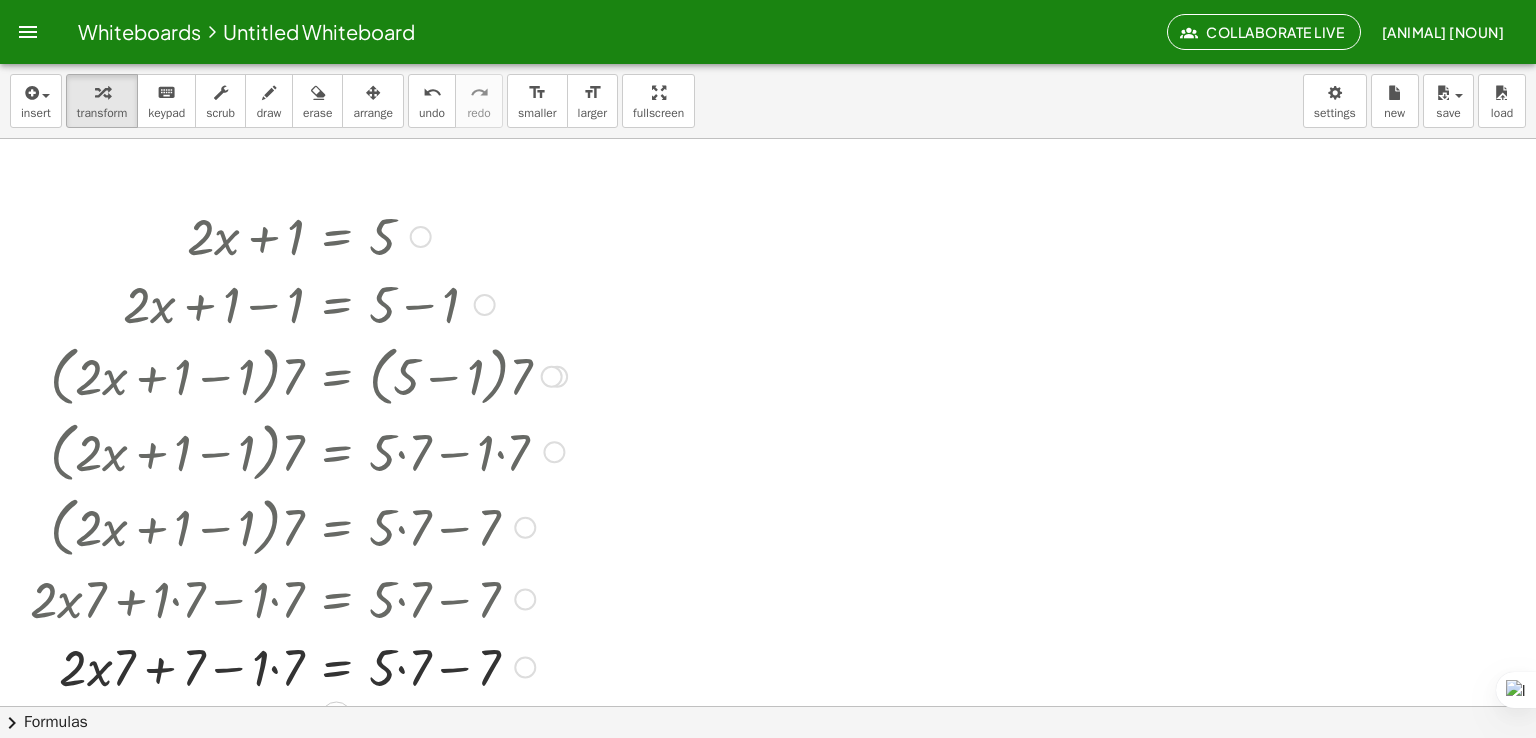 click at bounding box center [298, 666] 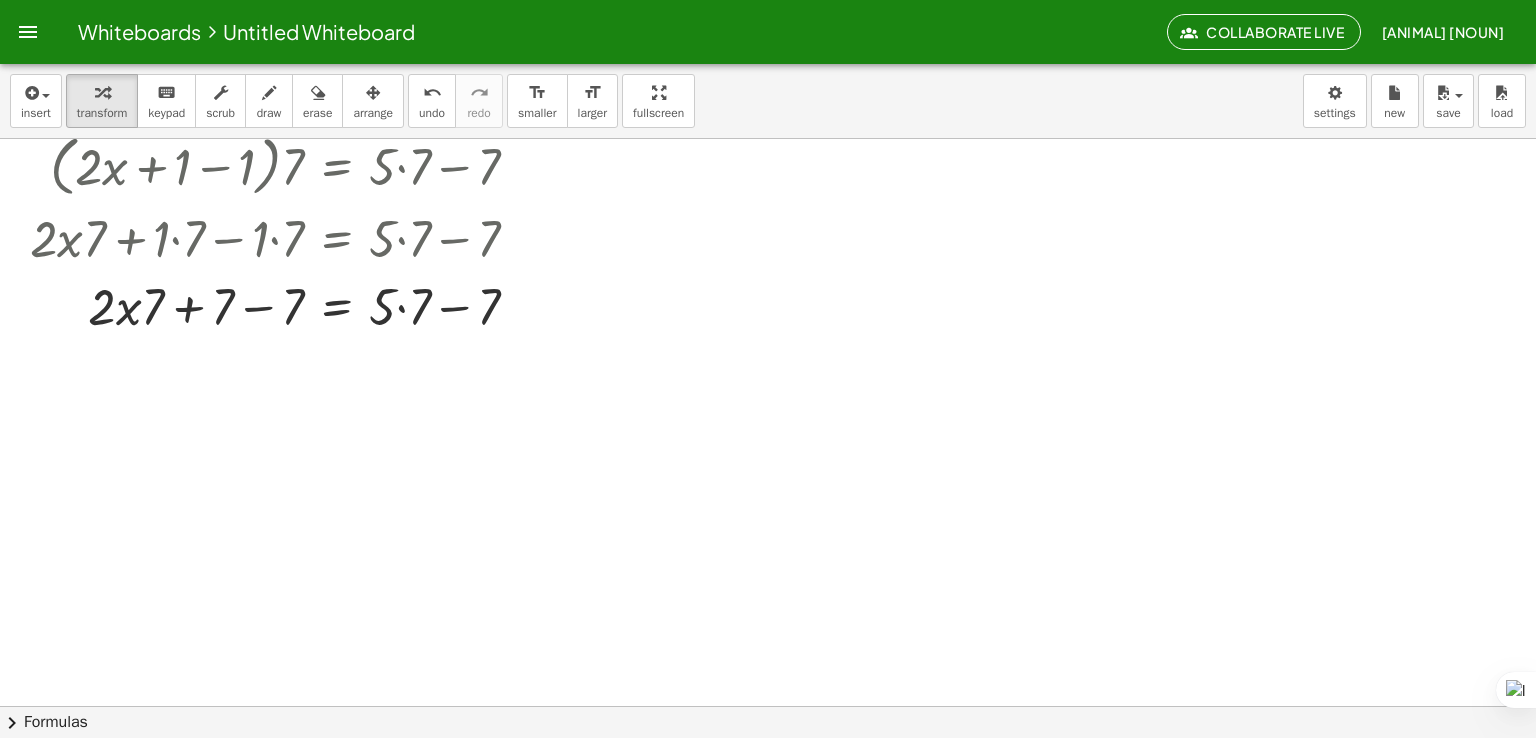 scroll, scrollTop: 300, scrollLeft: 0, axis: vertical 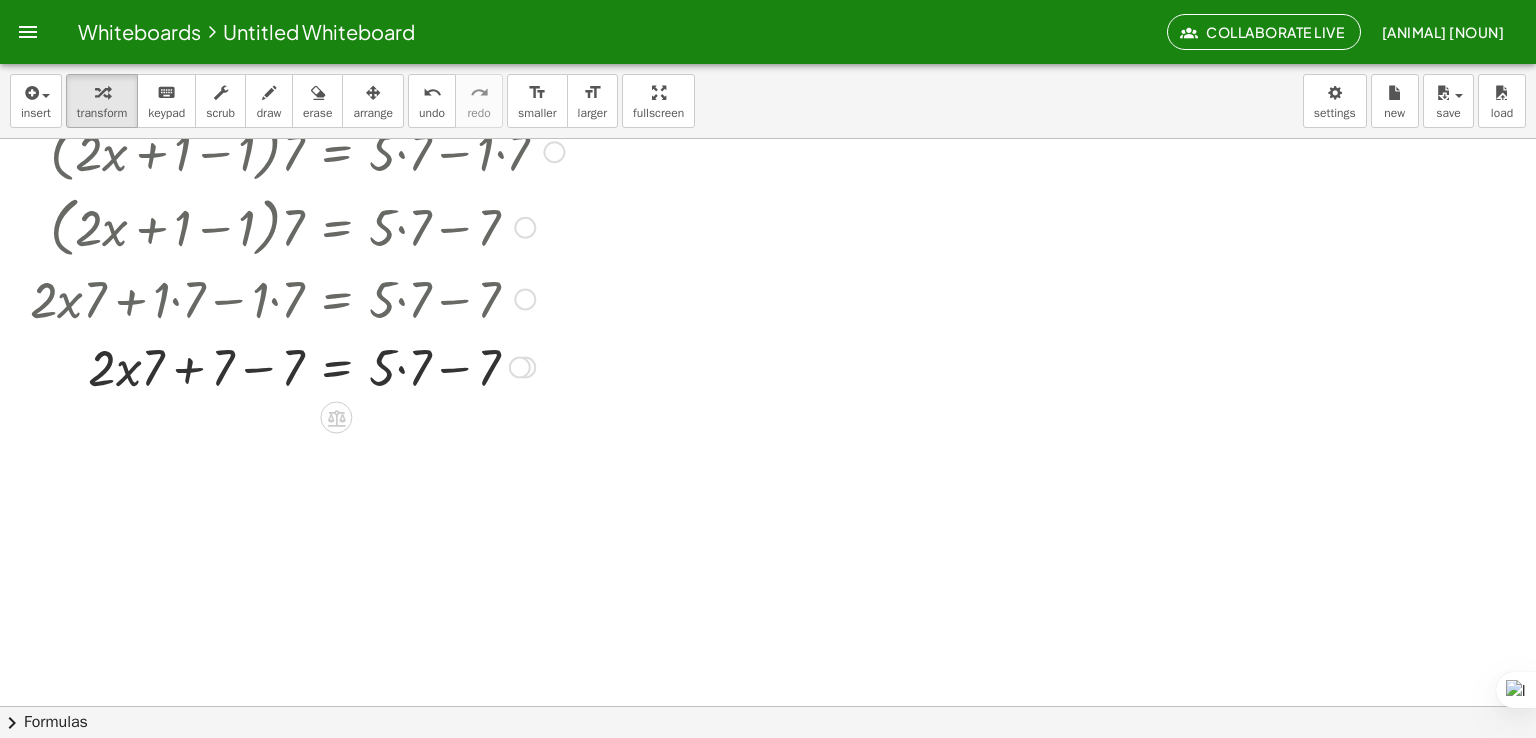 click at bounding box center [298, 366] 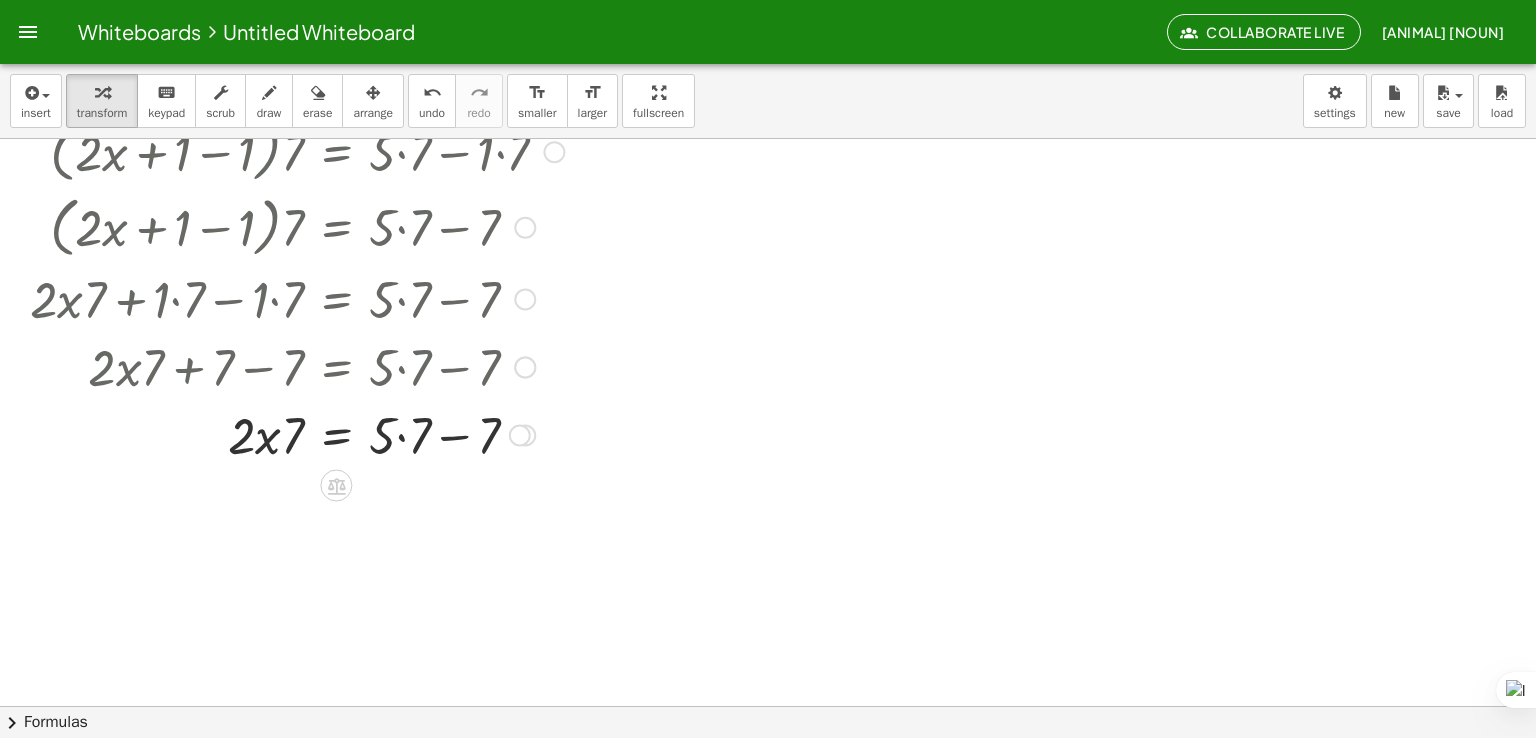 click at bounding box center (298, 434) 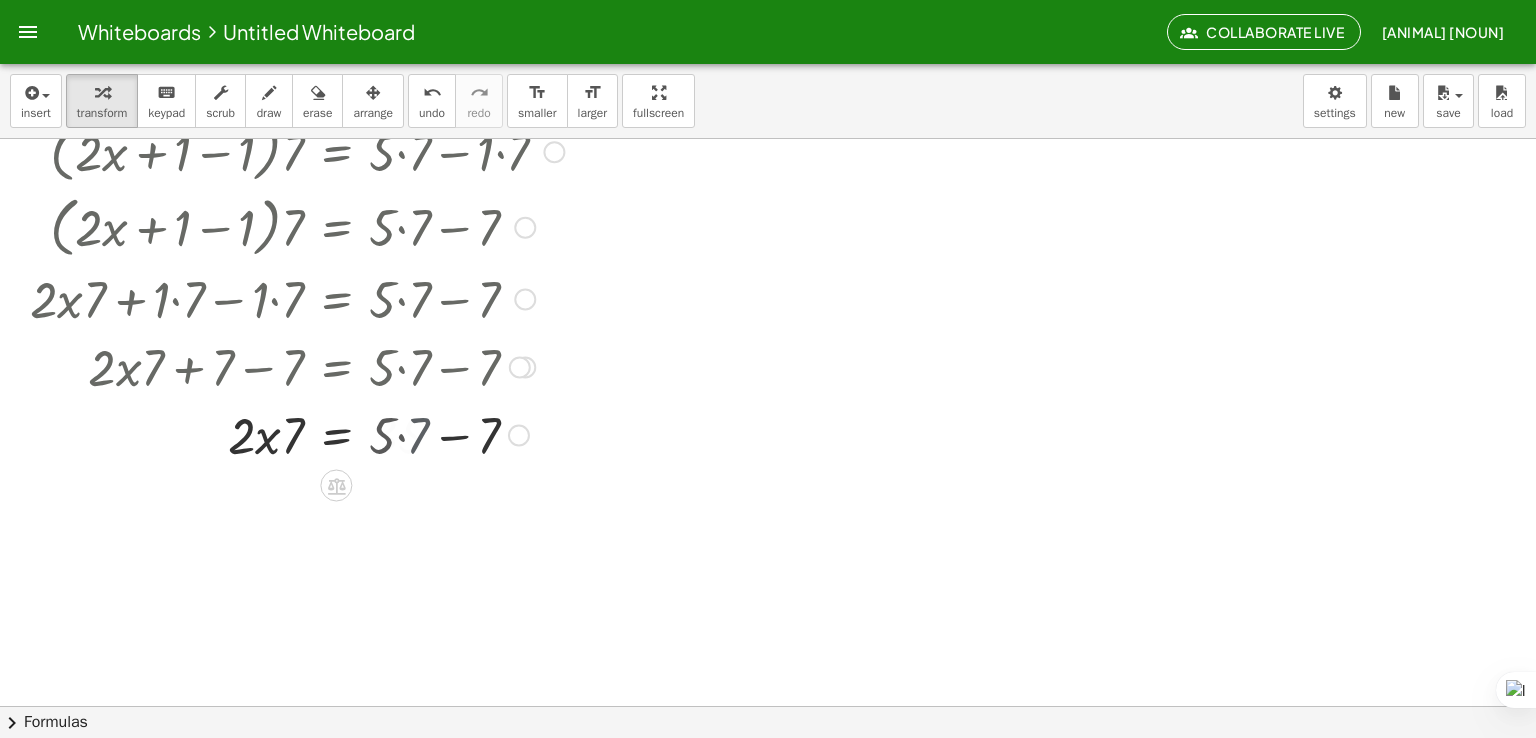 click at bounding box center (298, 434) 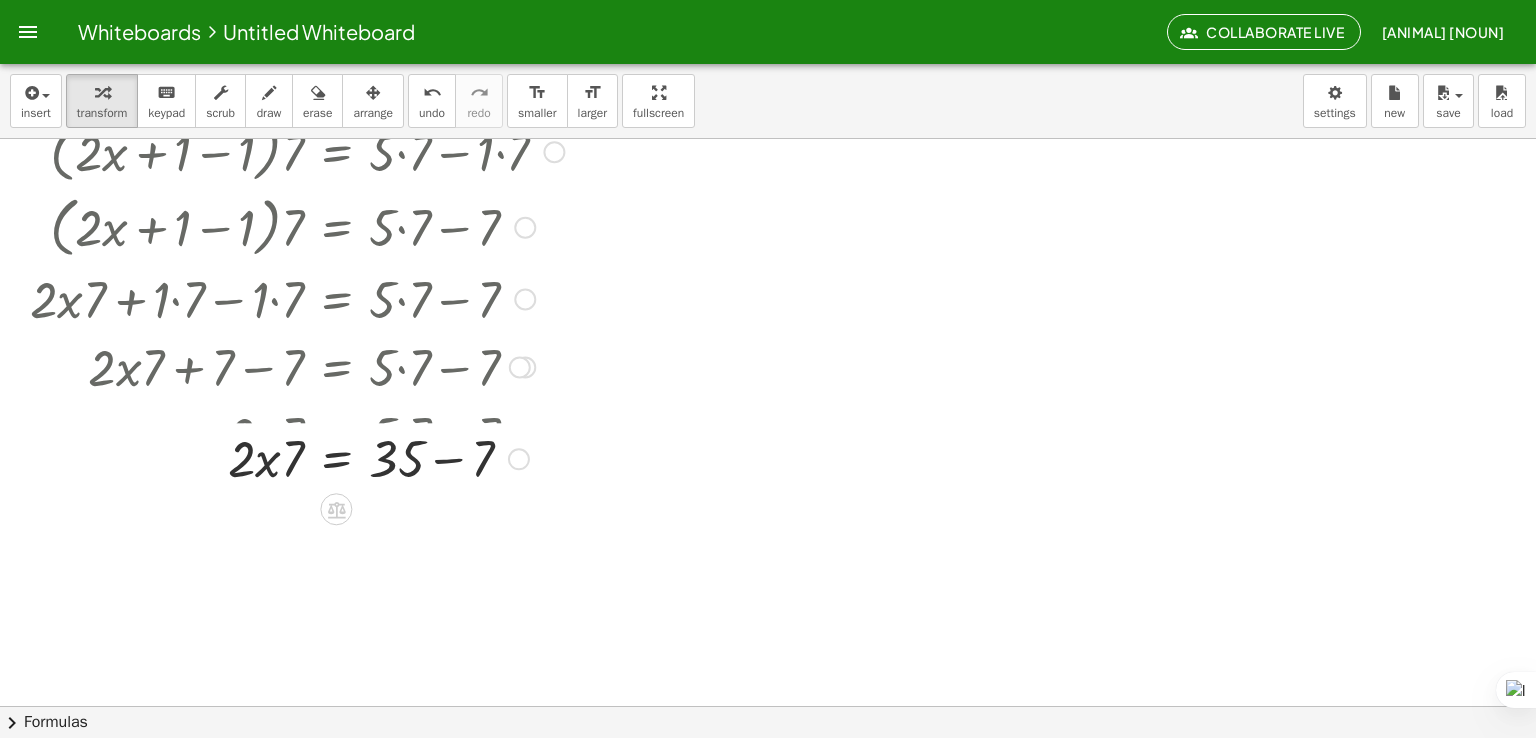 click at bounding box center [301, 434] 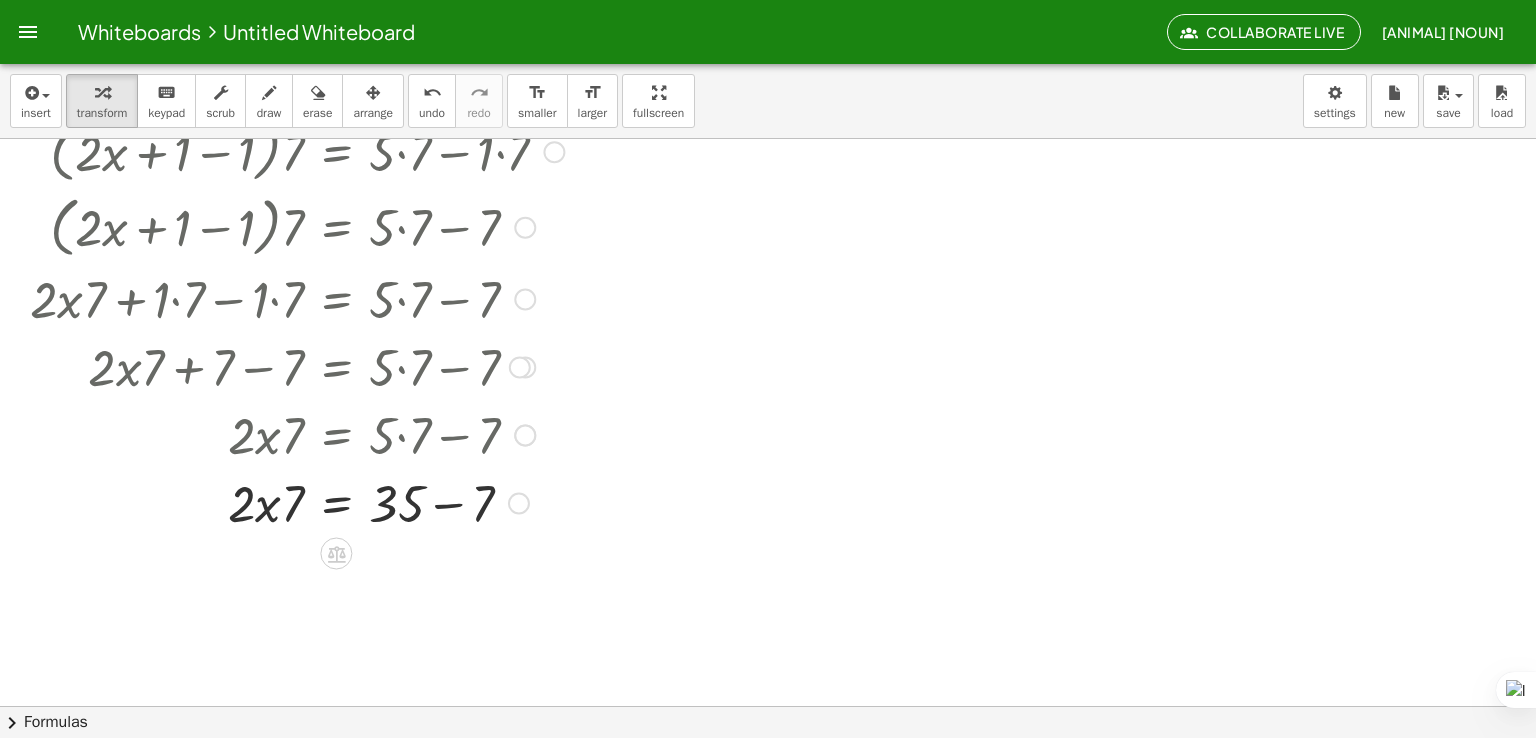 click at bounding box center [298, 502] 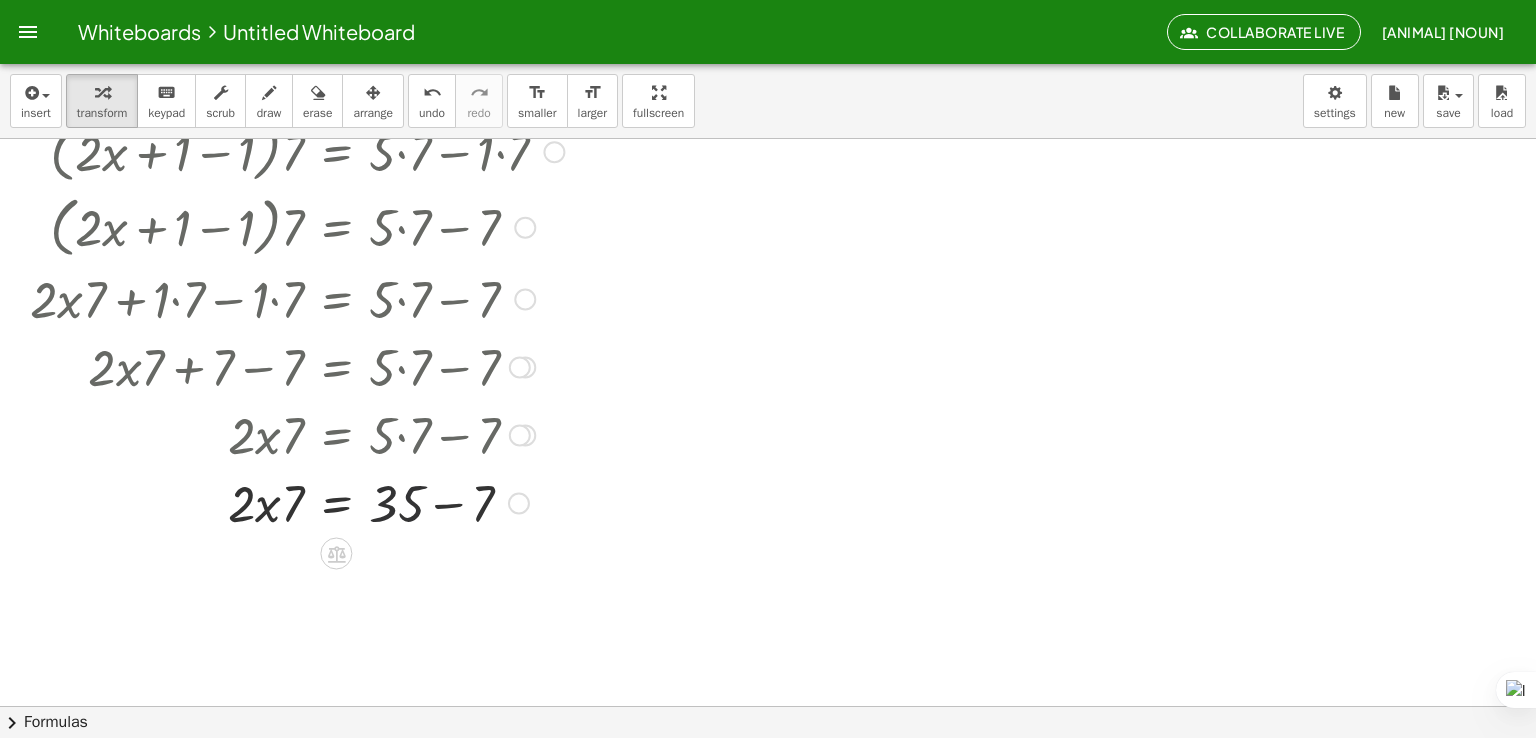 click at bounding box center (298, 502) 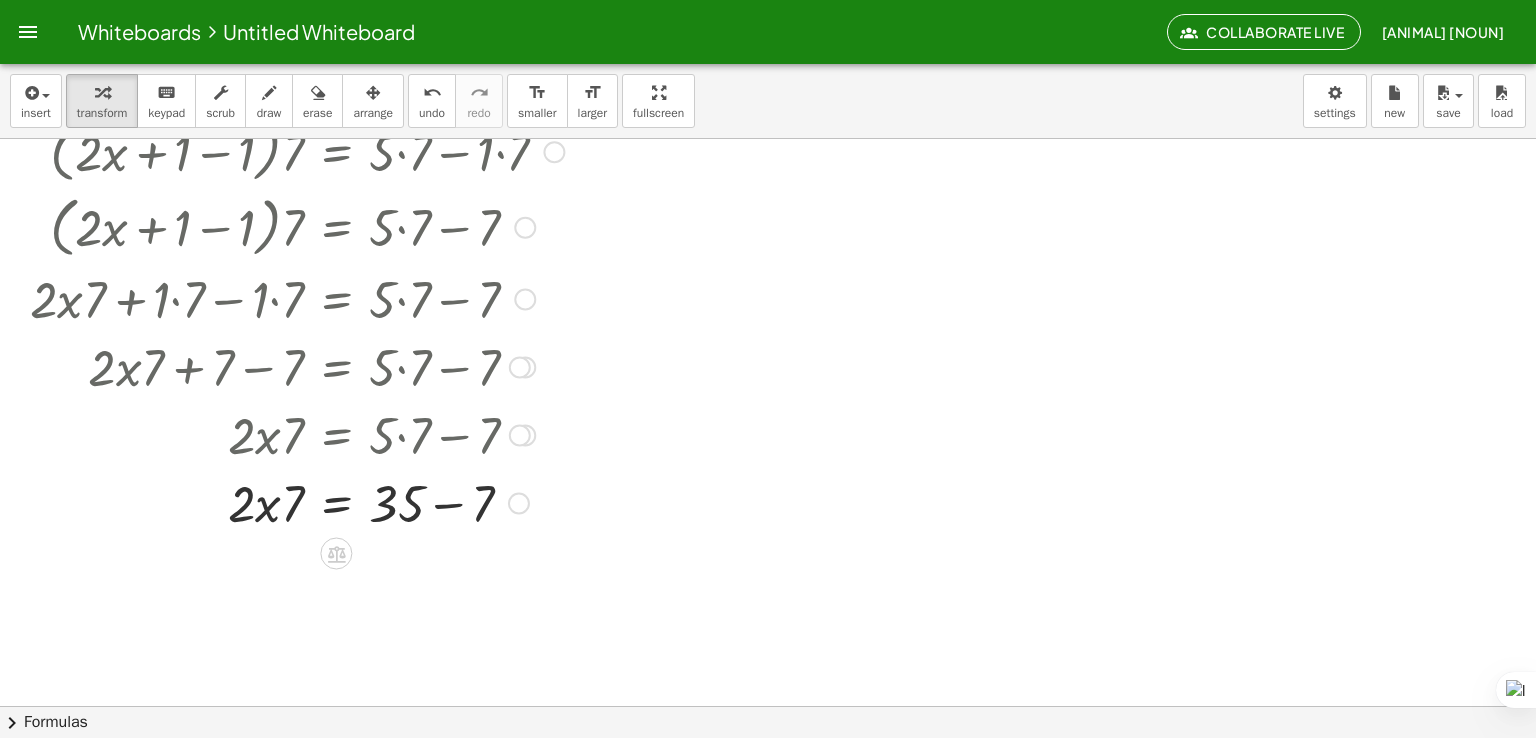 click at bounding box center [298, 502] 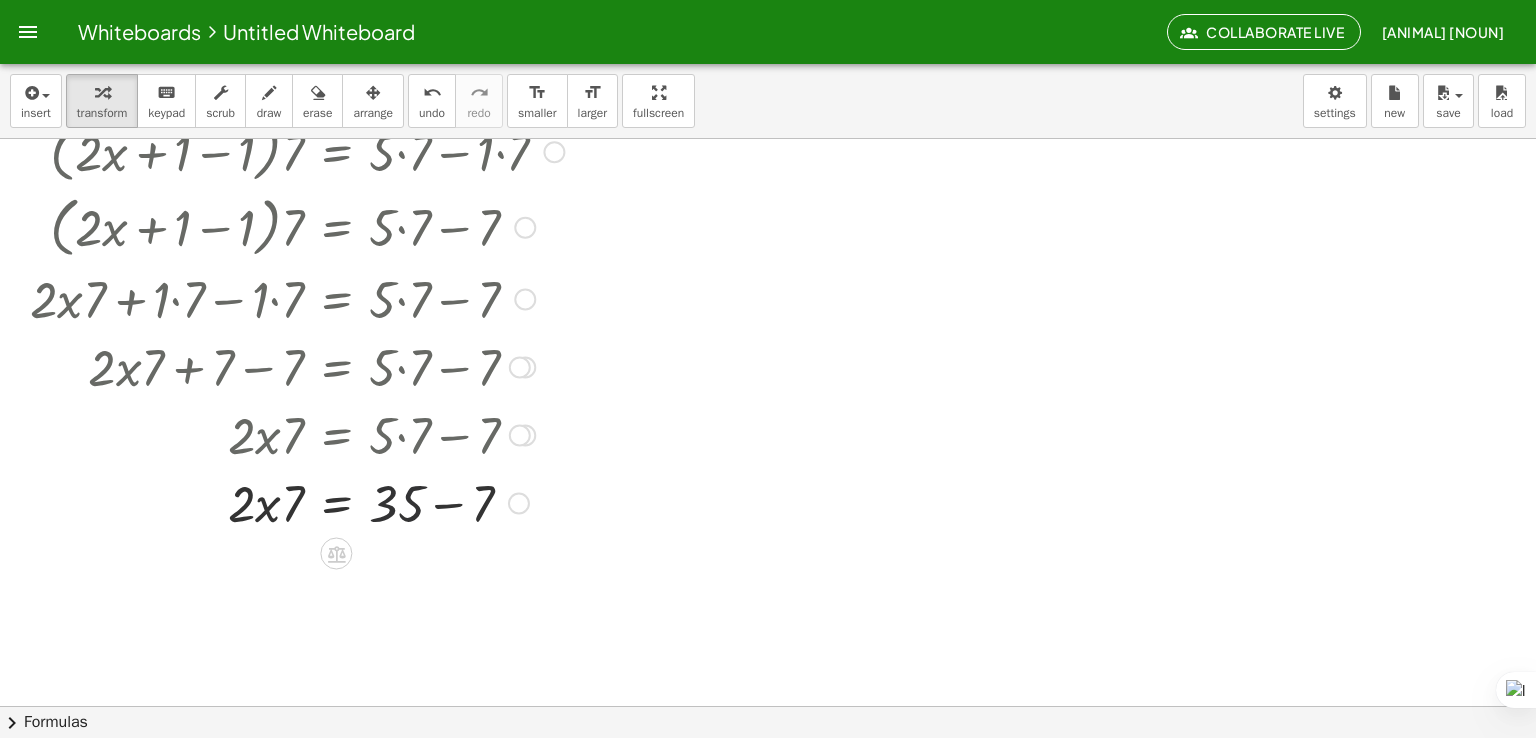 click at bounding box center [298, 502] 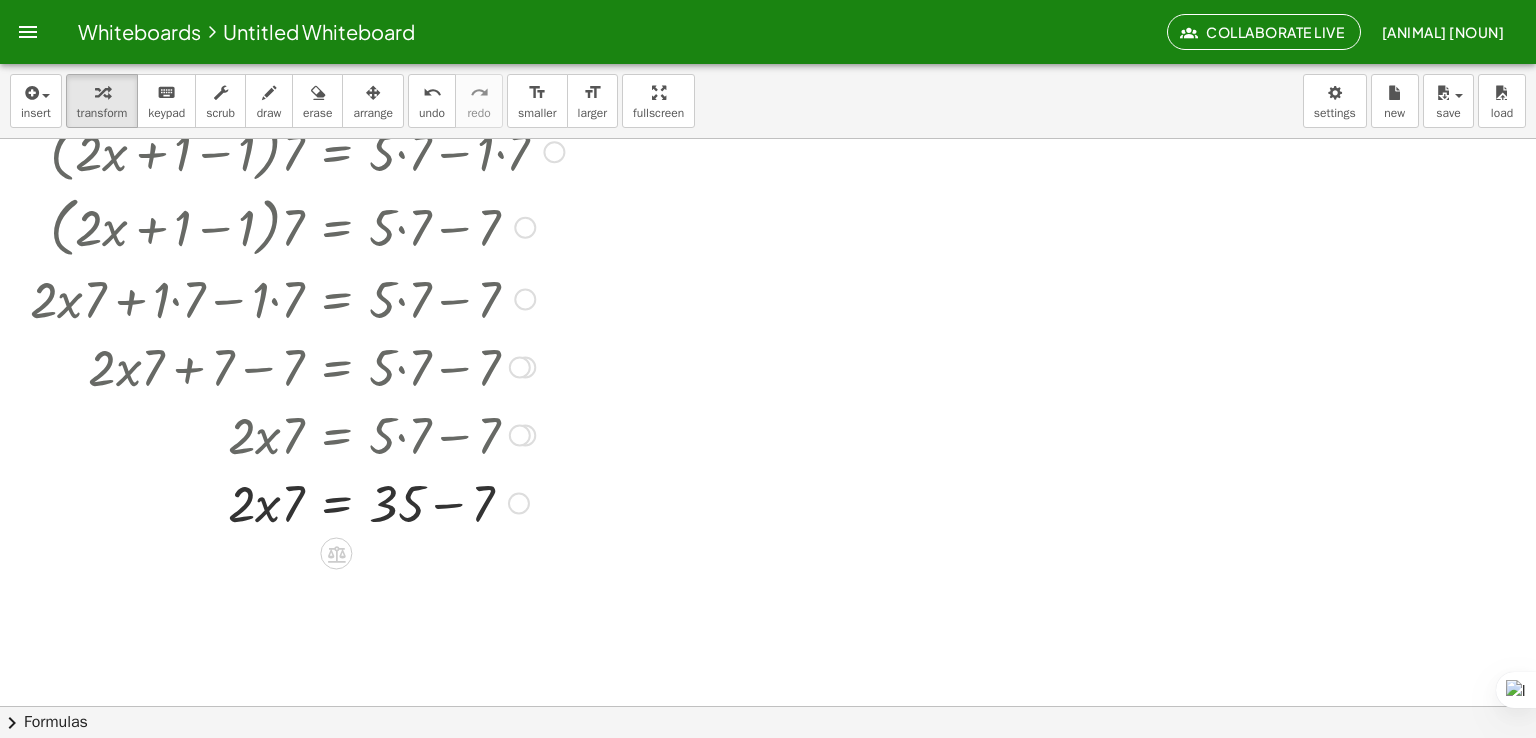 click at bounding box center [298, 502] 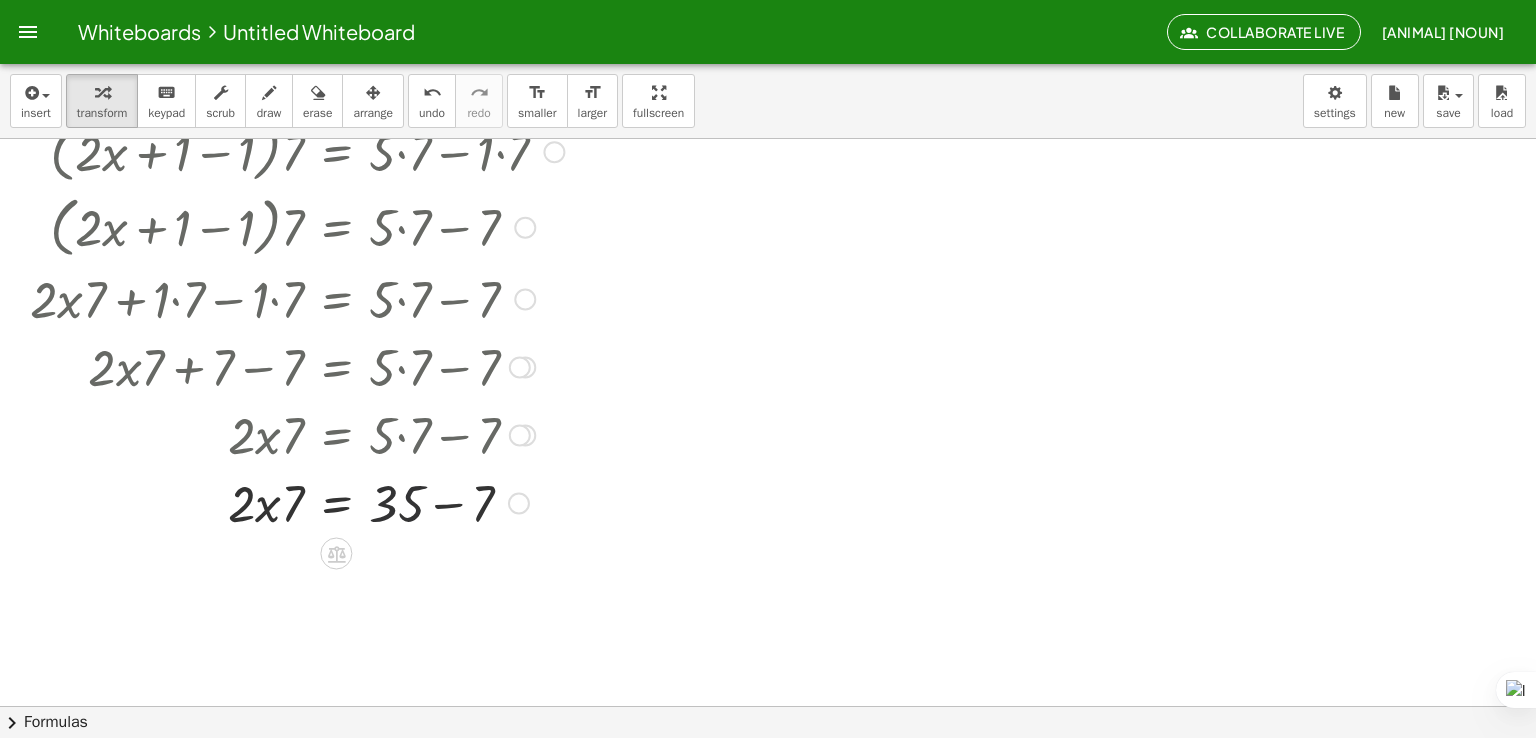 click at bounding box center [298, 502] 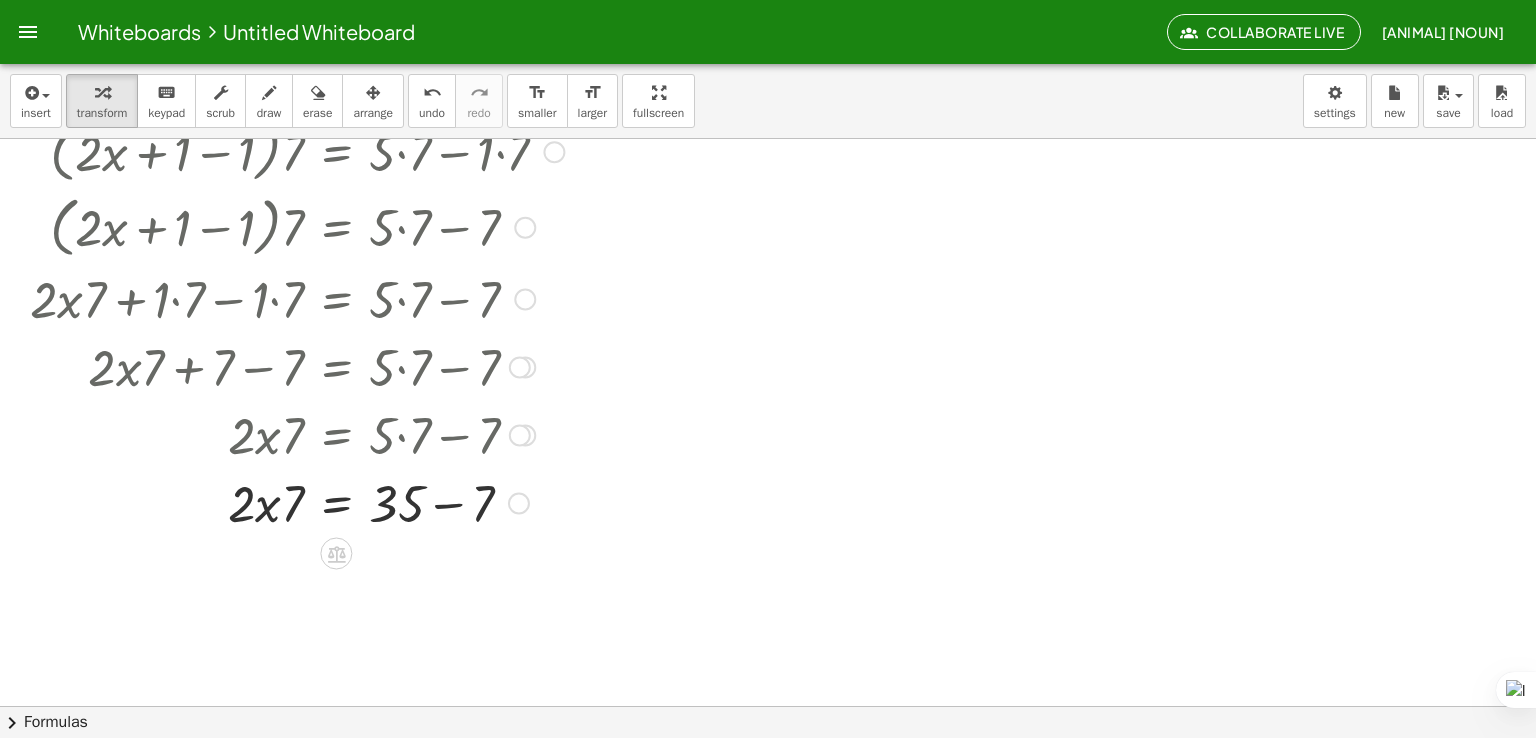 click at bounding box center (298, 502) 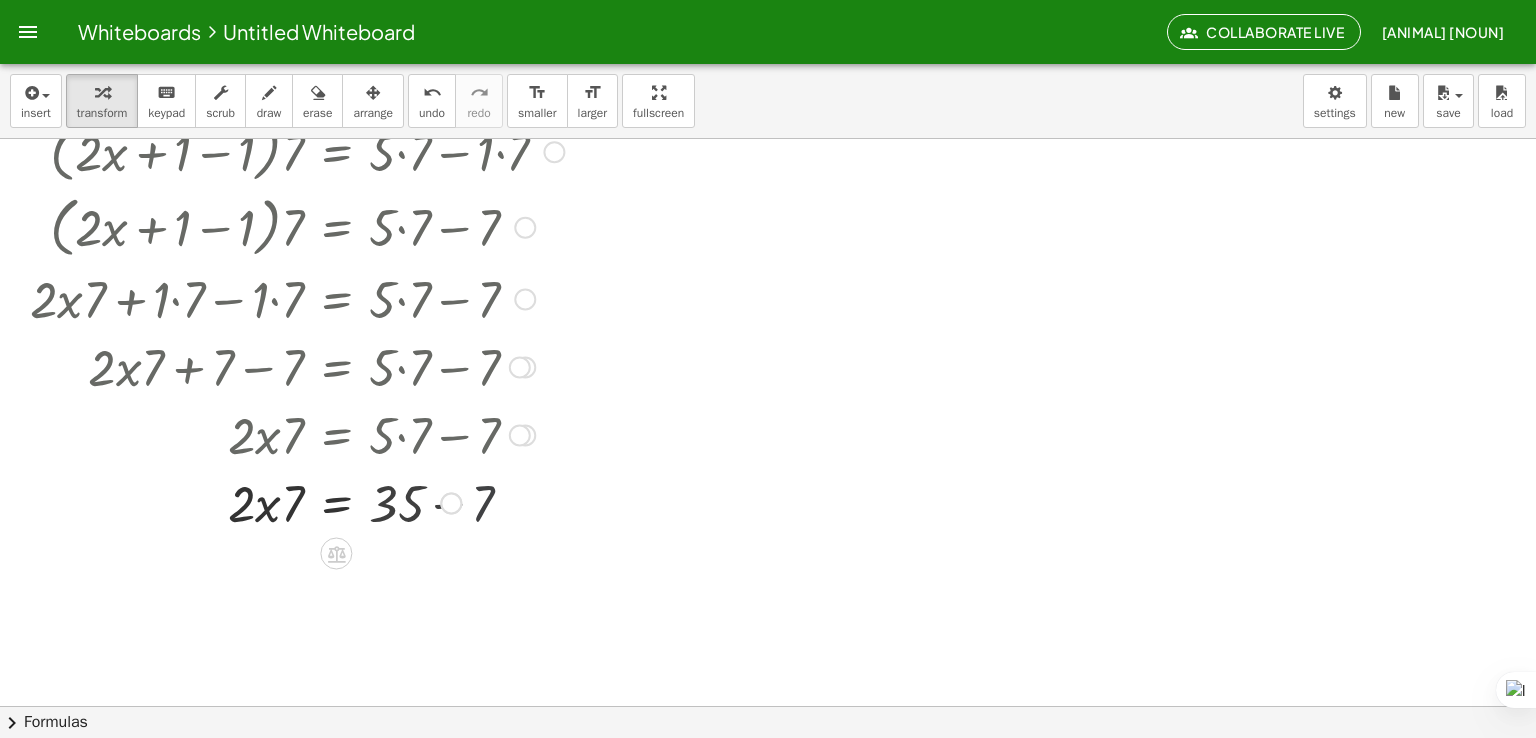 click at bounding box center [298, 502] 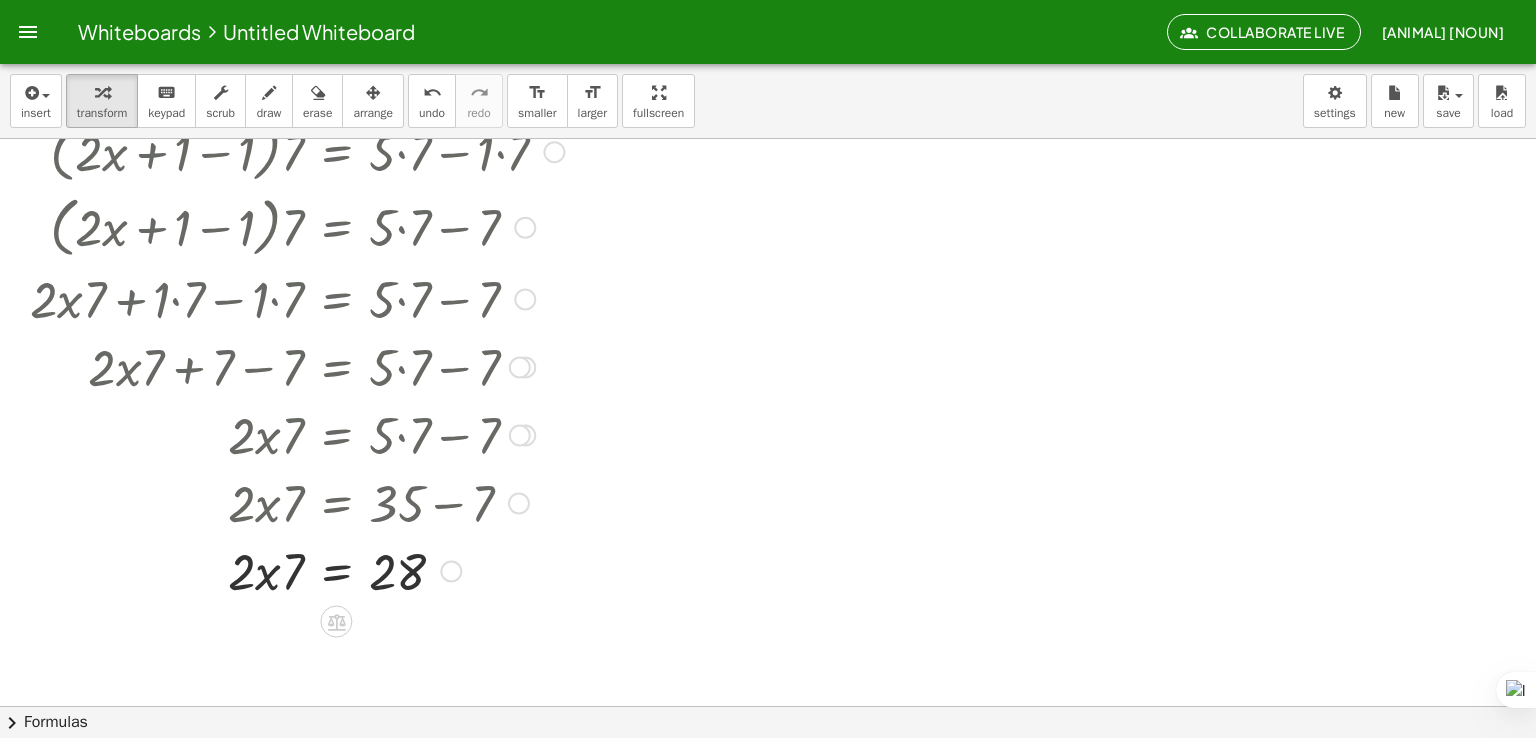 click at bounding box center [298, 570] 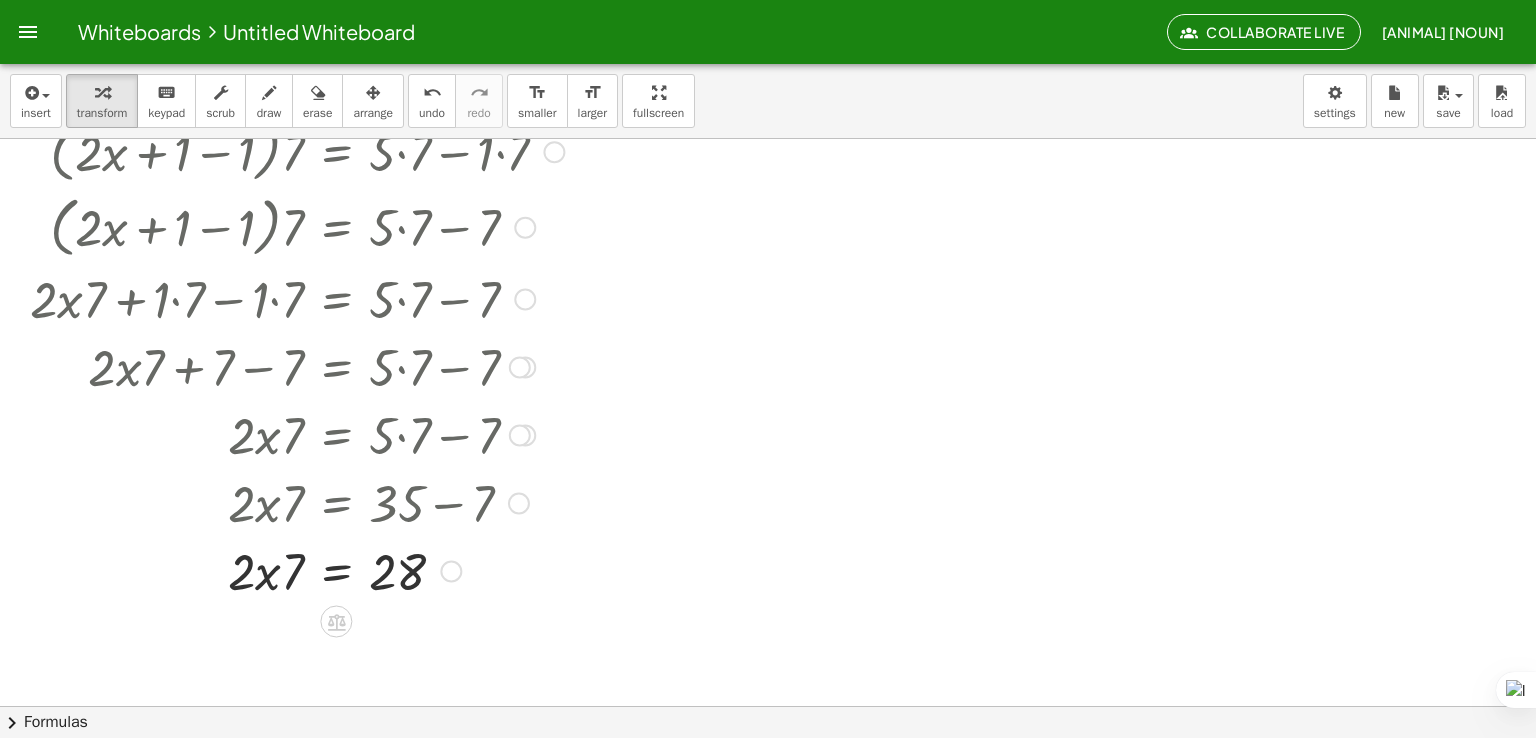 click at bounding box center (298, 570) 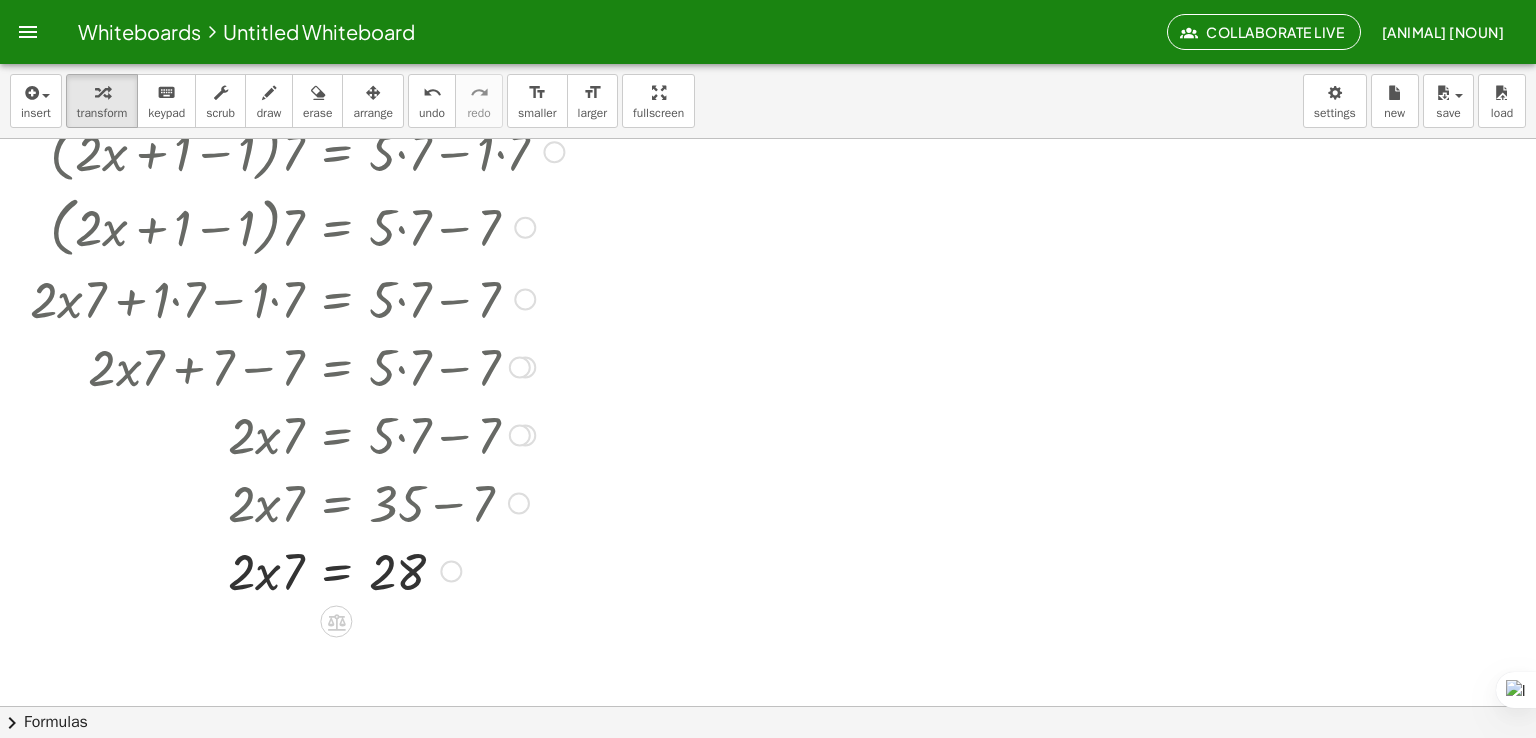 click at bounding box center (298, 570) 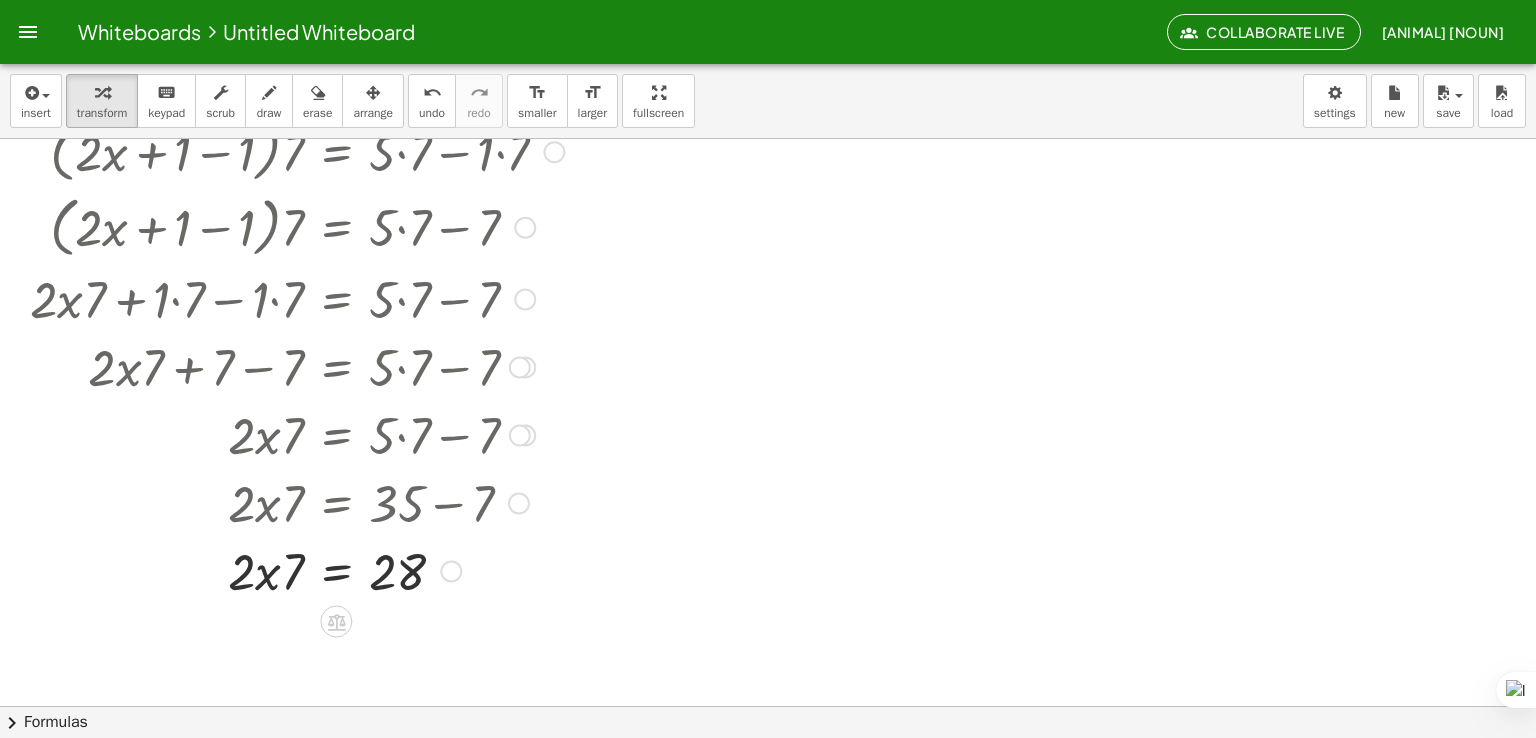 click at bounding box center (298, 570) 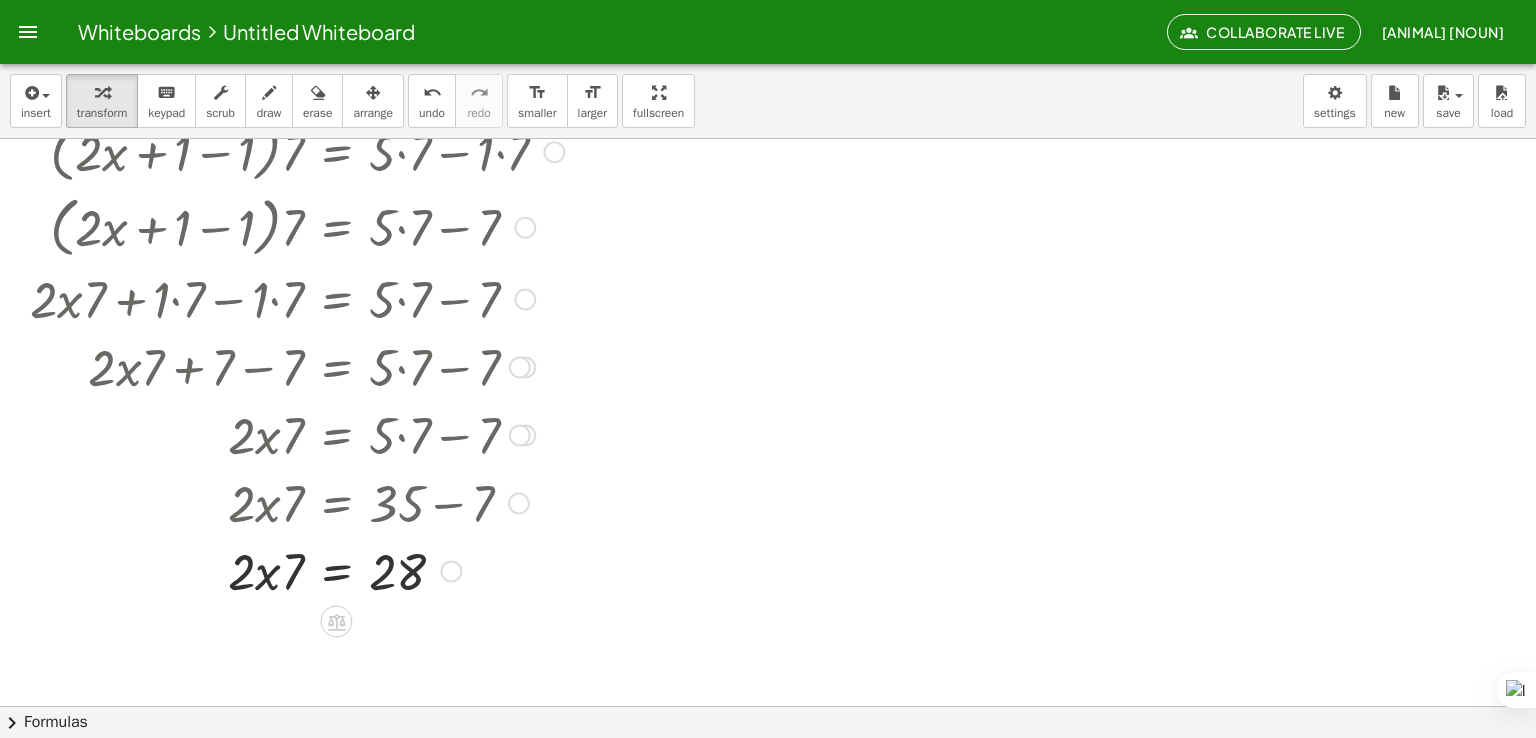 click at bounding box center [298, 570] 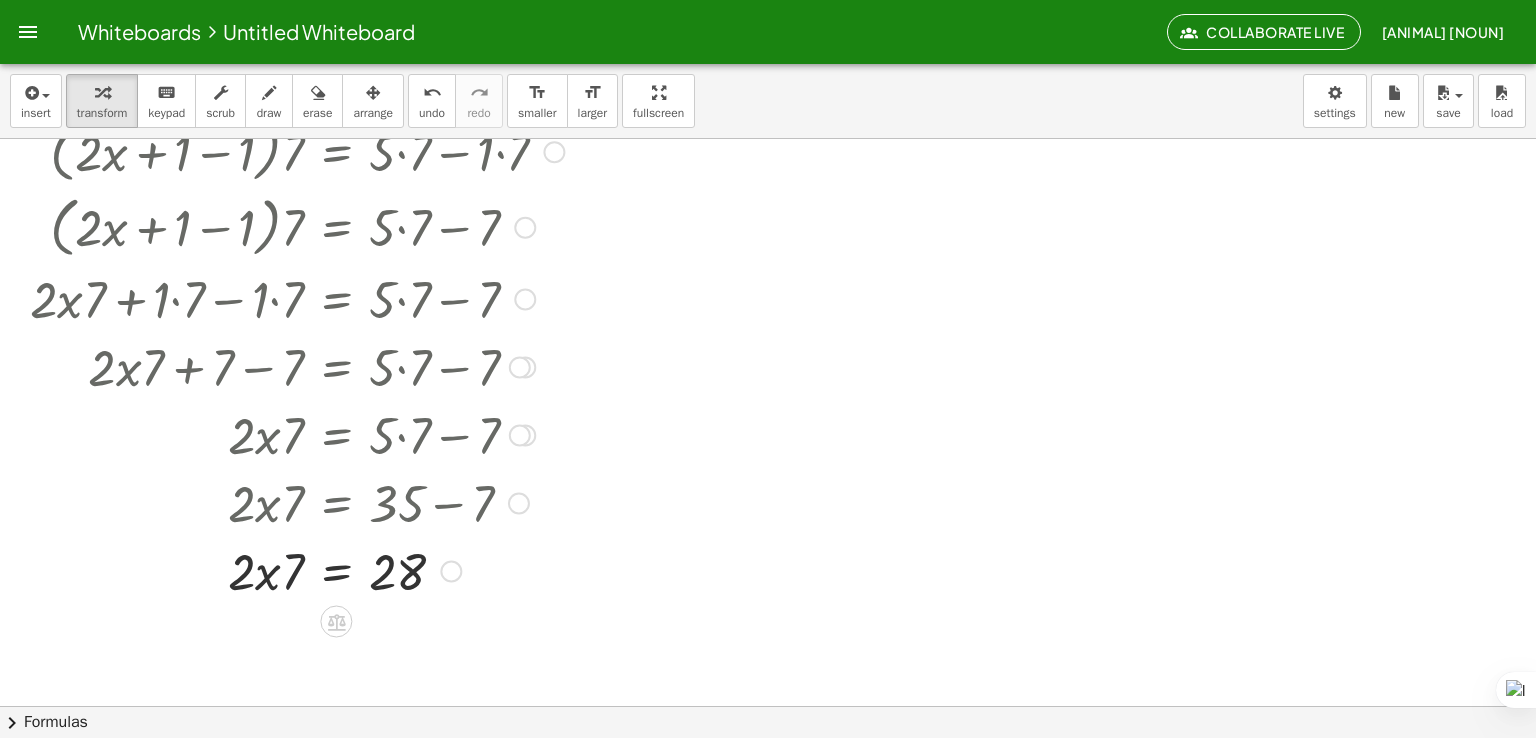click at bounding box center (298, 570) 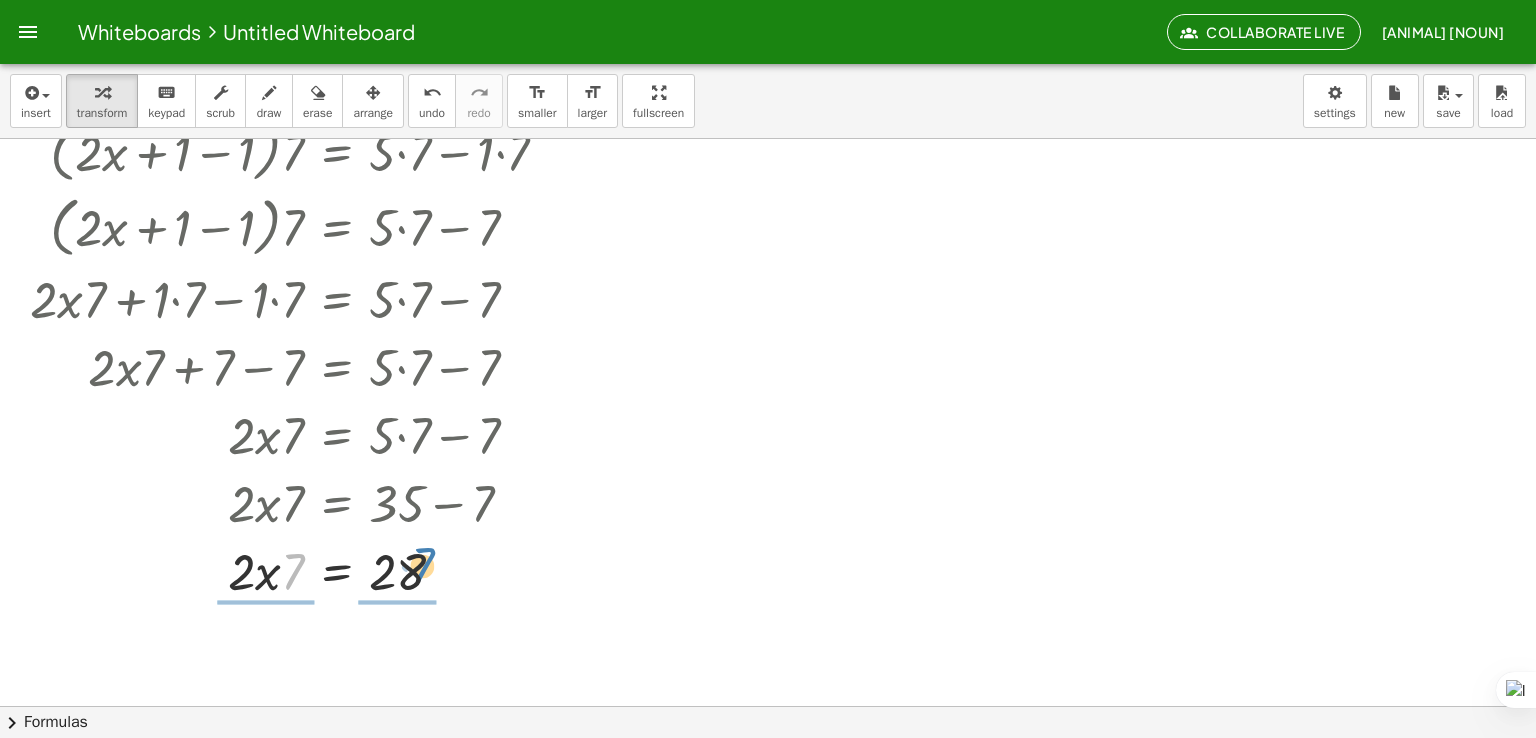 drag, startPoint x: 292, startPoint y: 577, endPoint x: 422, endPoint y: 571, distance: 130.13838 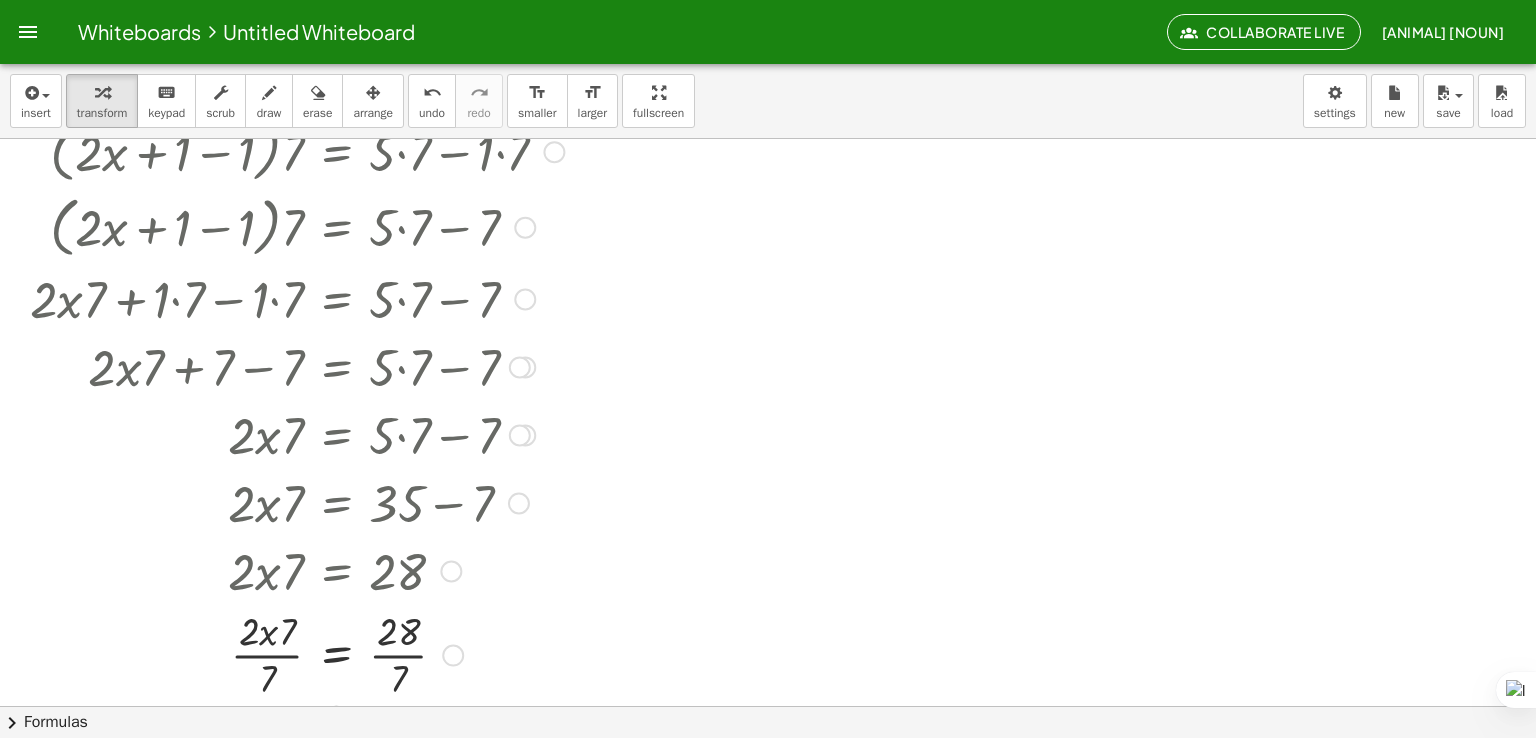 click at bounding box center (298, 653) 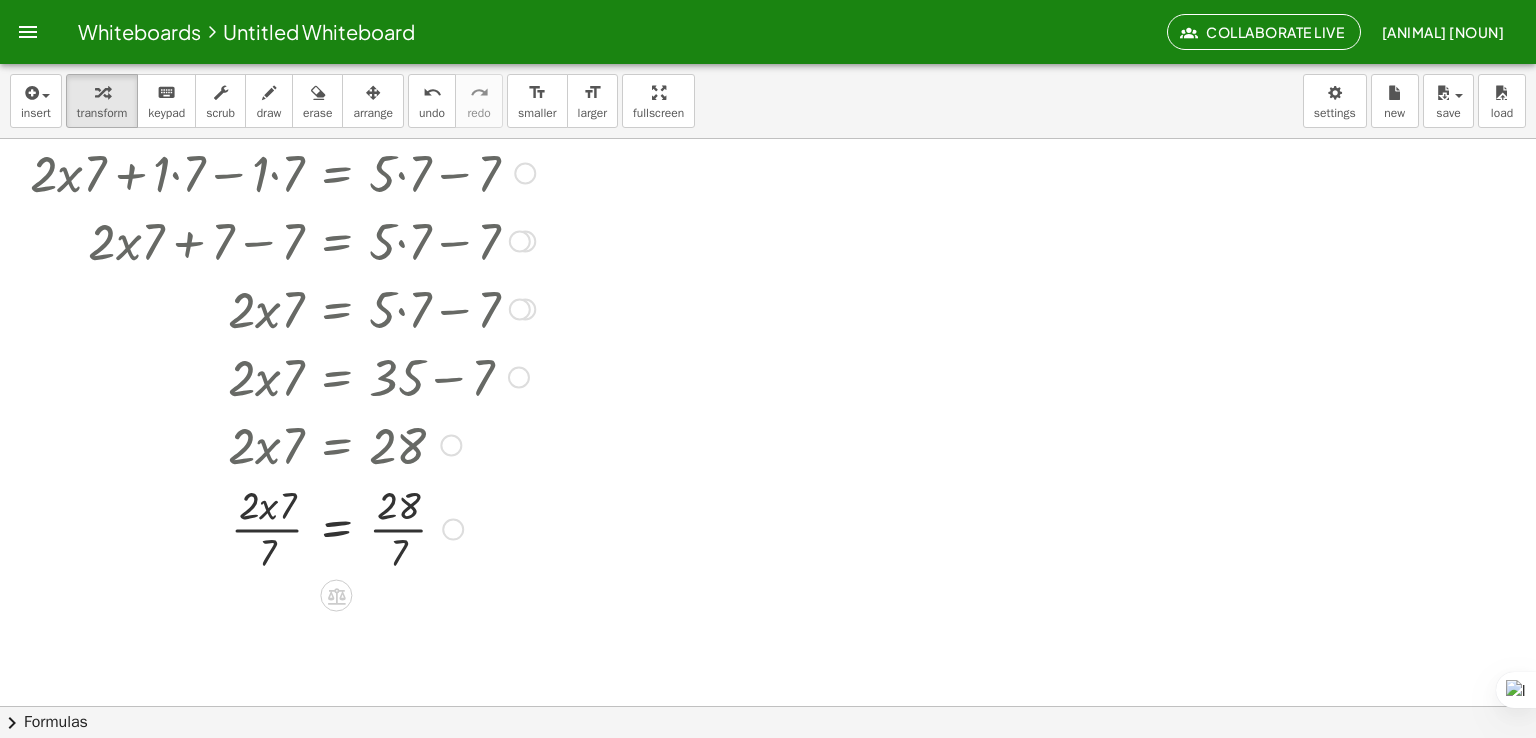 scroll, scrollTop: 600, scrollLeft: 0, axis: vertical 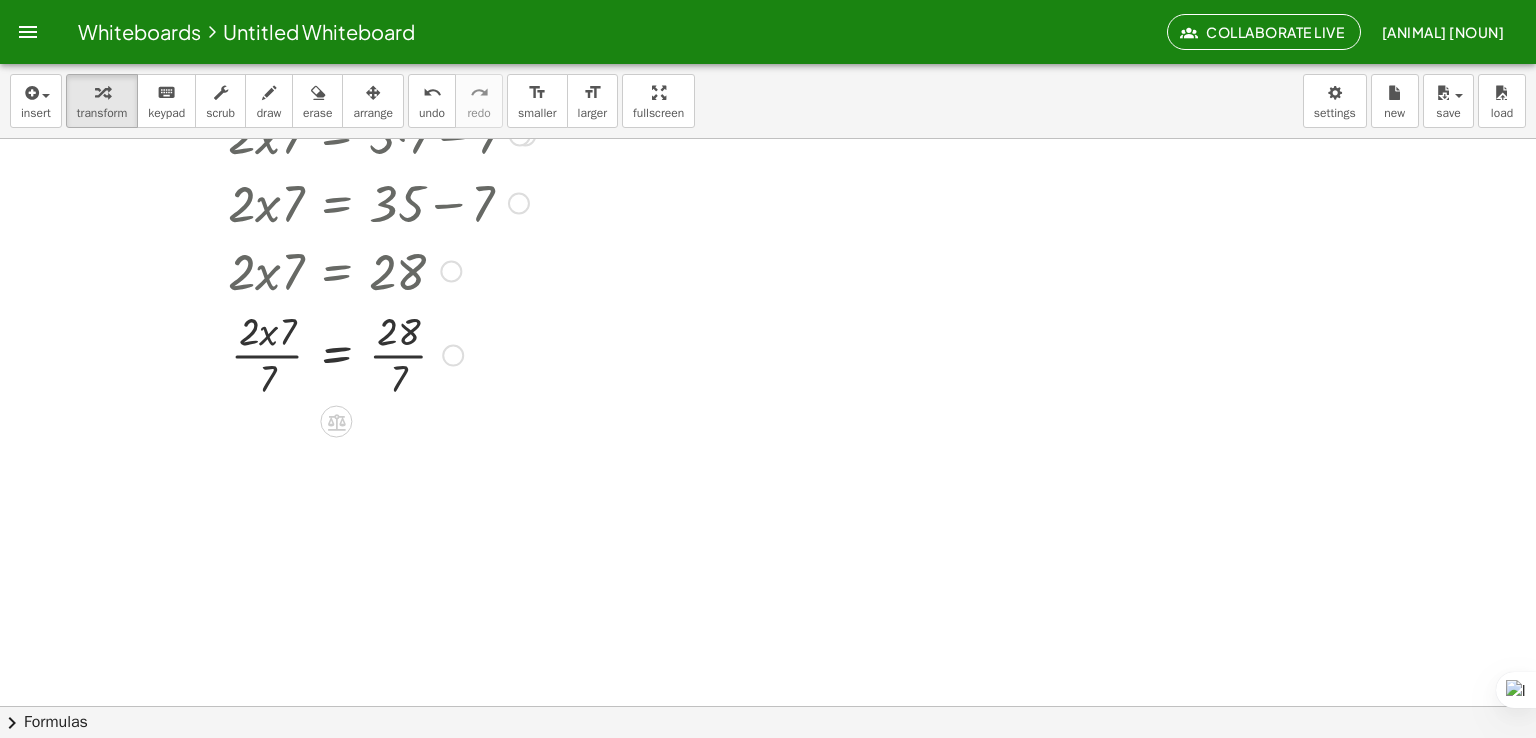 click at bounding box center [298, 353] 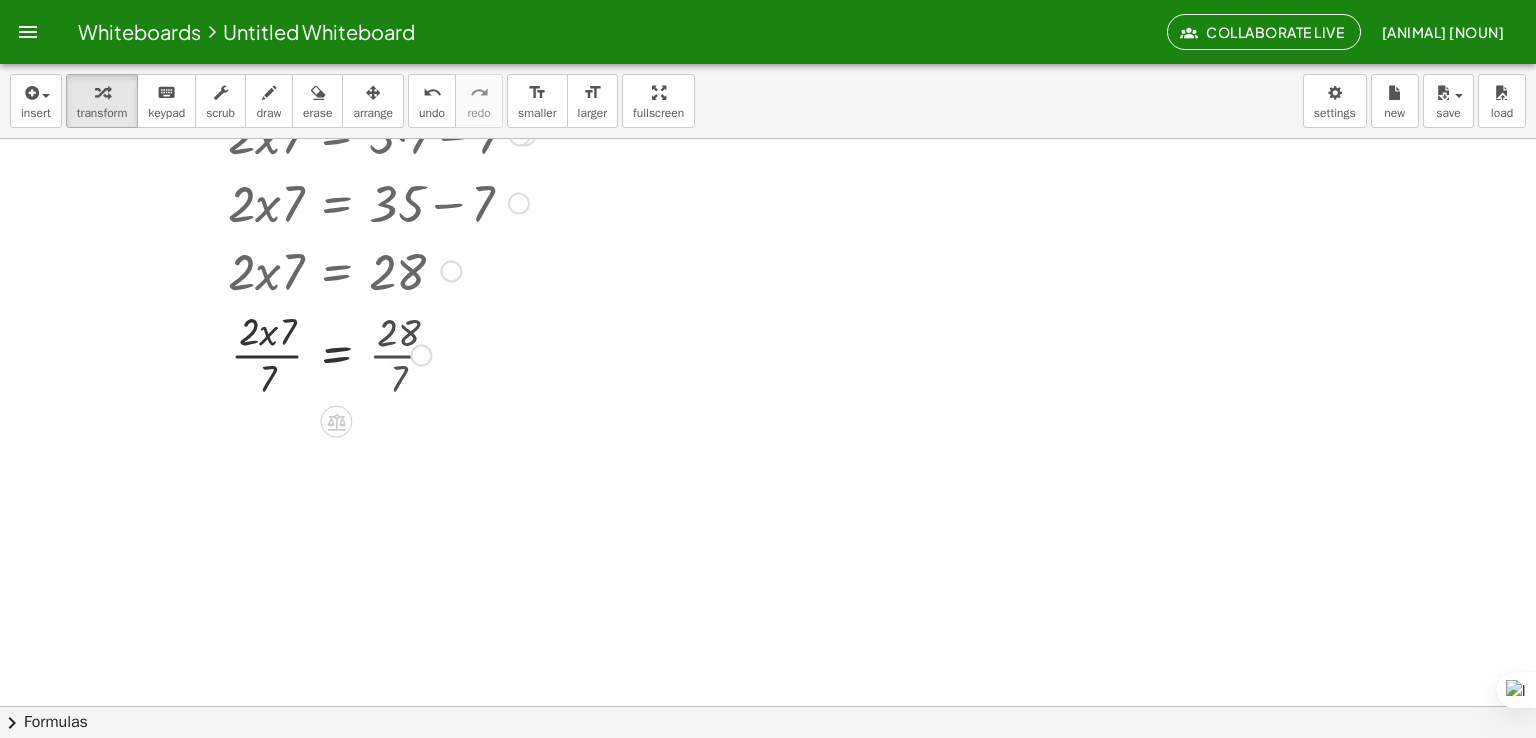click at bounding box center (298, 353) 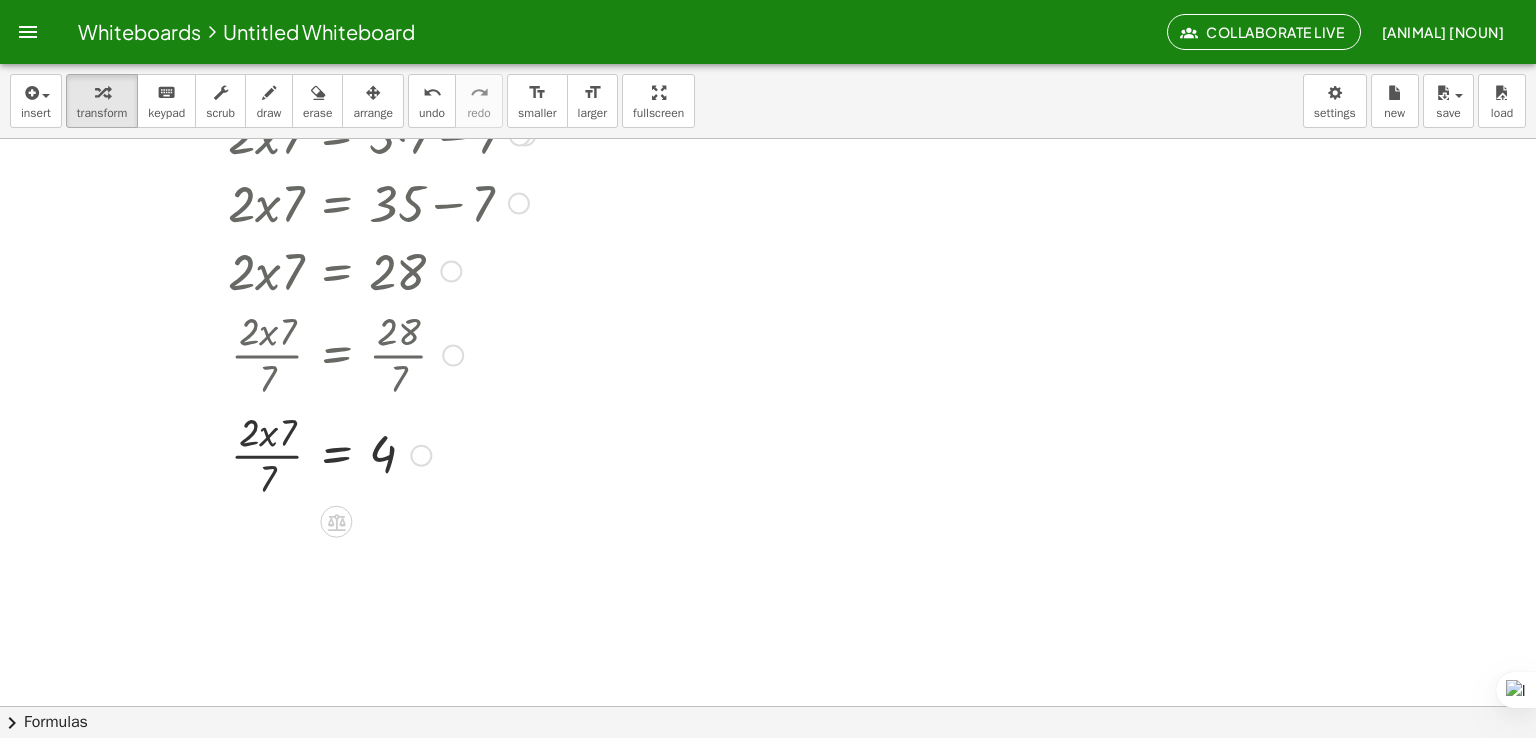 drag, startPoint x: 264, startPoint y: 377, endPoint x: 268, endPoint y: 393, distance: 16.492422 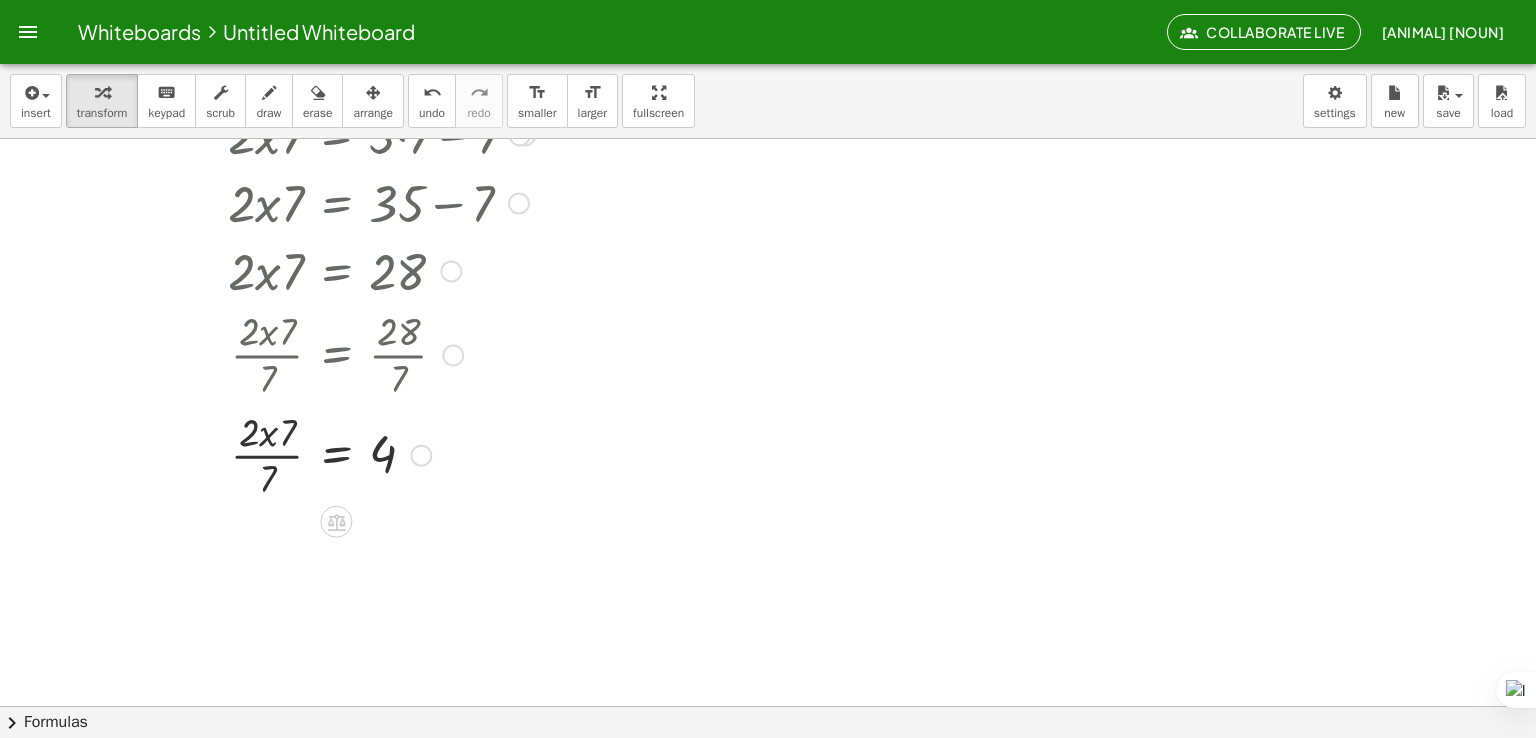 click at bounding box center [298, 454] 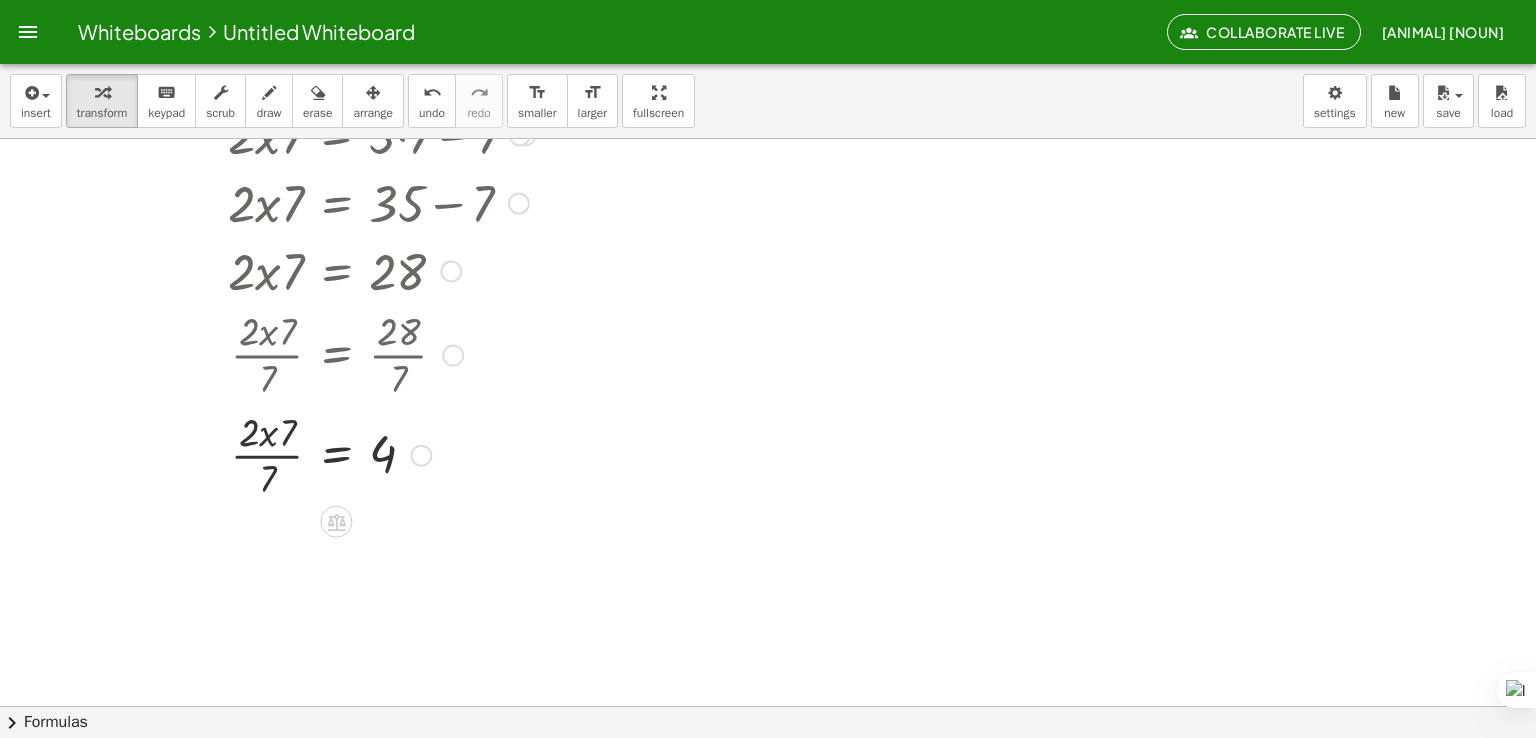 click at bounding box center (298, 454) 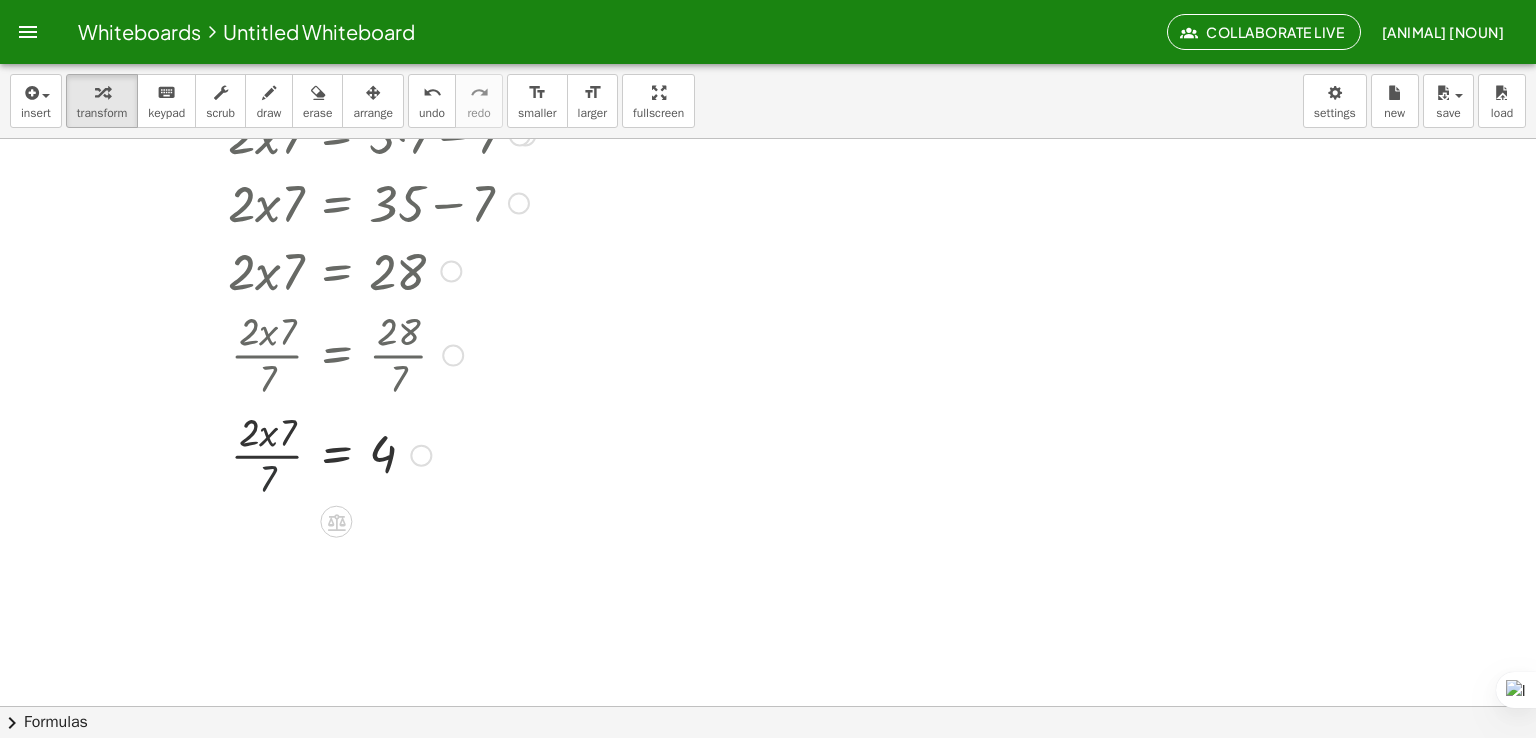 click at bounding box center [298, 454] 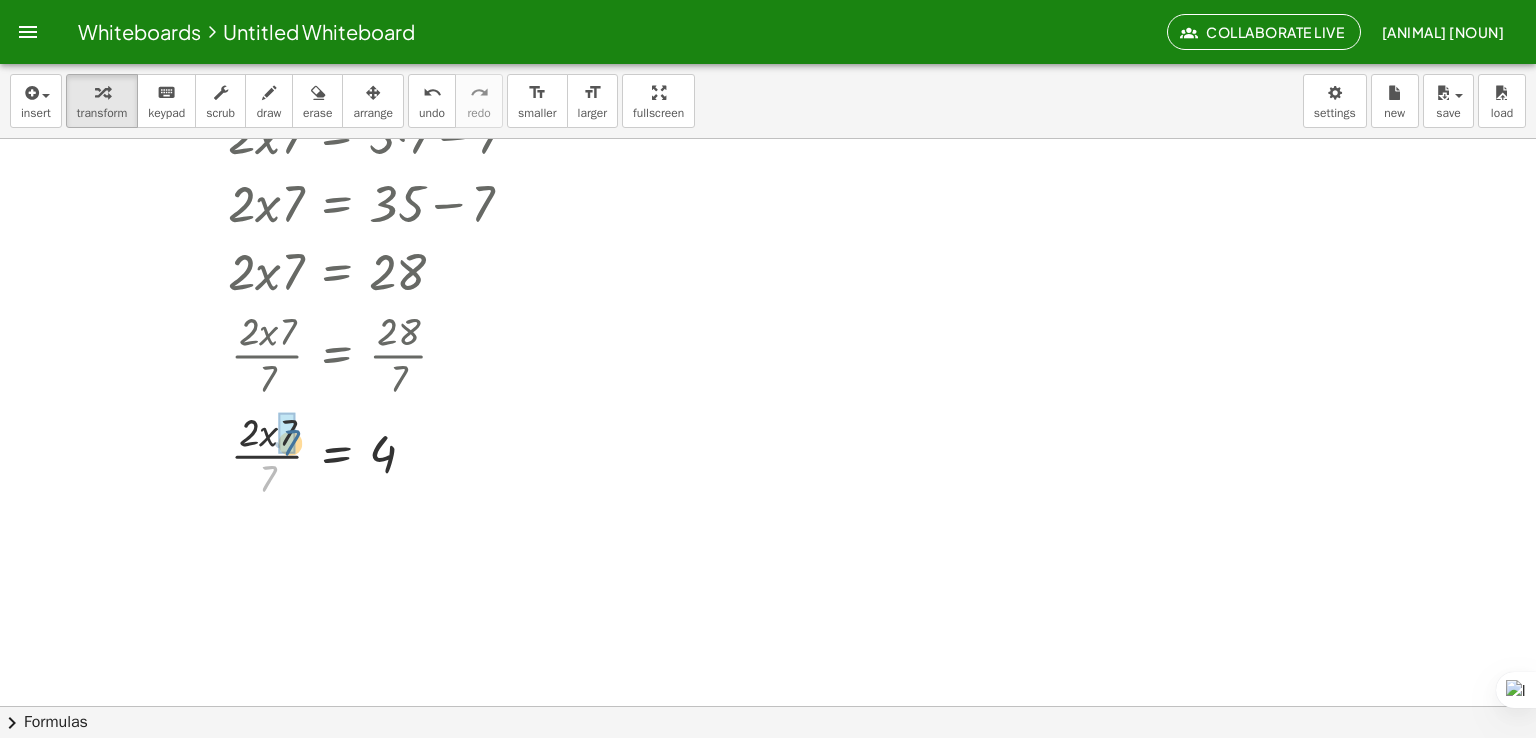 drag, startPoint x: 270, startPoint y: 478, endPoint x: 294, endPoint y: 441, distance: 44.102154 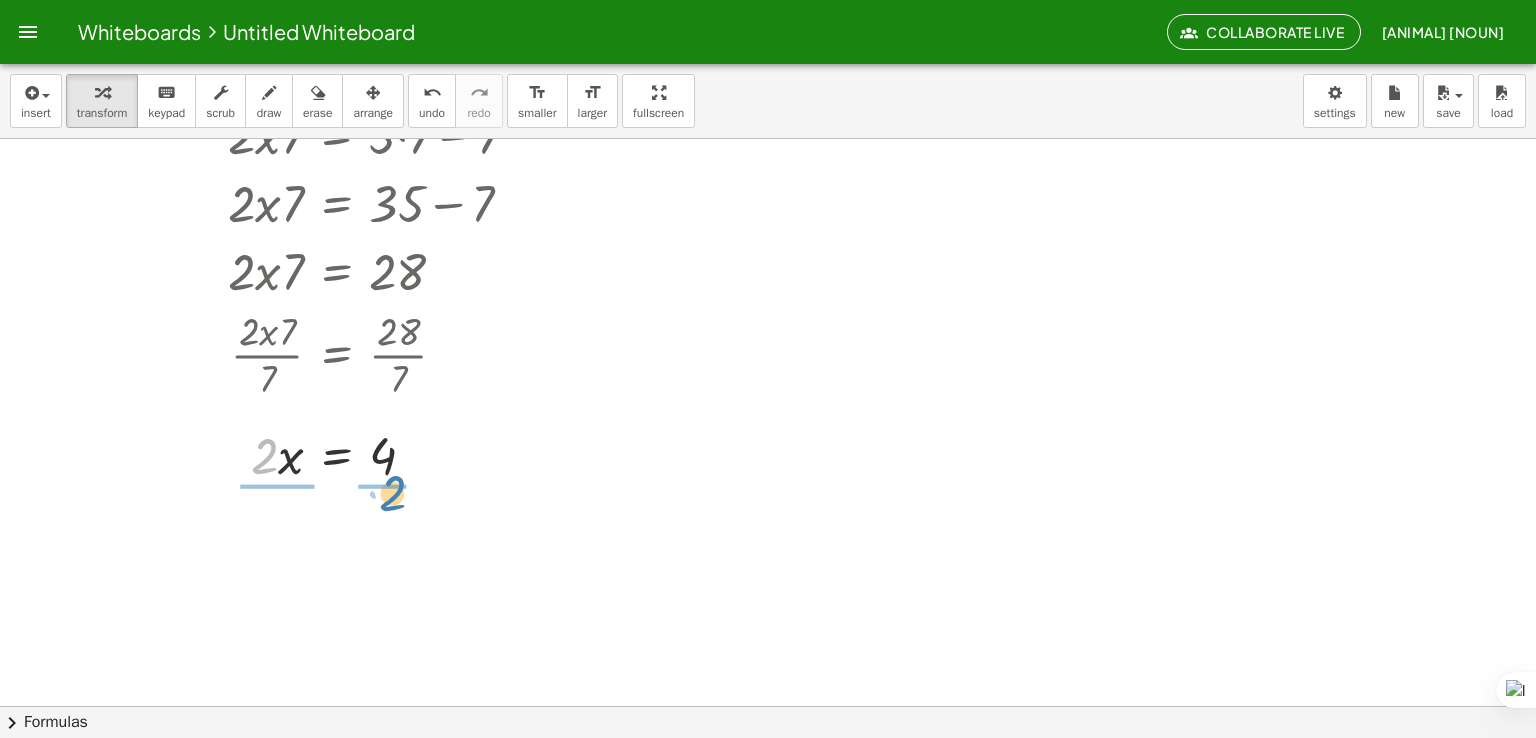 drag, startPoint x: 259, startPoint y: 460, endPoint x: 388, endPoint y: 497, distance: 134.20134 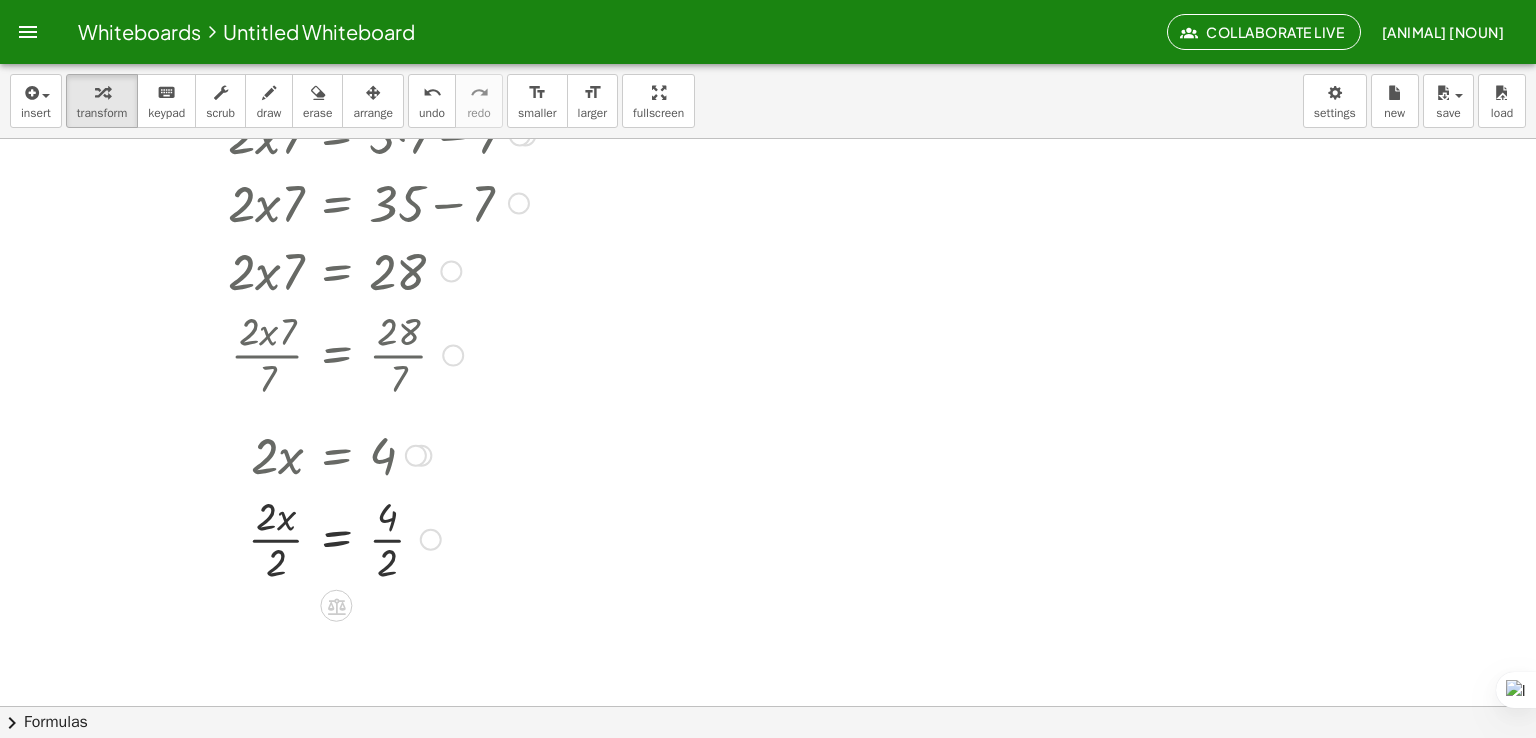 click at bounding box center [298, 538] 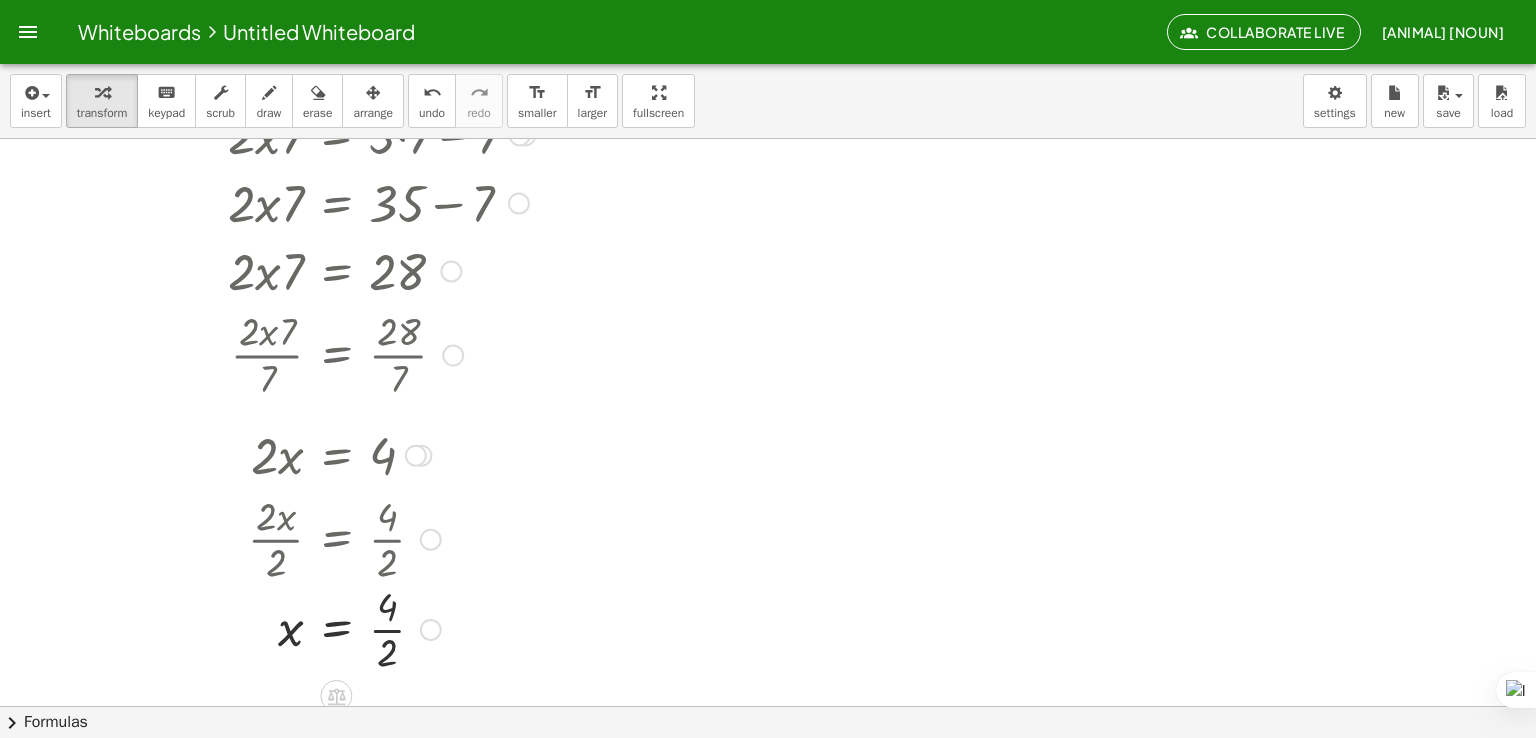 click at bounding box center (284, 538) 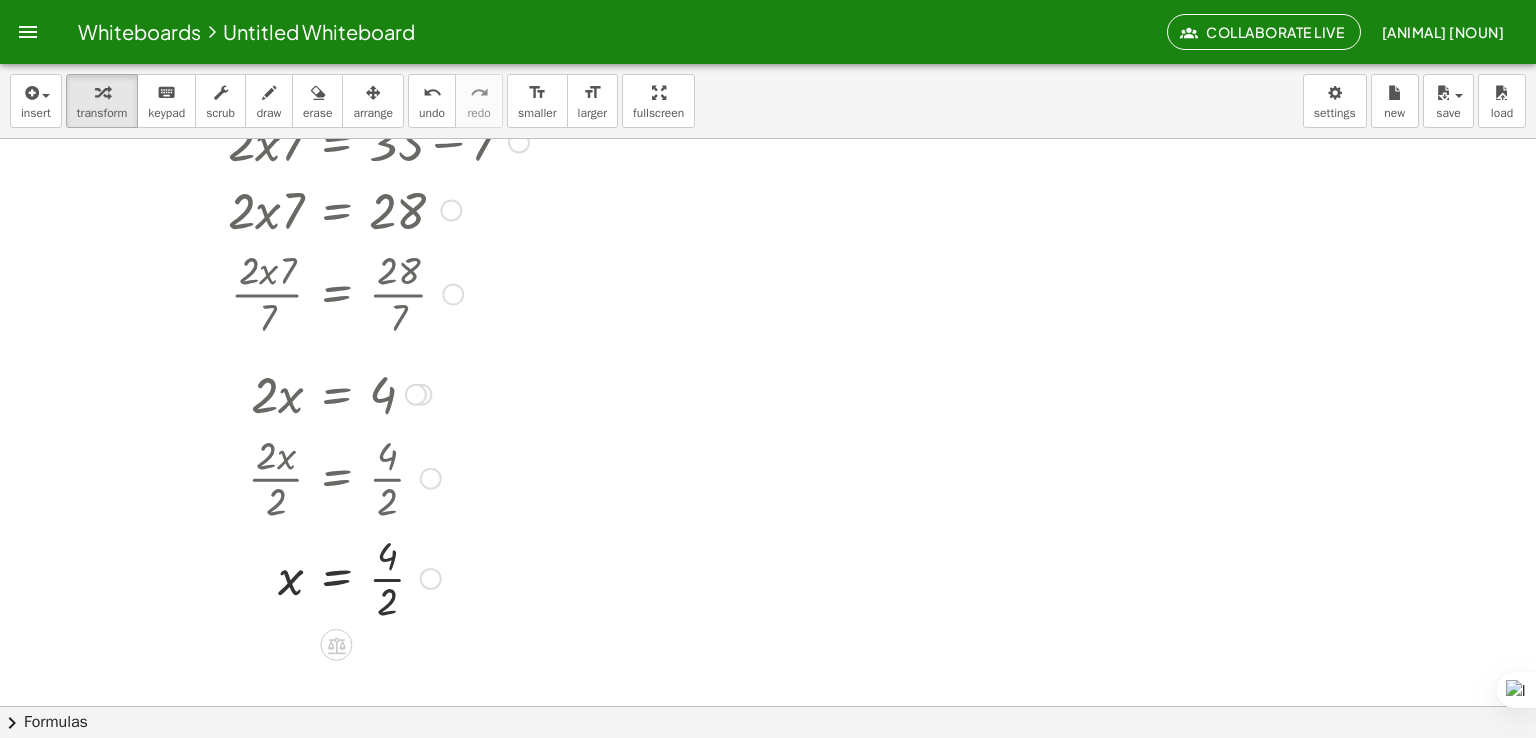 scroll, scrollTop: 695, scrollLeft: 0, axis: vertical 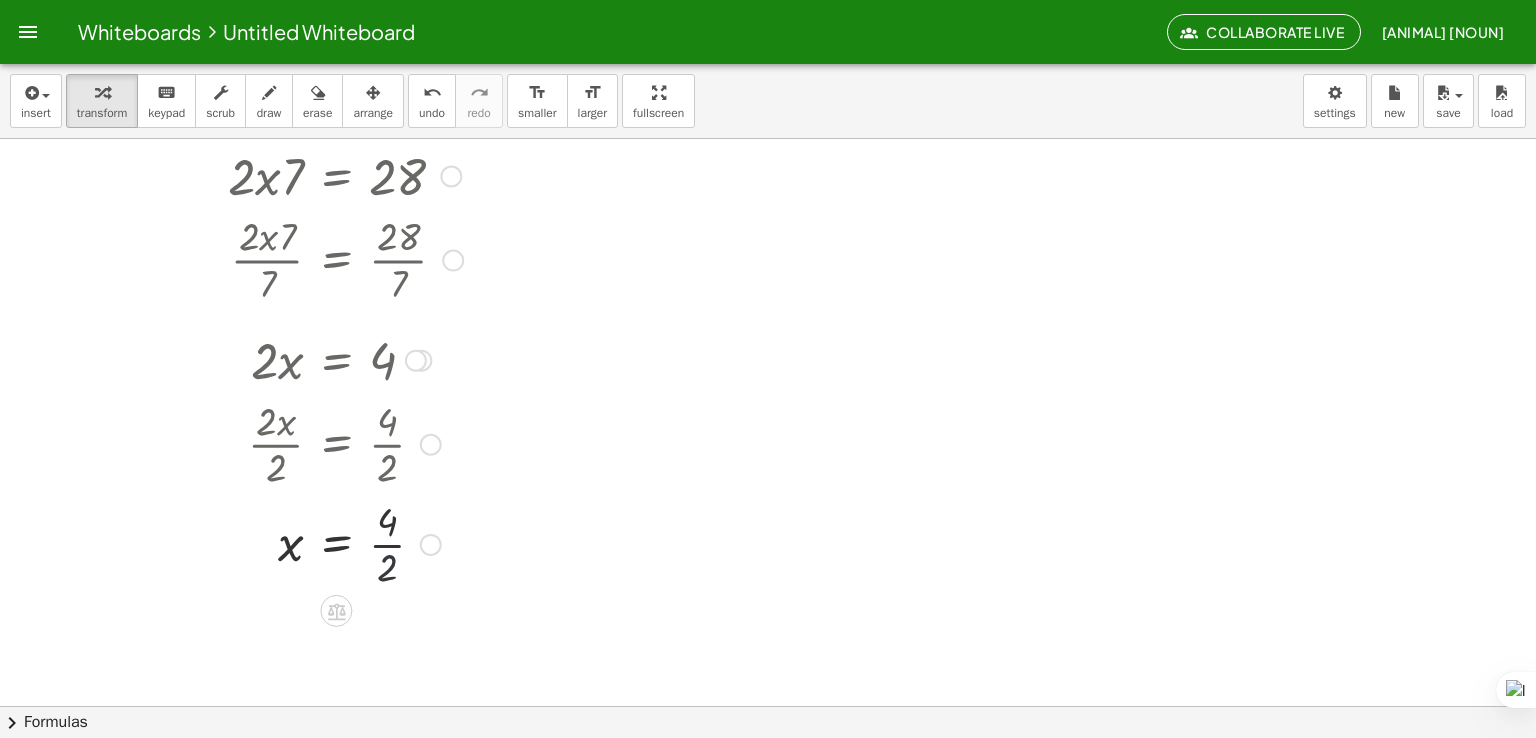 click at bounding box center [298, 543] 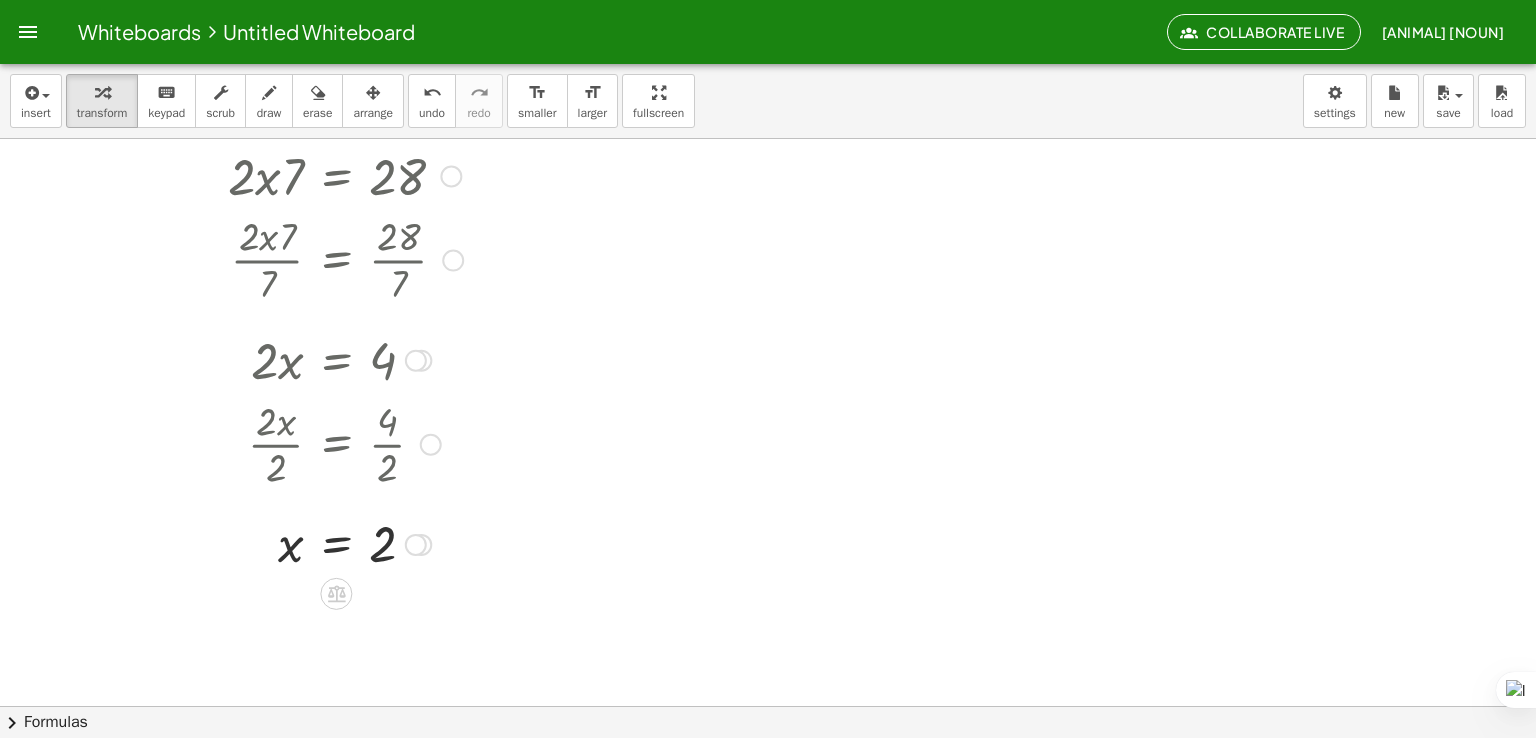 click at bounding box center [298, 543] 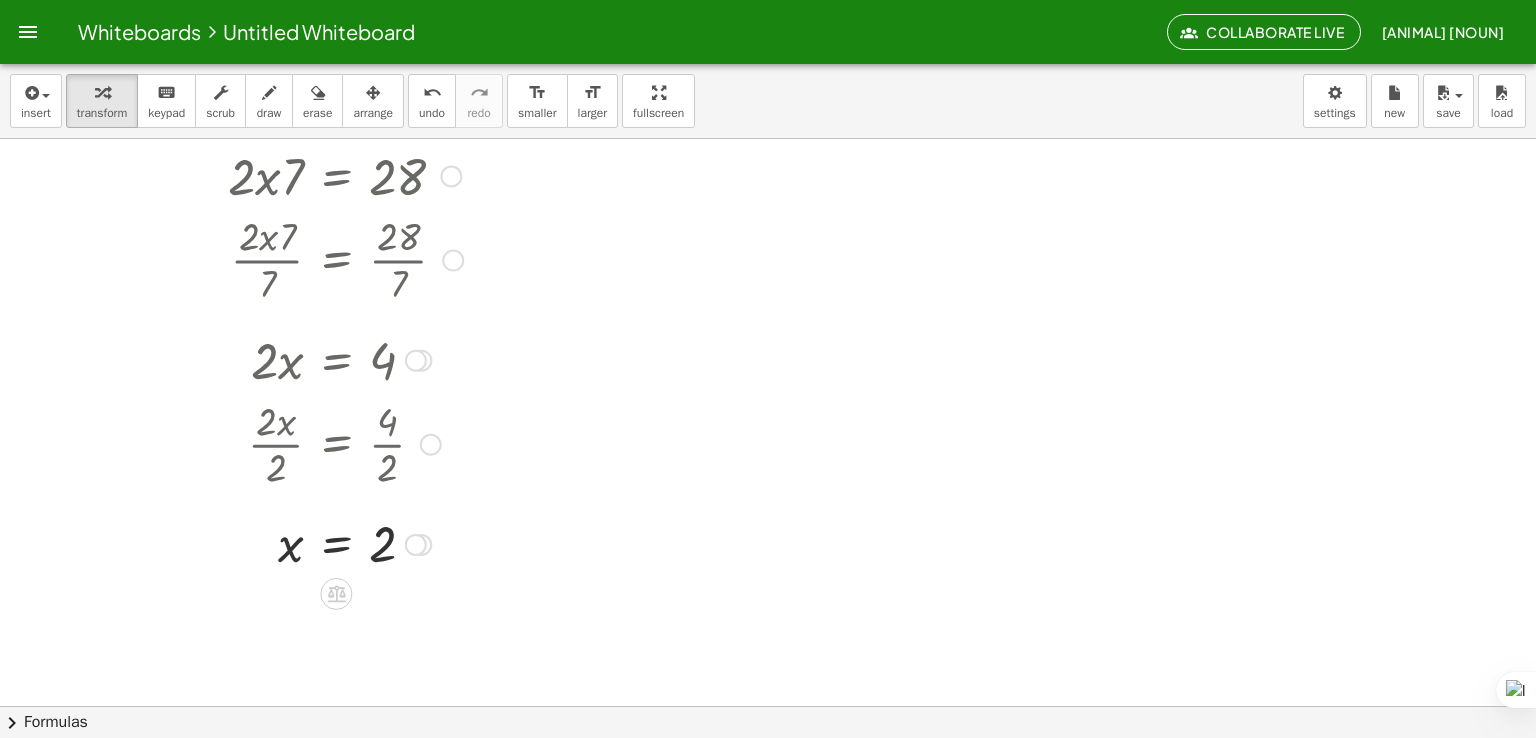 click at bounding box center [298, 543] 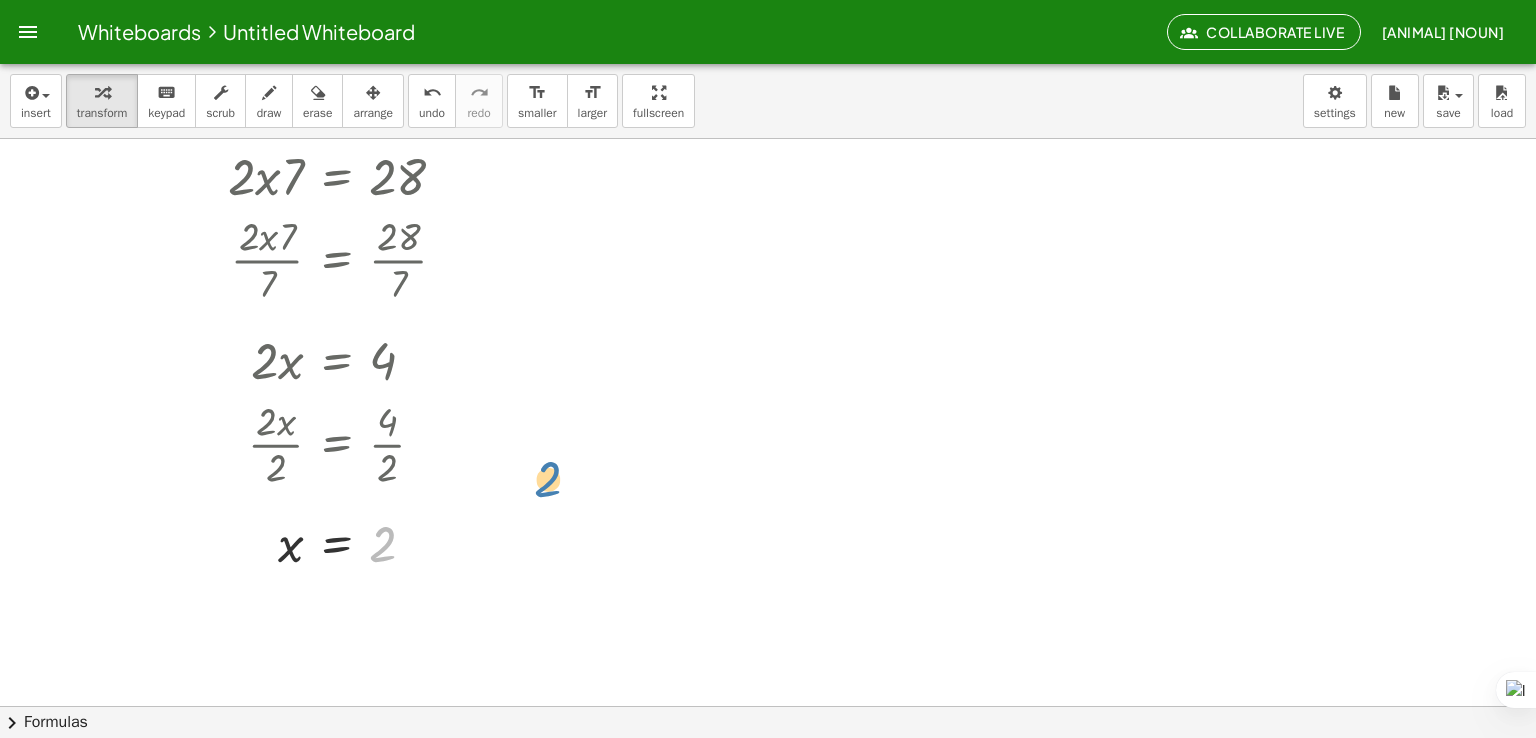 drag, startPoint x: 458, startPoint y: 547, endPoint x: 588, endPoint y: 490, distance: 141.94717 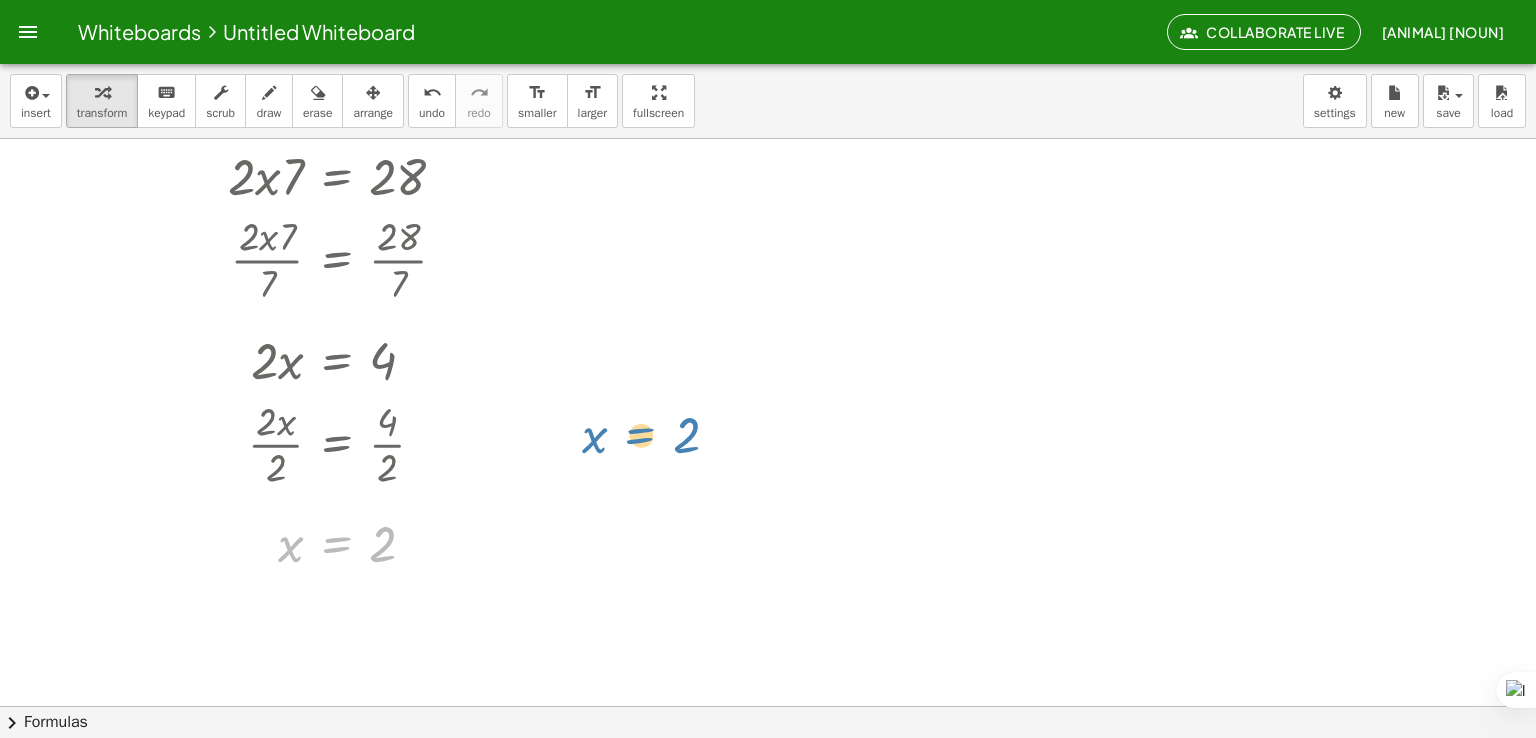 drag, startPoint x: 318, startPoint y: 554, endPoint x: 623, endPoint y: 437, distance: 326.67108 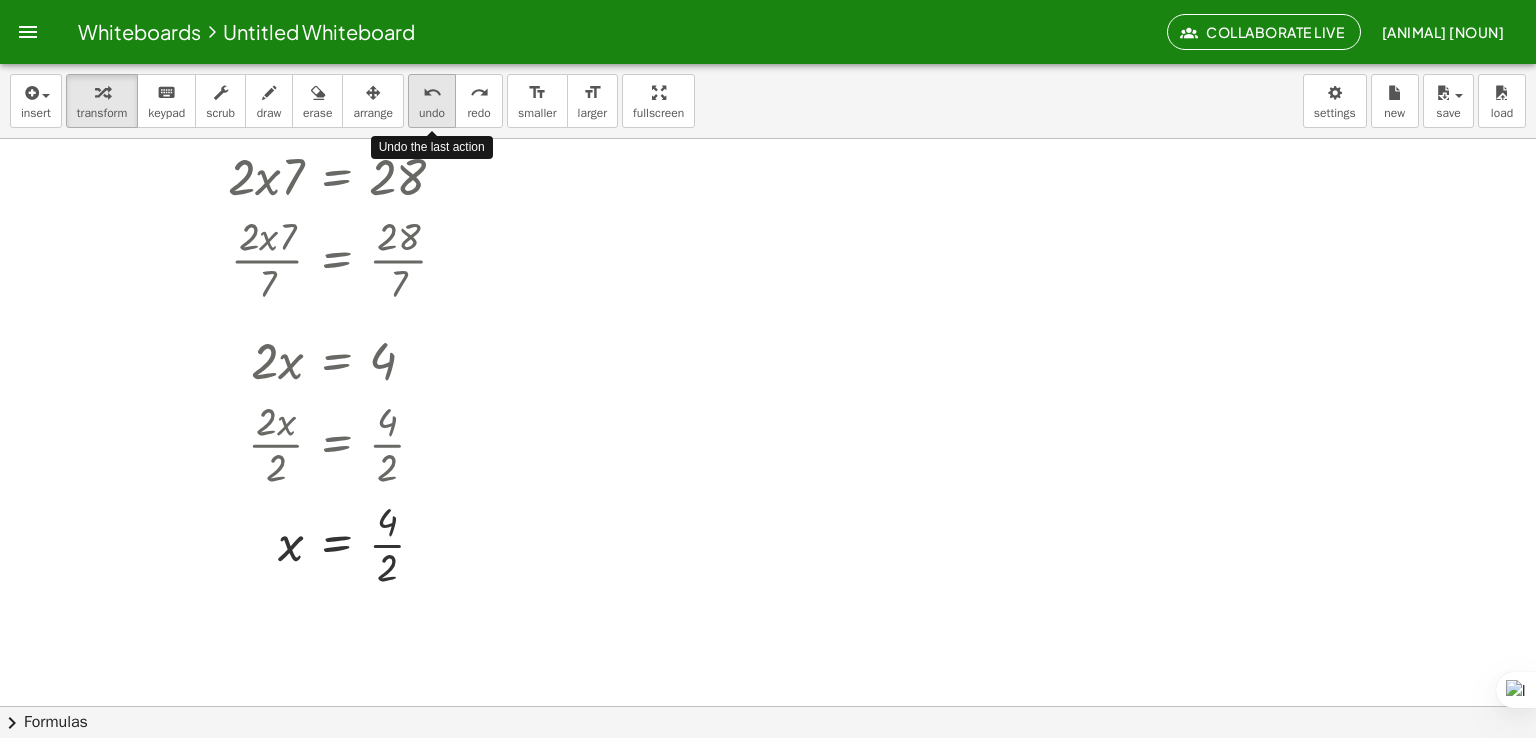 click on "undo" at bounding box center (432, 113) 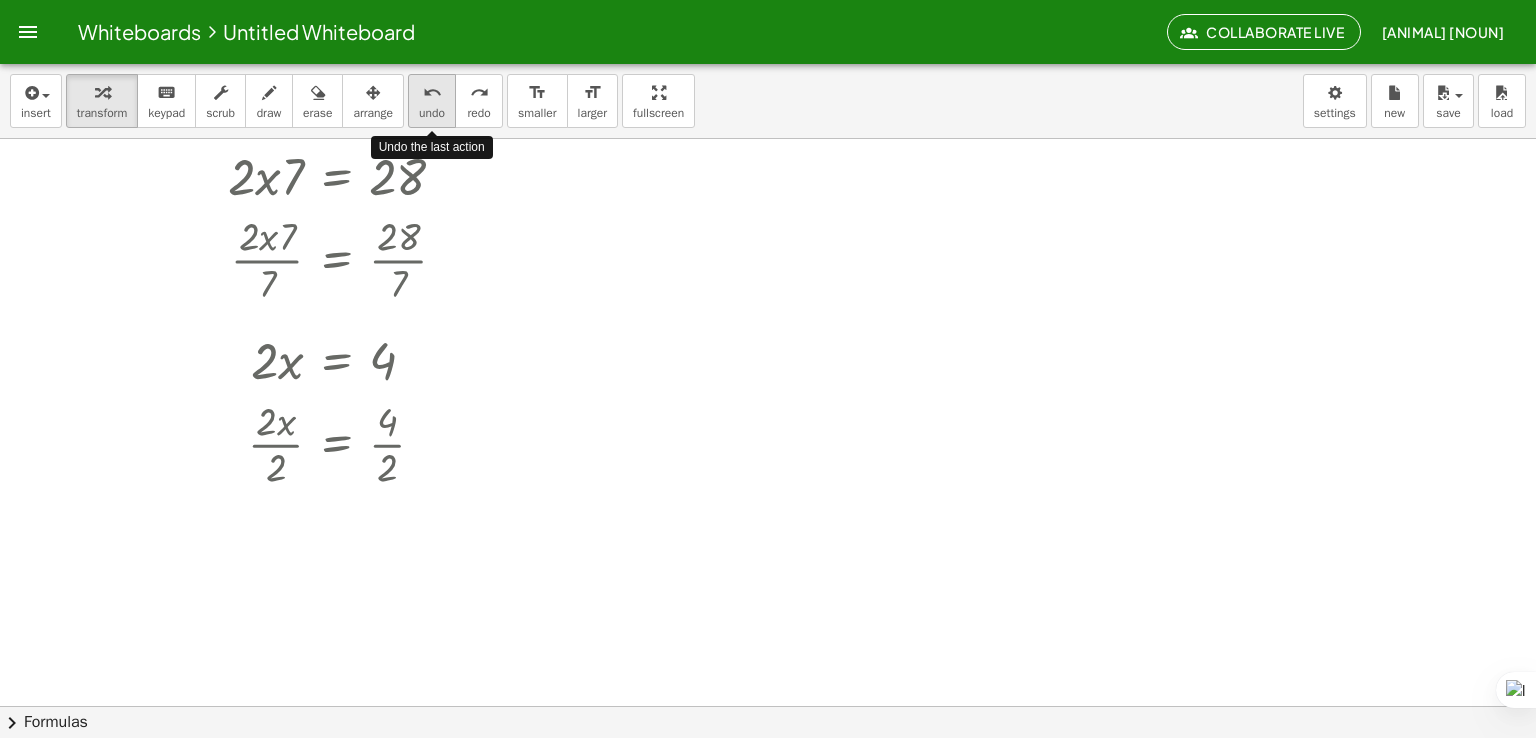 click on "undo" at bounding box center [432, 113] 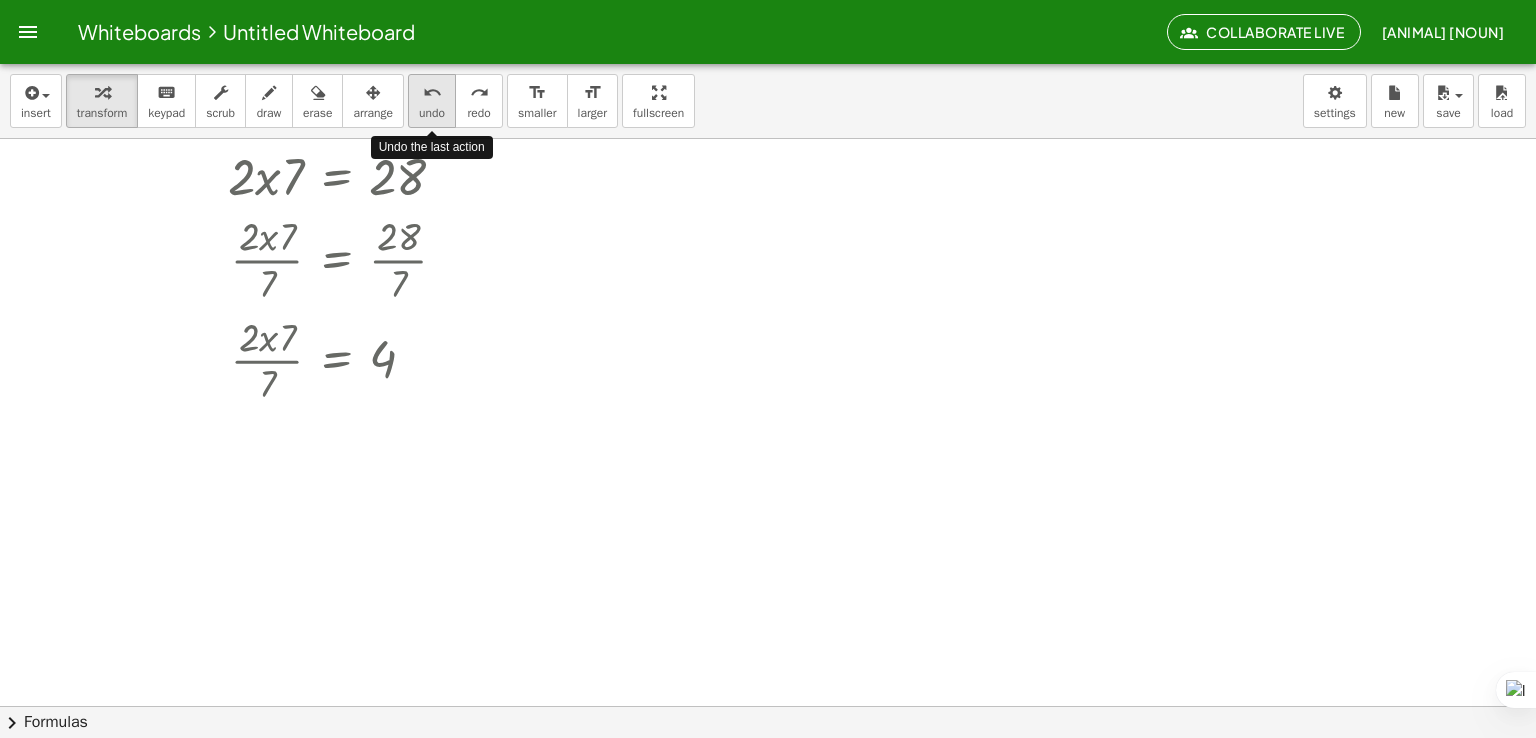 click on "undo" at bounding box center (432, 113) 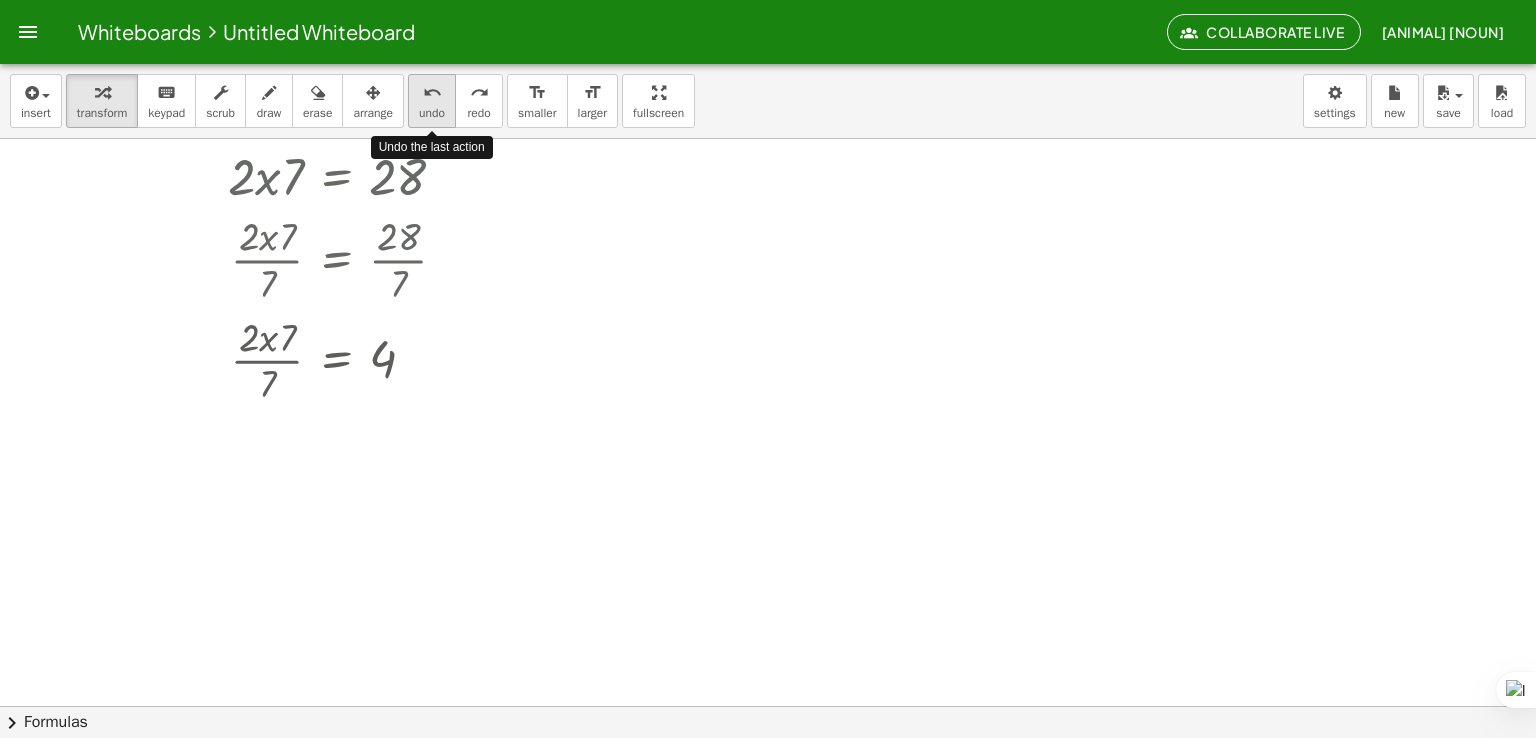 click on "undo" at bounding box center [432, 113] 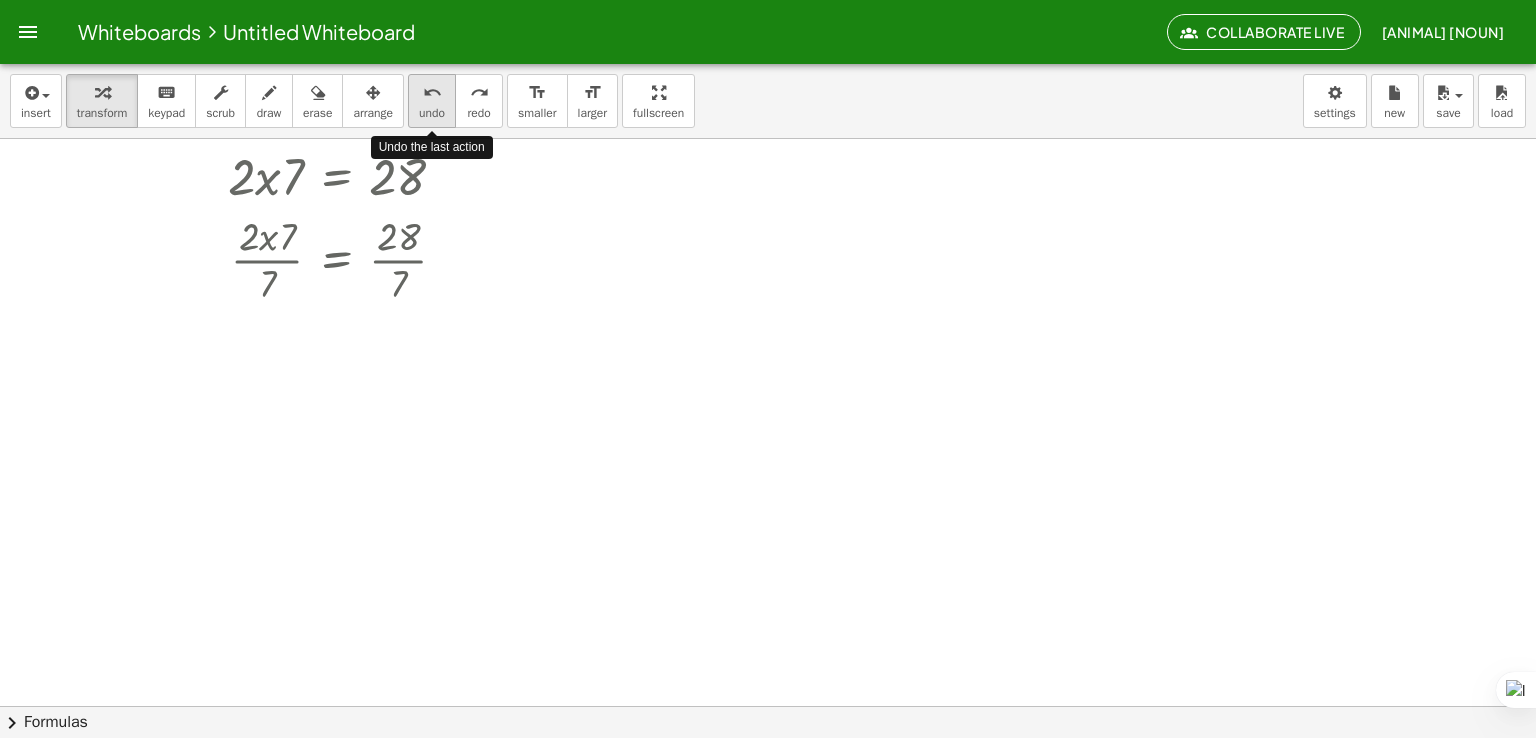 click on "undo" at bounding box center [432, 113] 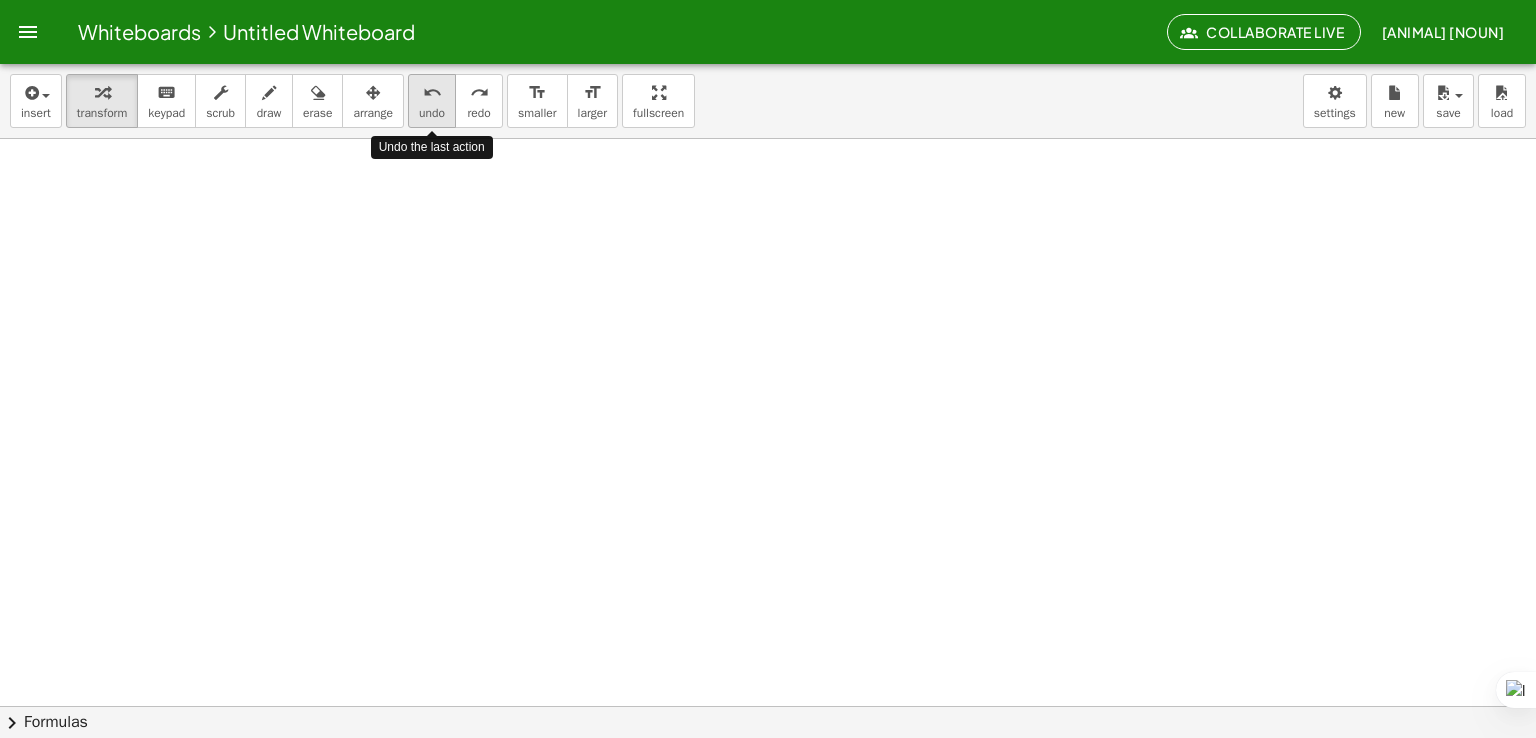 click on "undo" at bounding box center (432, 113) 